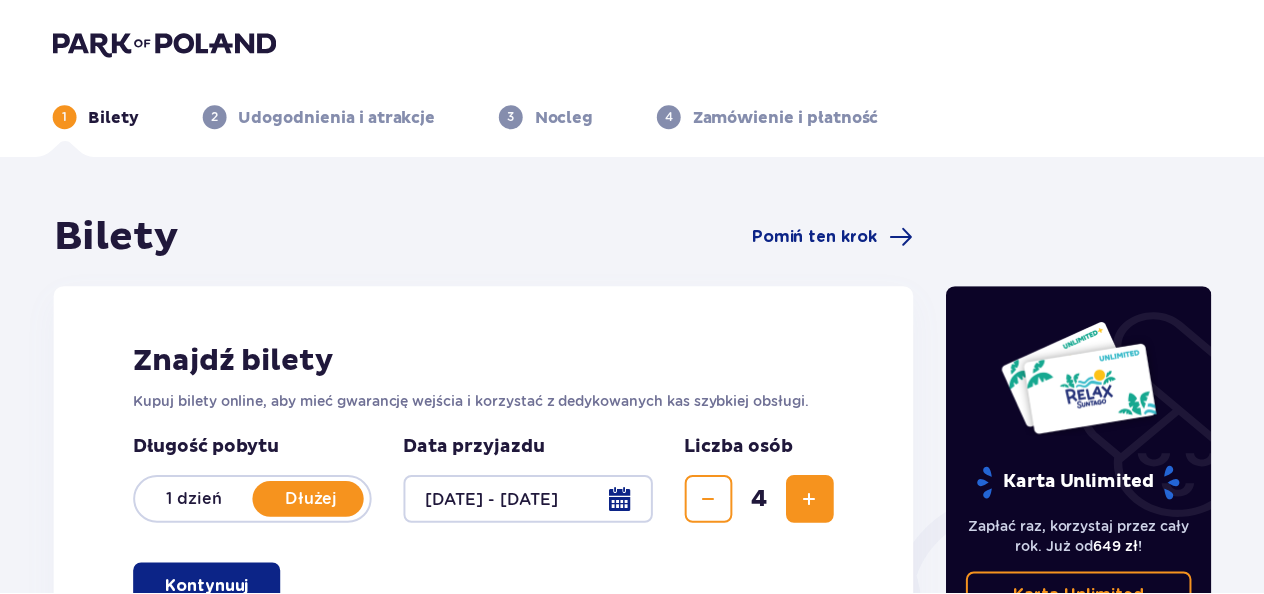 scroll, scrollTop: 200, scrollLeft: 0, axis: vertical 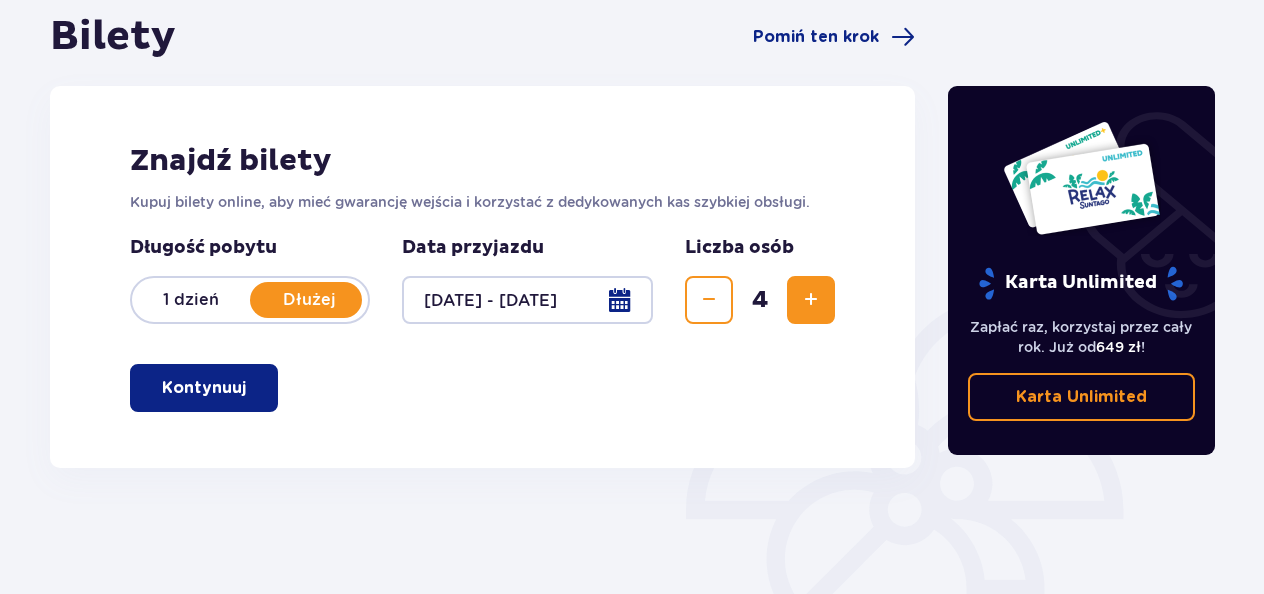 click on "Kontynuuj" at bounding box center [204, 388] 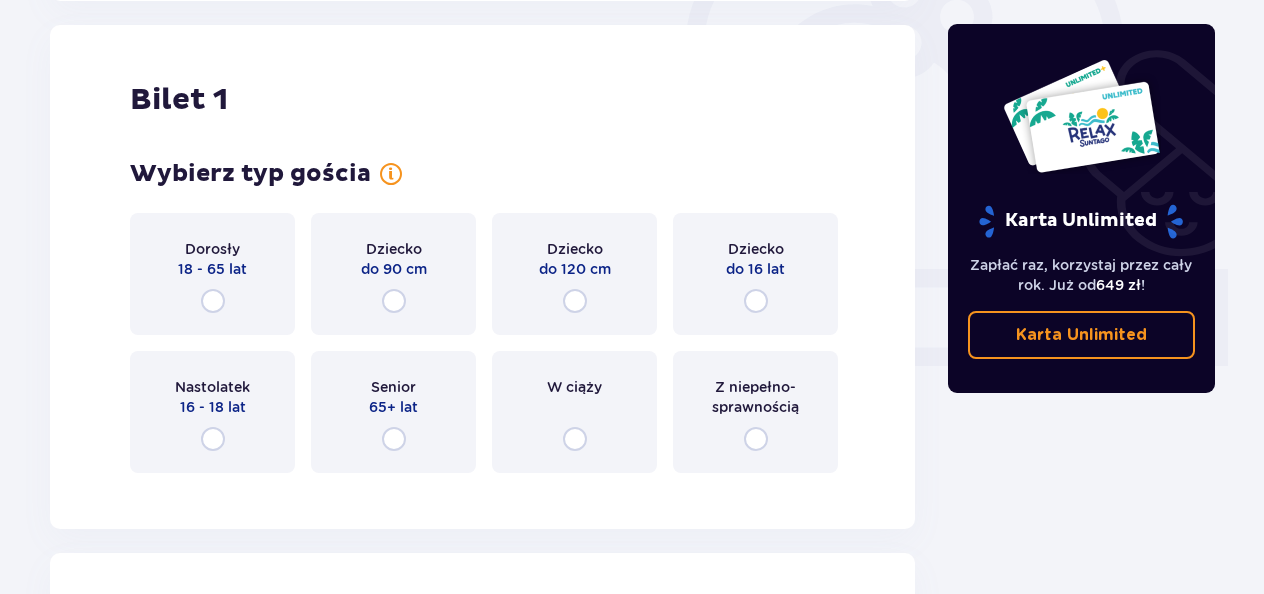 scroll, scrollTop: 668, scrollLeft: 0, axis: vertical 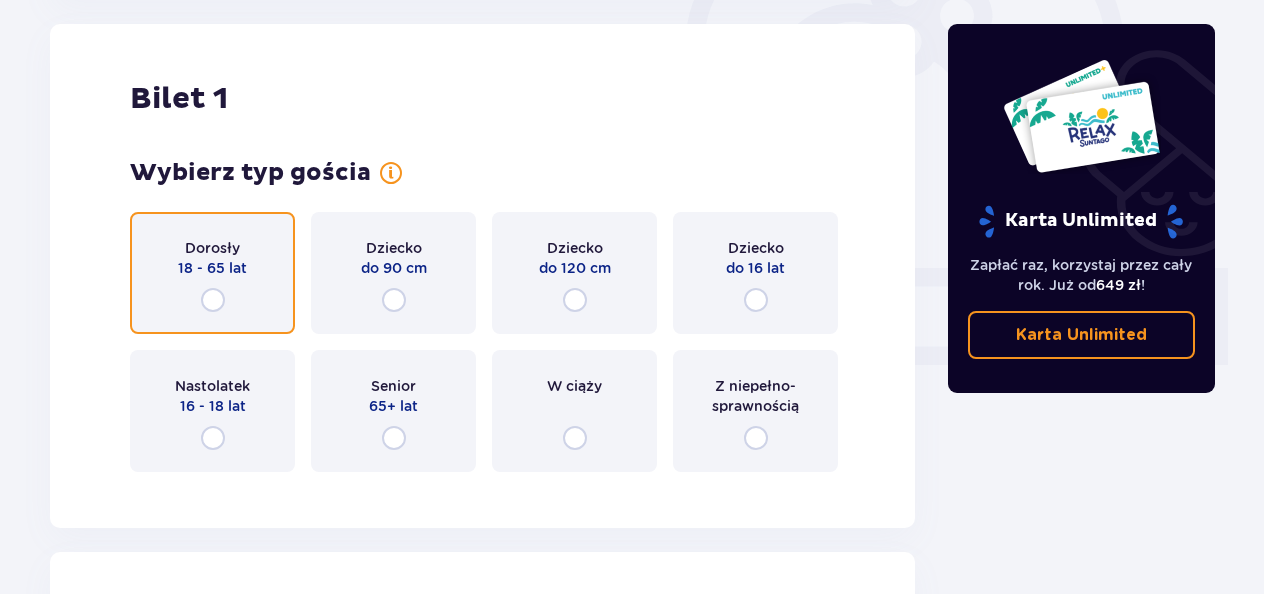 click at bounding box center (213, 300) 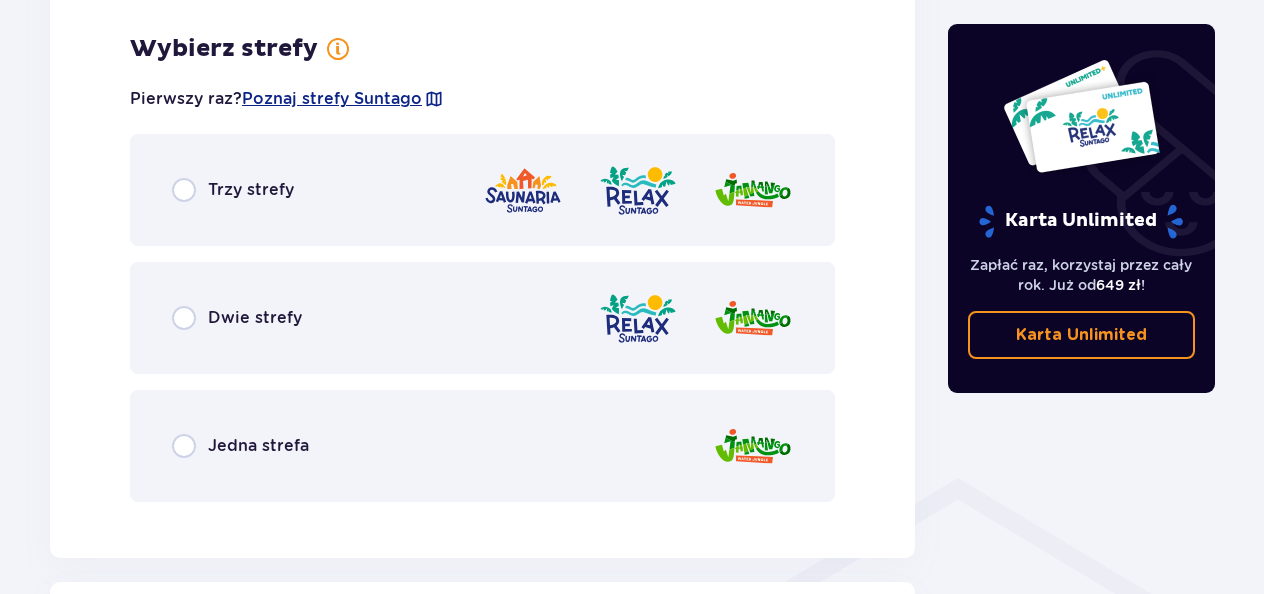 scroll, scrollTop: 1156, scrollLeft: 0, axis: vertical 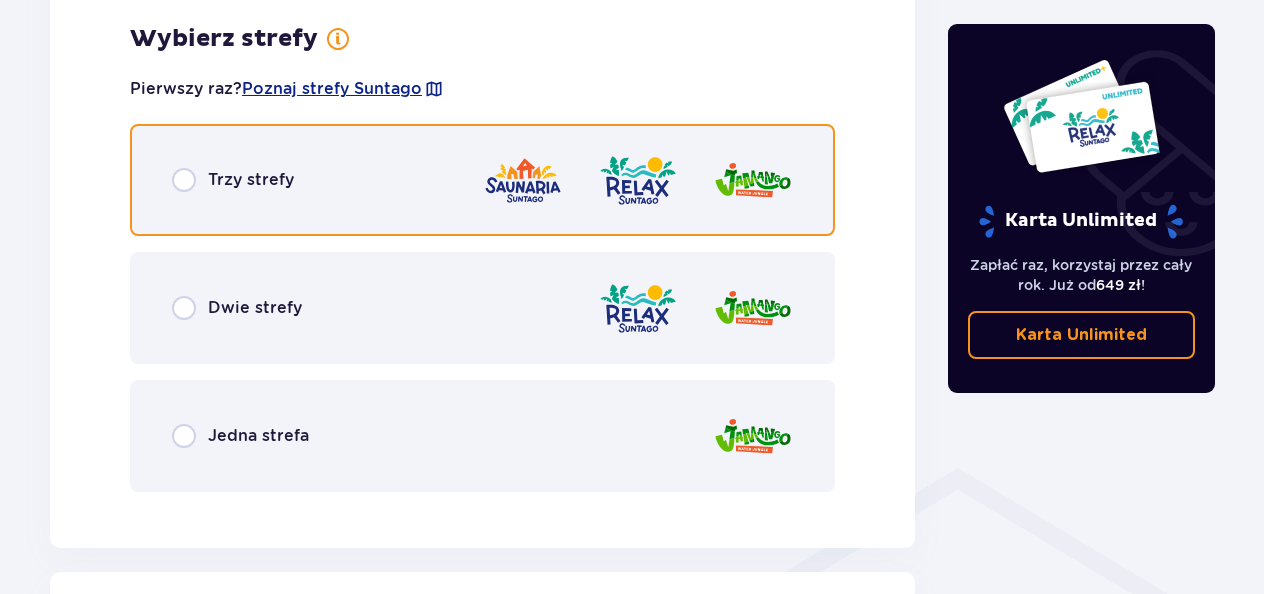 click at bounding box center [184, 180] 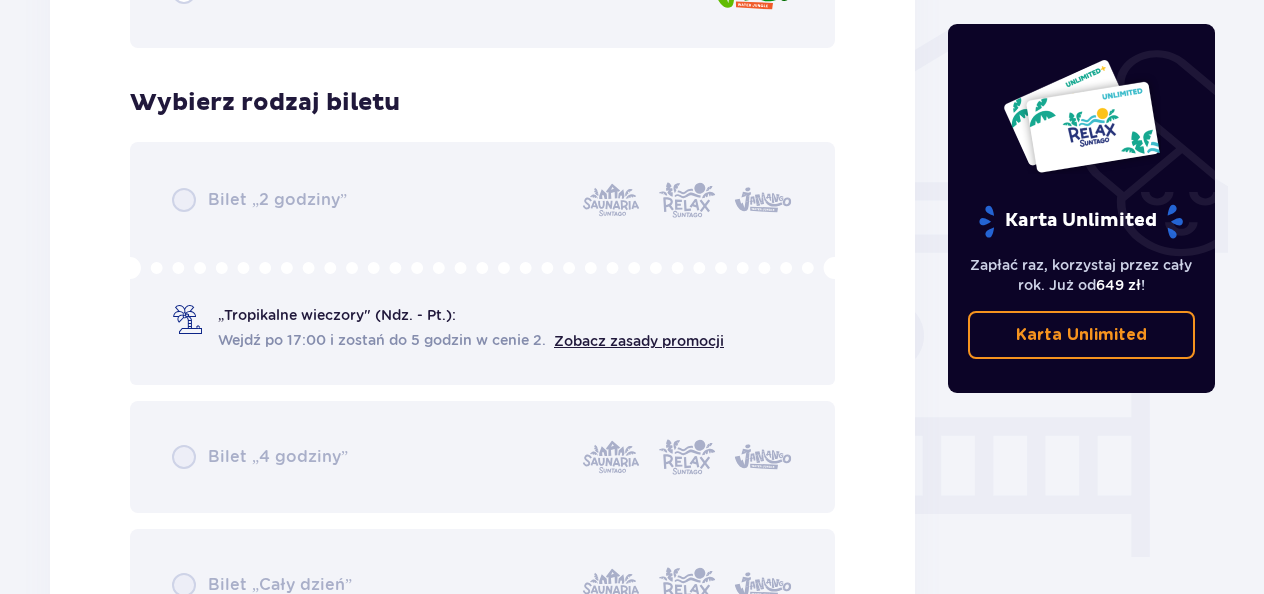 scroll, scrollTop: 1664, scrollLeft: 0, axis: vertical 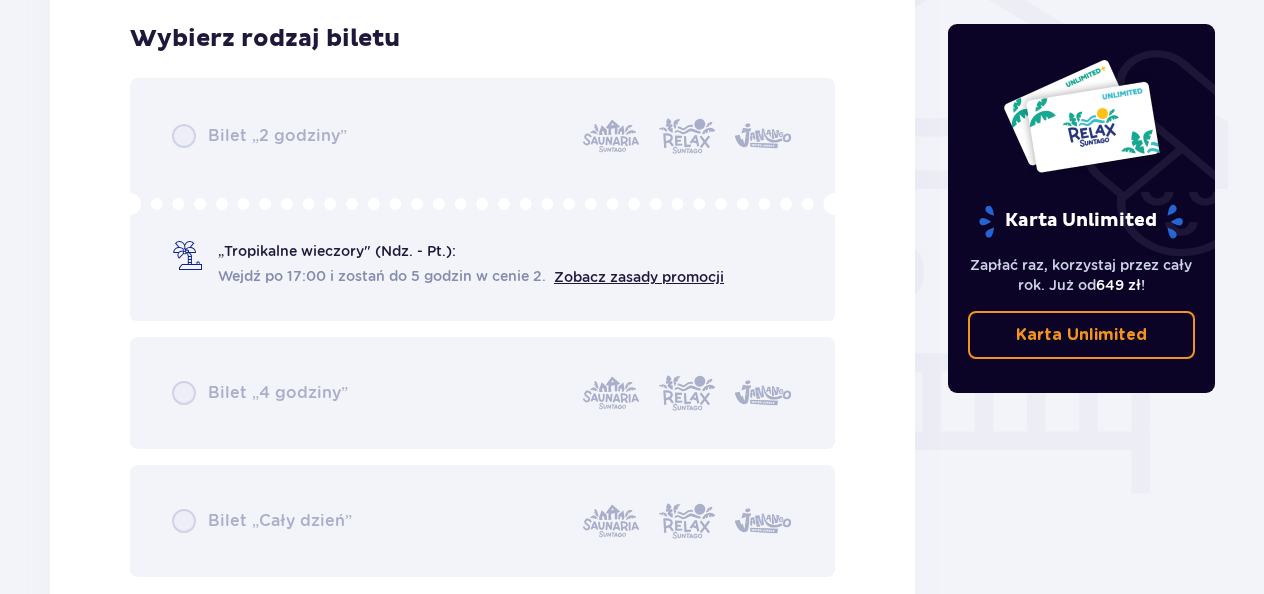 click on "Bilet „2 godziny” „Tropikalne wieczory" (Ndz. - Pt.): Wejdź po 17:00 i zostań do 5 godzin w cenie 2. Zobacz zasady promocji Bilet „4 godziny” Bilet „Cały dzień”" at bounding box center (482, 327) 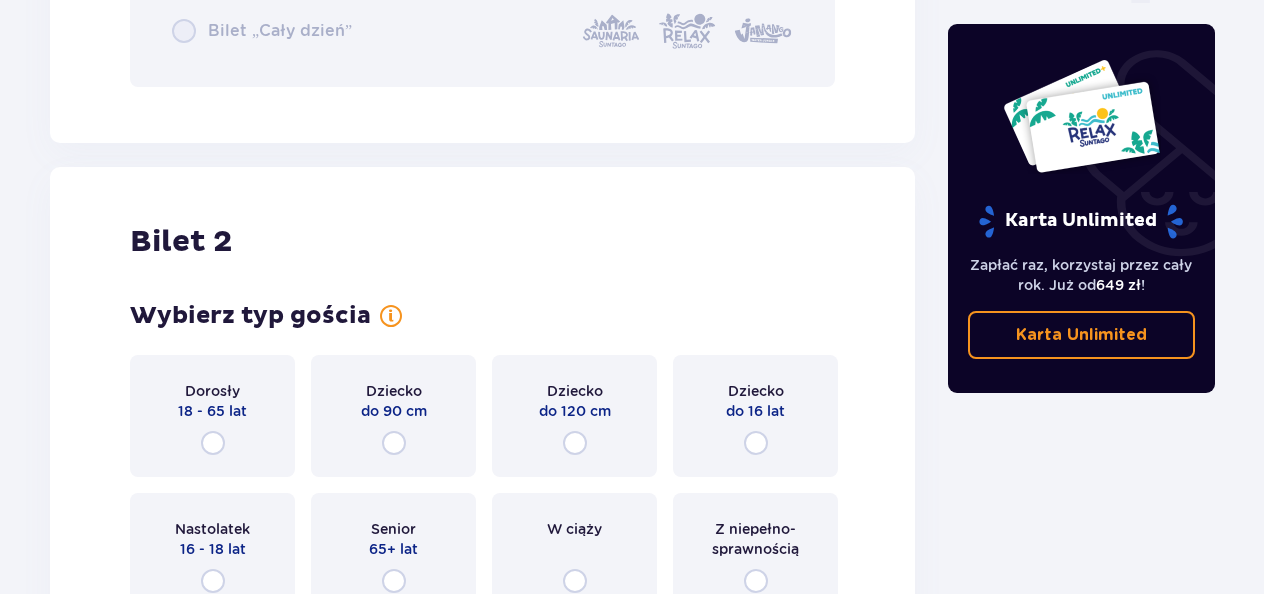 scroll, scrollTop: 2264, scrollLeft: 0, axis: vertical 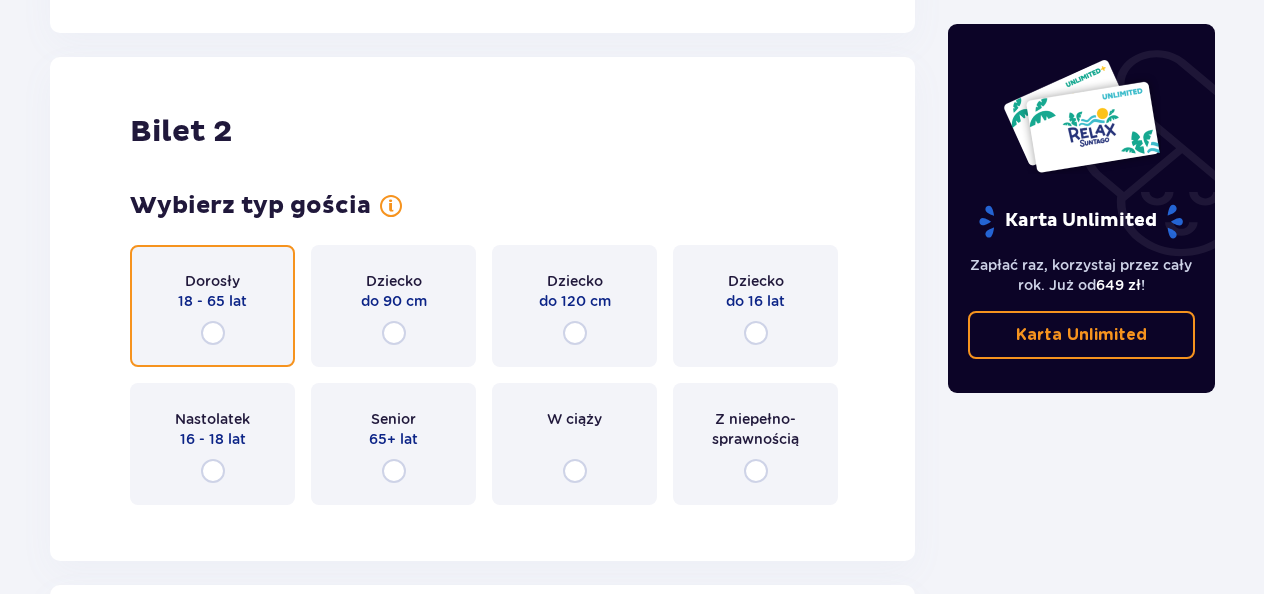click at bounding box center [213, 333] 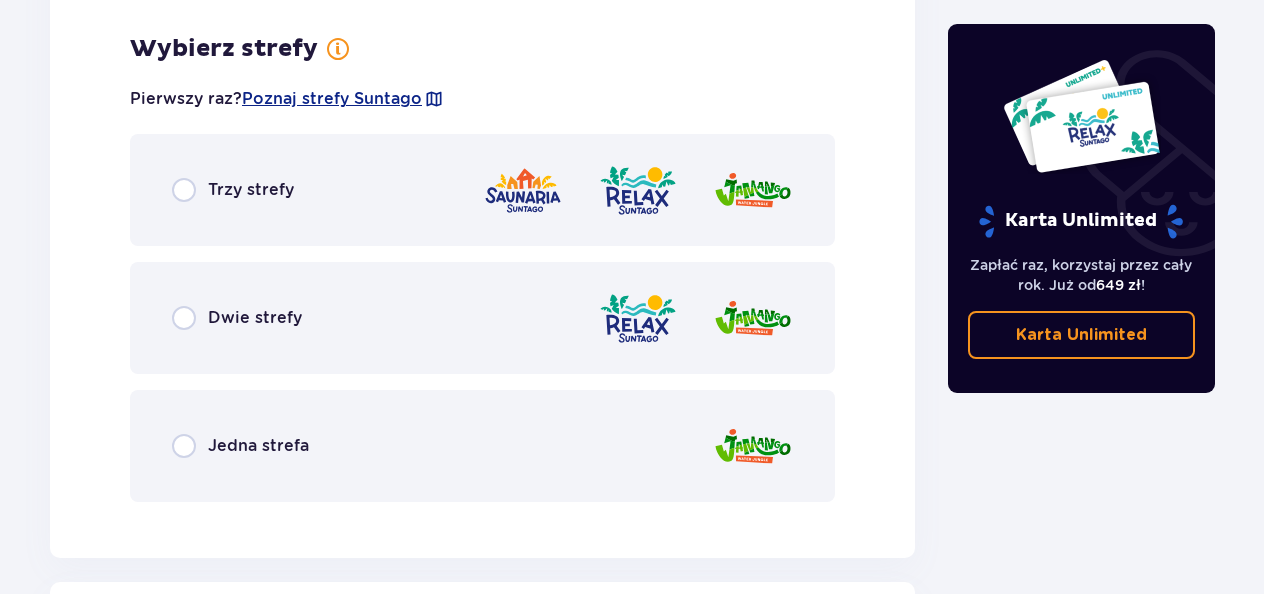 scroll, scrollTop: 2785, scrollLeft: 0, axis: vertical 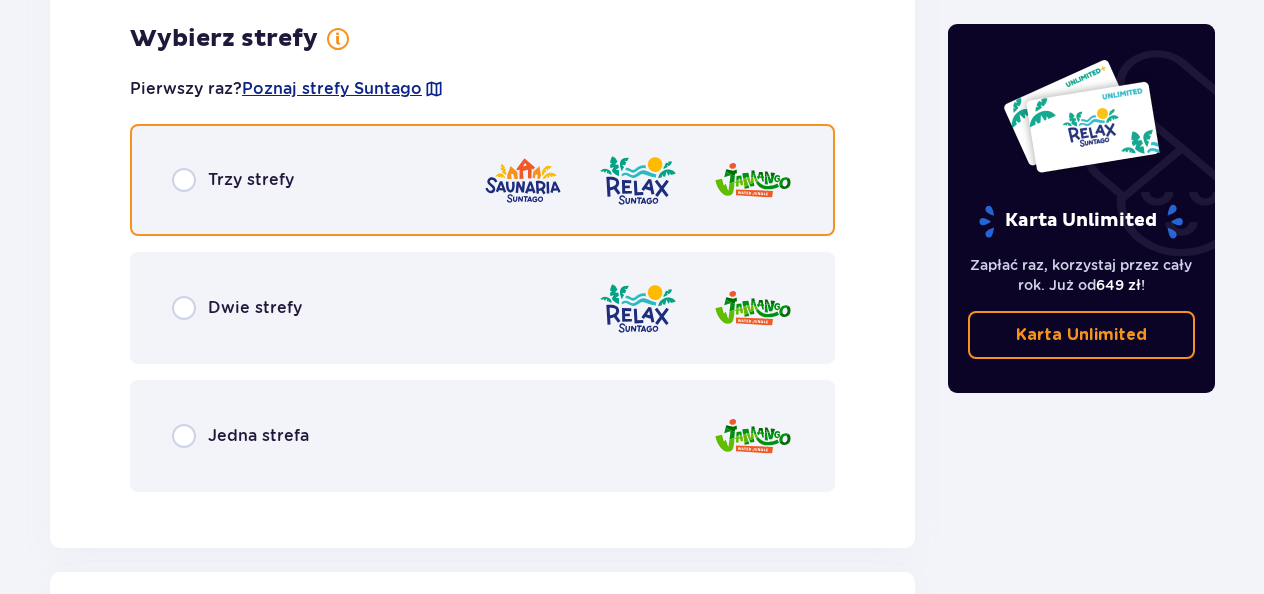 click at bounding box center [184, 180] 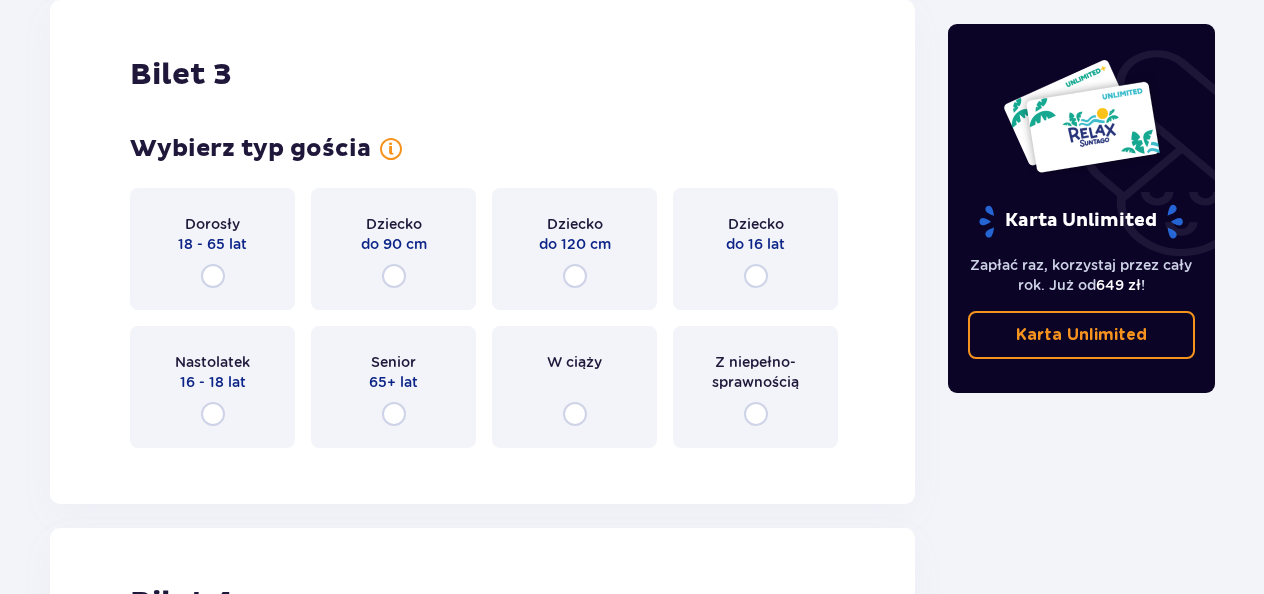 scroll, scrollTop: 3993, scrollLeft: 0, axis: vertical 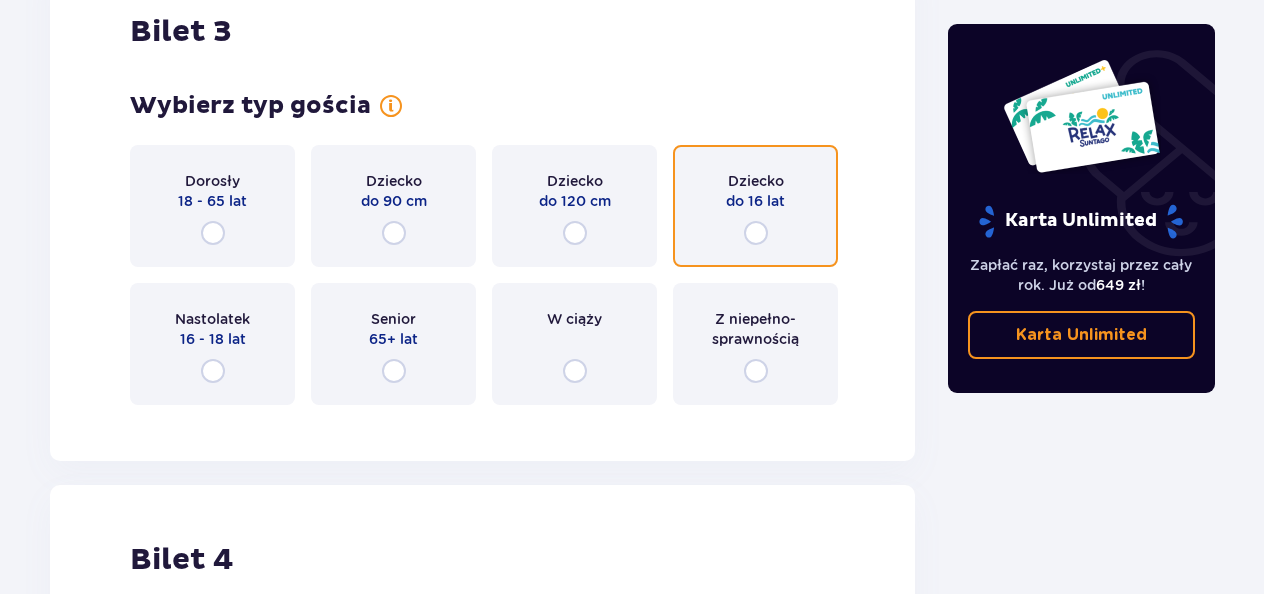 click at bounding box center [756, 233] 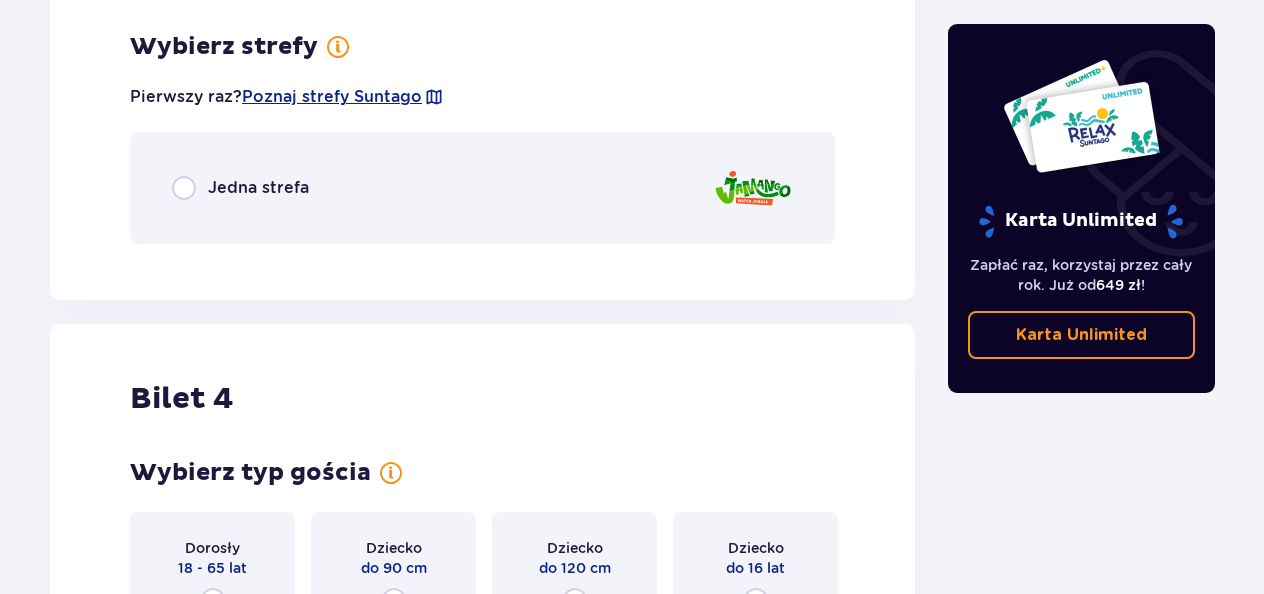 scroll, scrollTop: 4414, scrollLeft: 0, axis: vertical 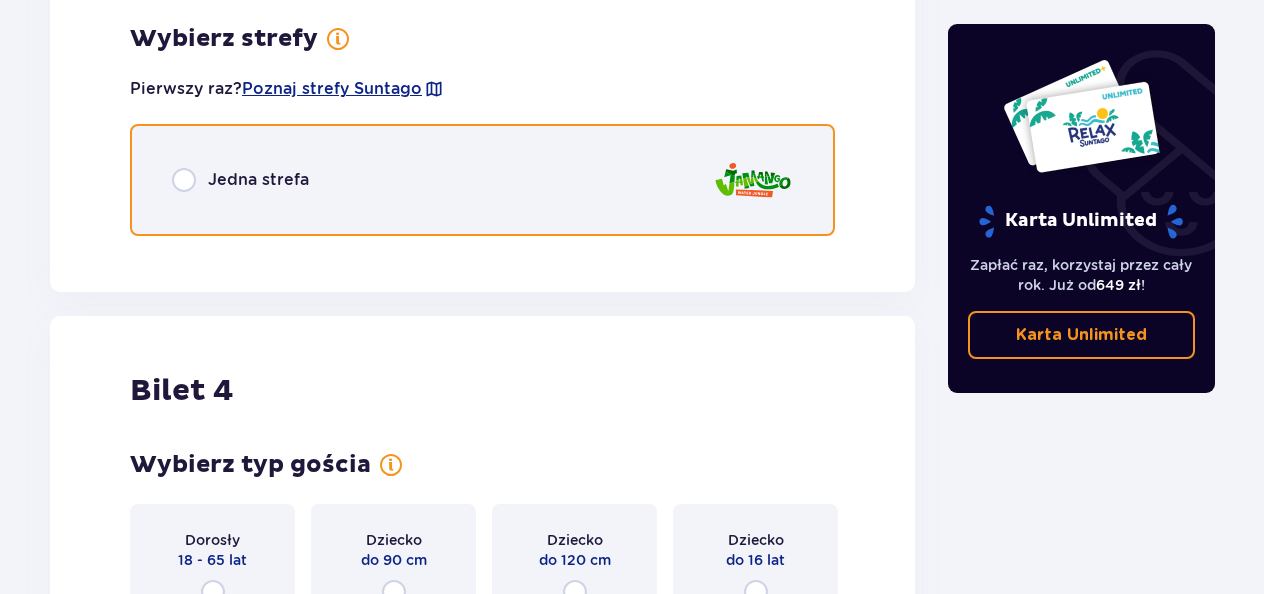 click at bounding box center (184, 180) 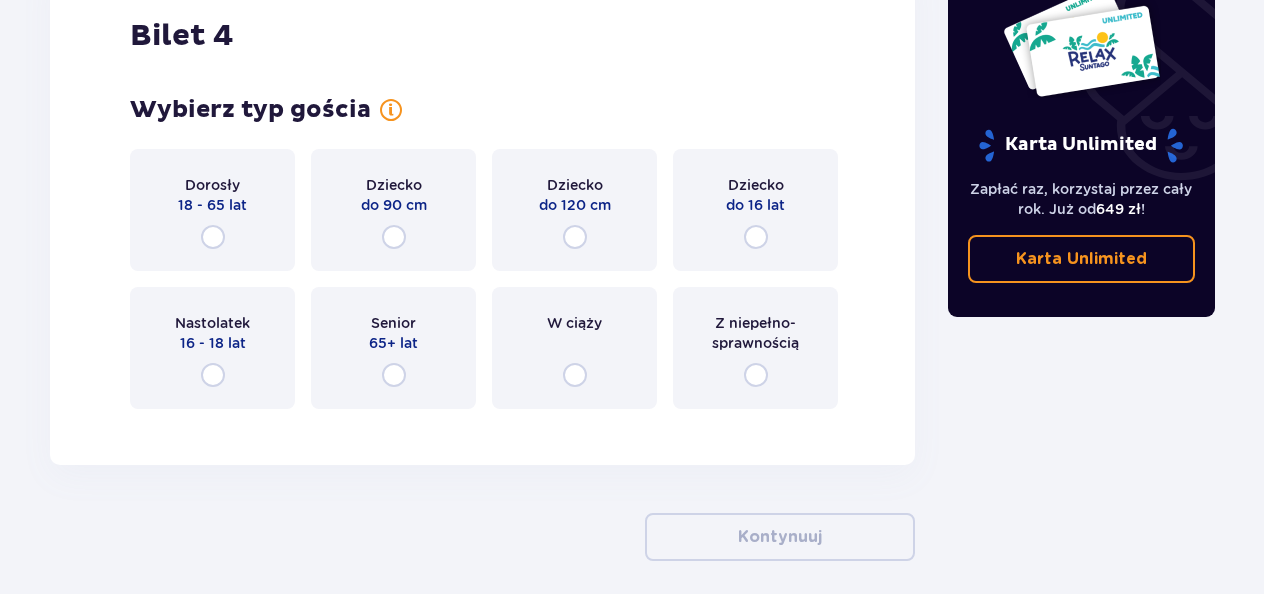 scroll, scrollTop: 5366, scrollLeft: 0, axis: vertical 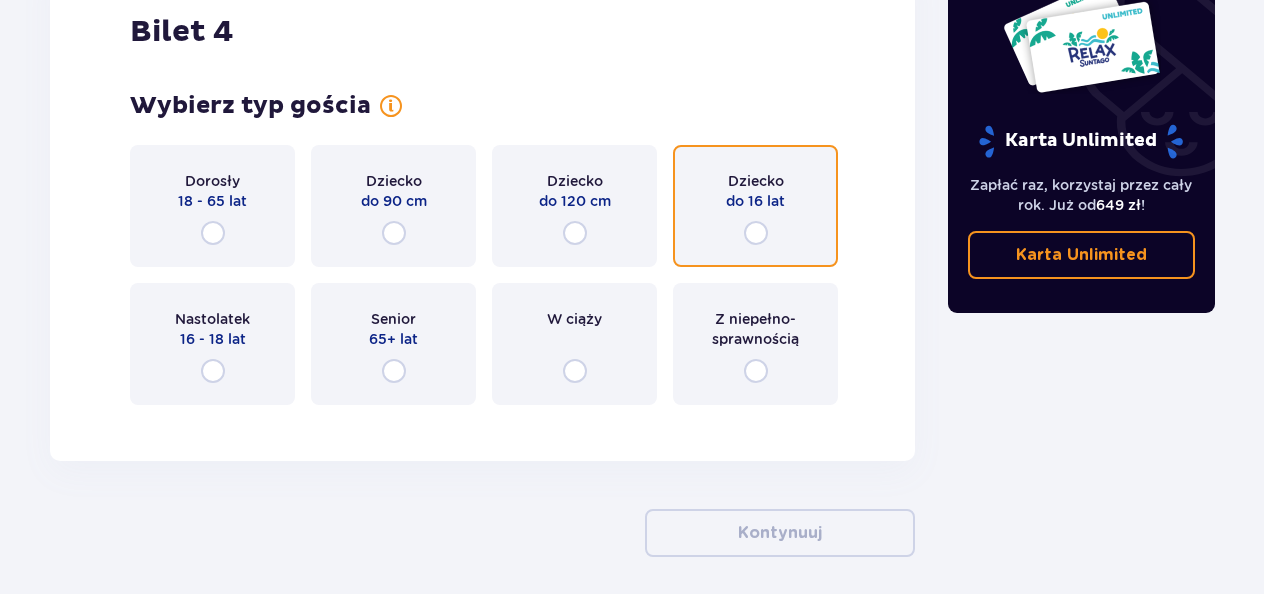 click at bounding box center [756, 233] 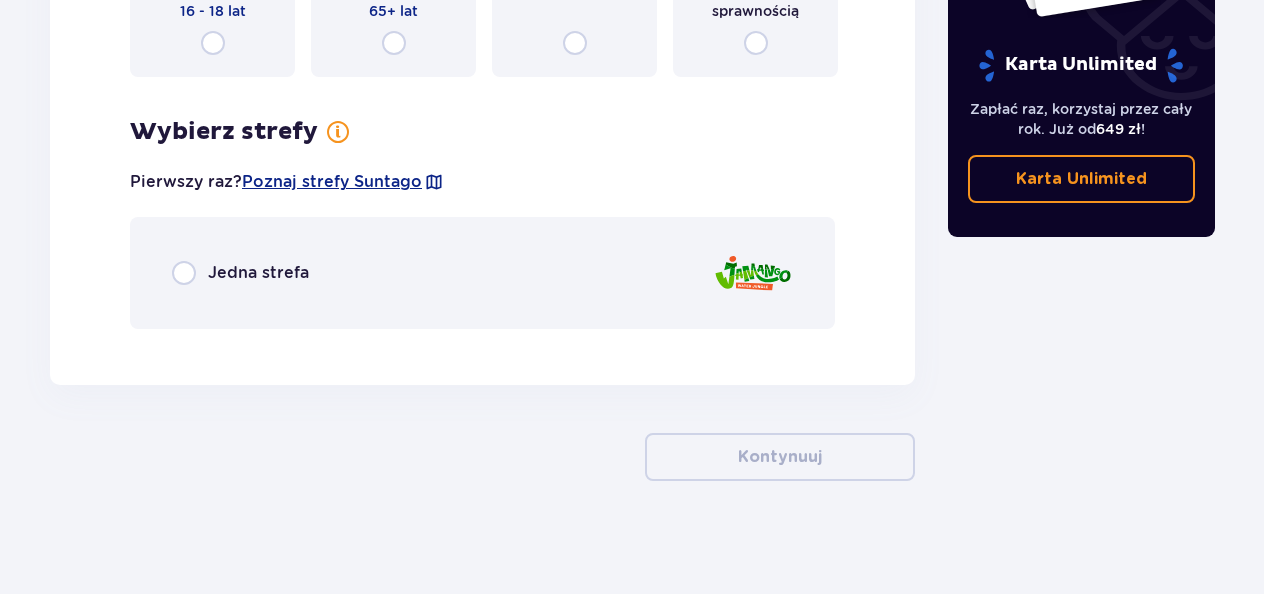 scroll, scrollTop: 5701, scrollLeft: 0, axis: vertical 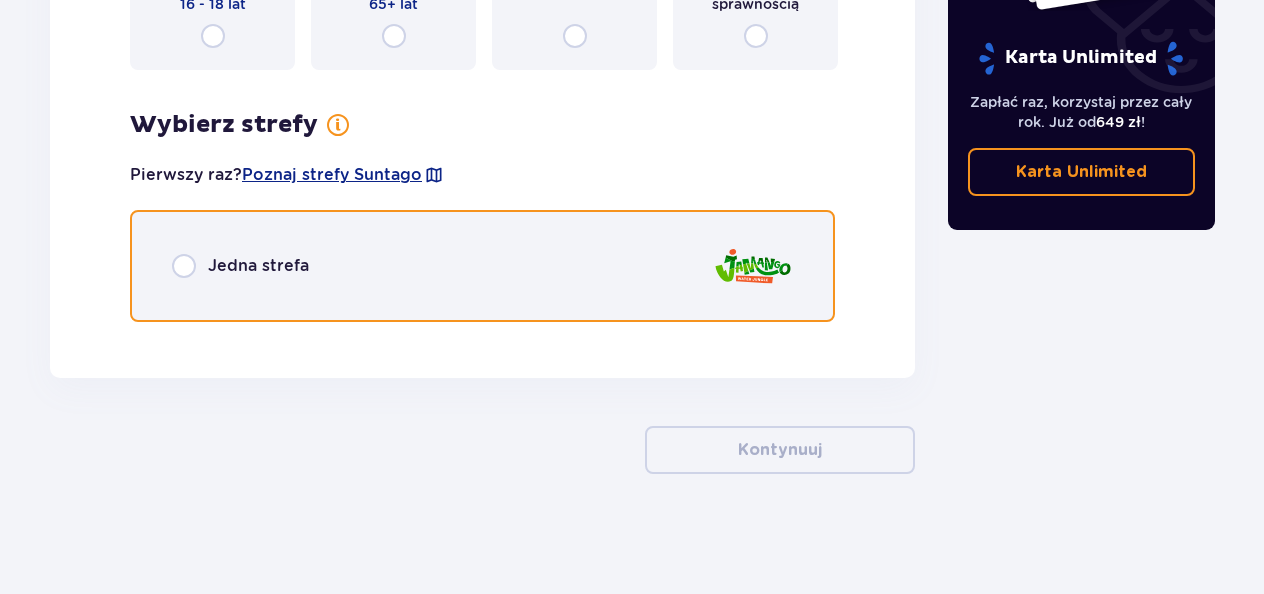 drag, startPoint x: 182, startPoint y: 271, endPoint x: 194, endPoint y: 298, distance: 29.546574 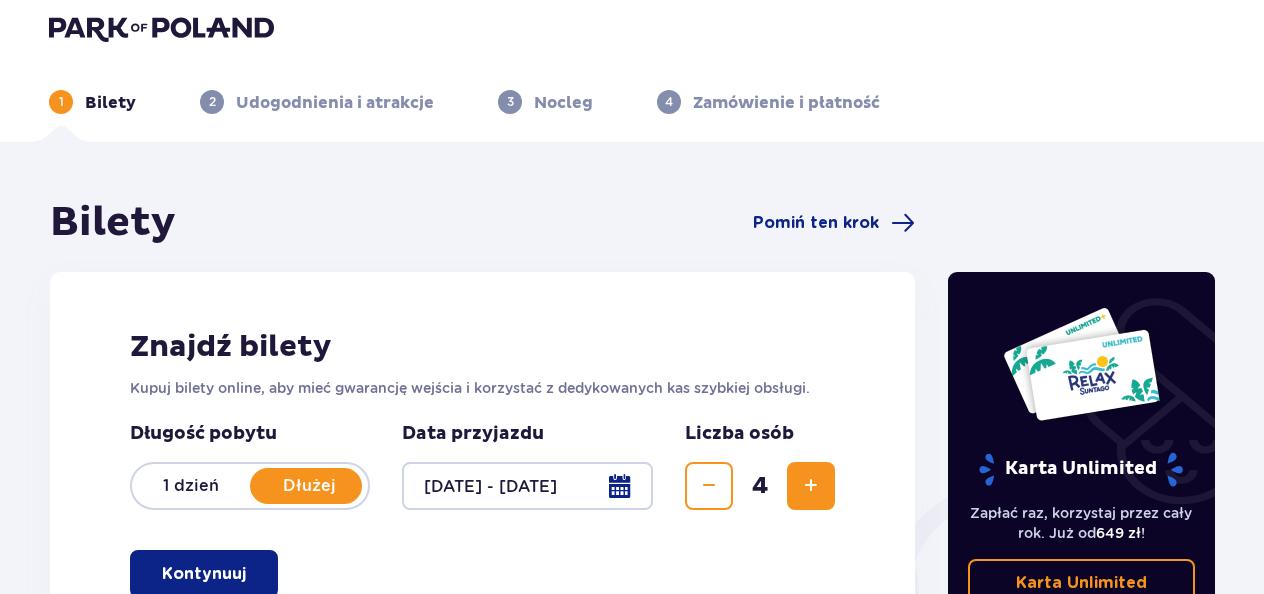 scroll, scrollTop: 0, scrollLeft: 0, axis: both 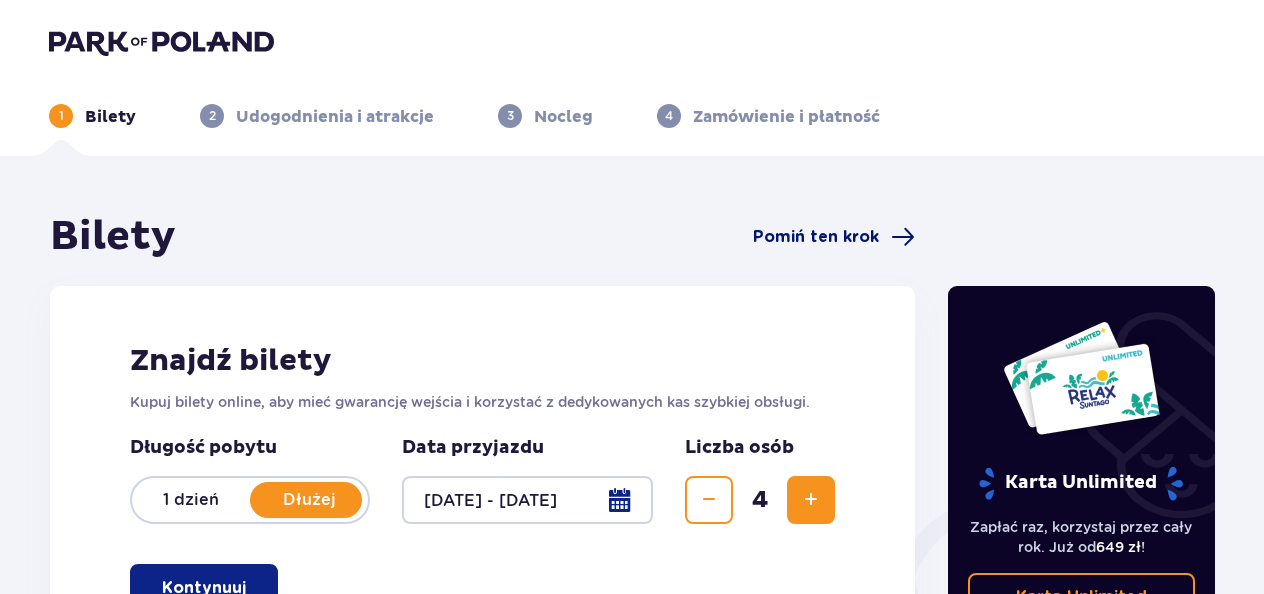 click on "Pomiń ten krok" at bounding box center [816, 237] 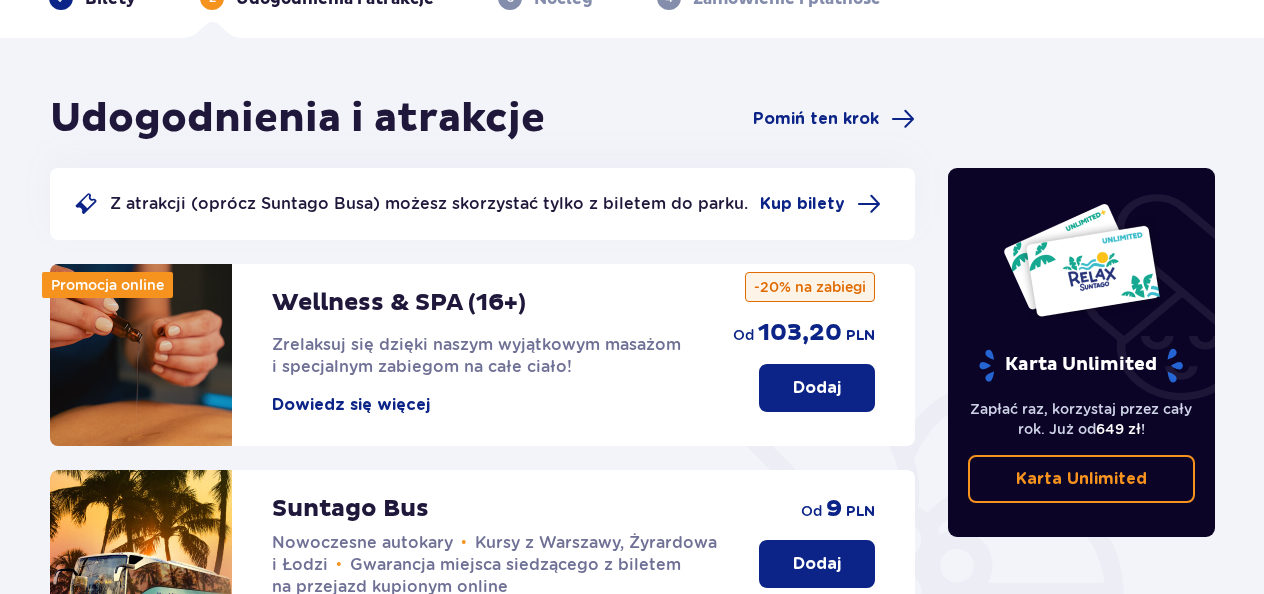 scroll, scrollTop: 0, scrollLeft: 0, axis: both 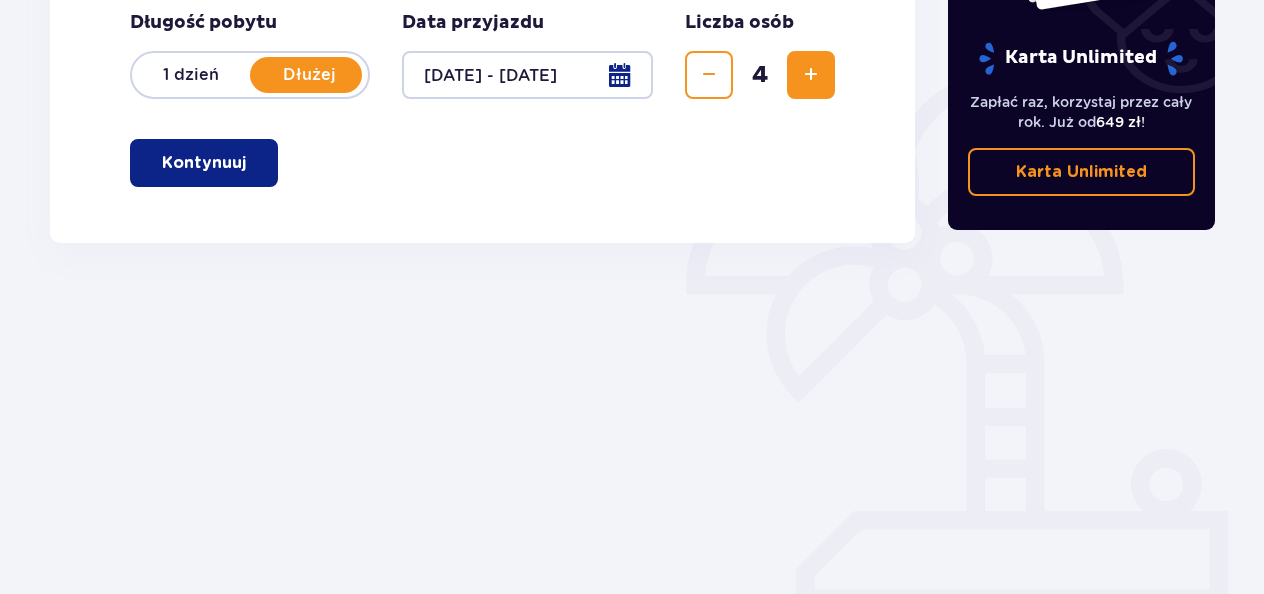 click on "Kontynuuj" at bounding box center [204, 163] 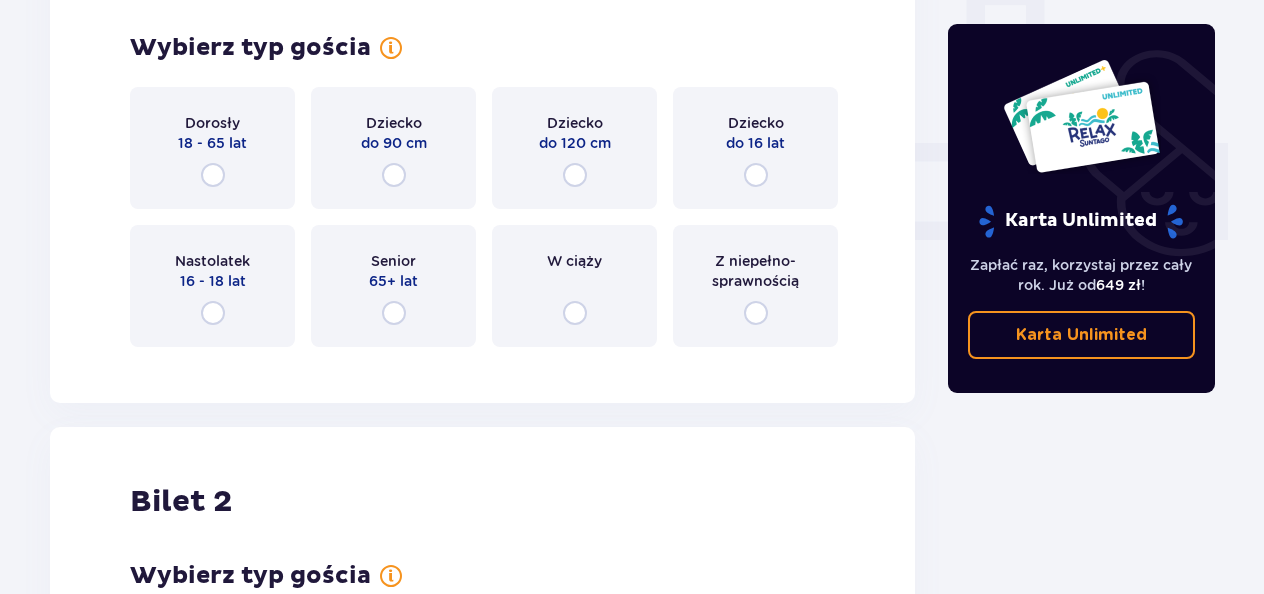 scroll, scrollTop: 768, scrollLeft: 0, axis: vertical 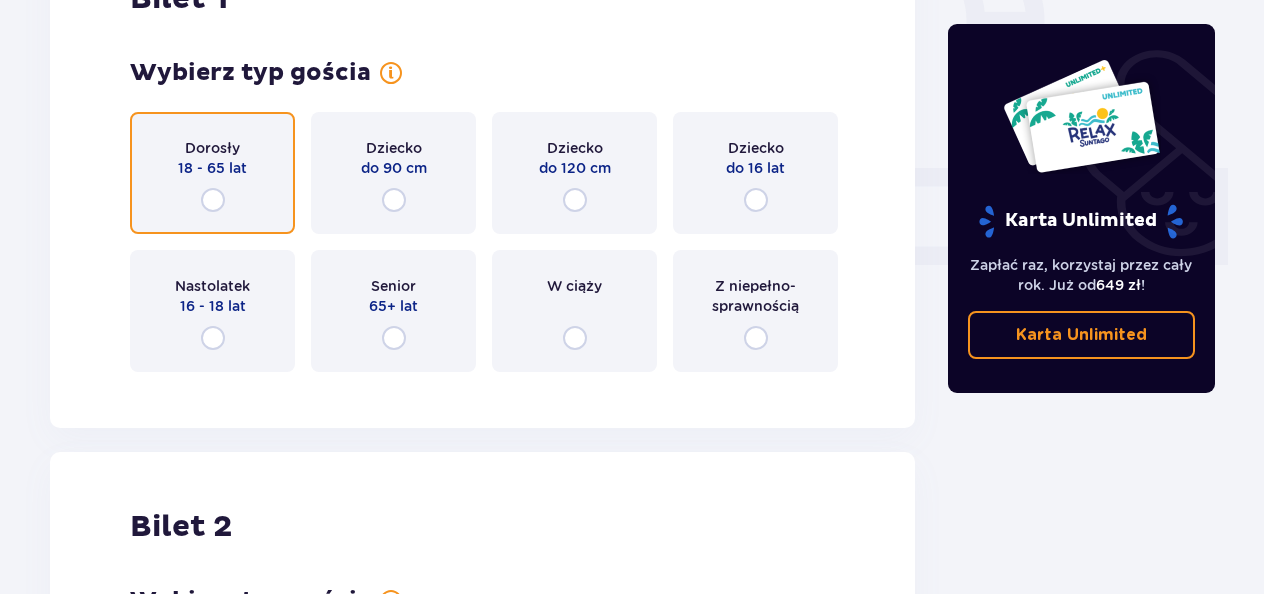 click at bounding box center (213, 200) 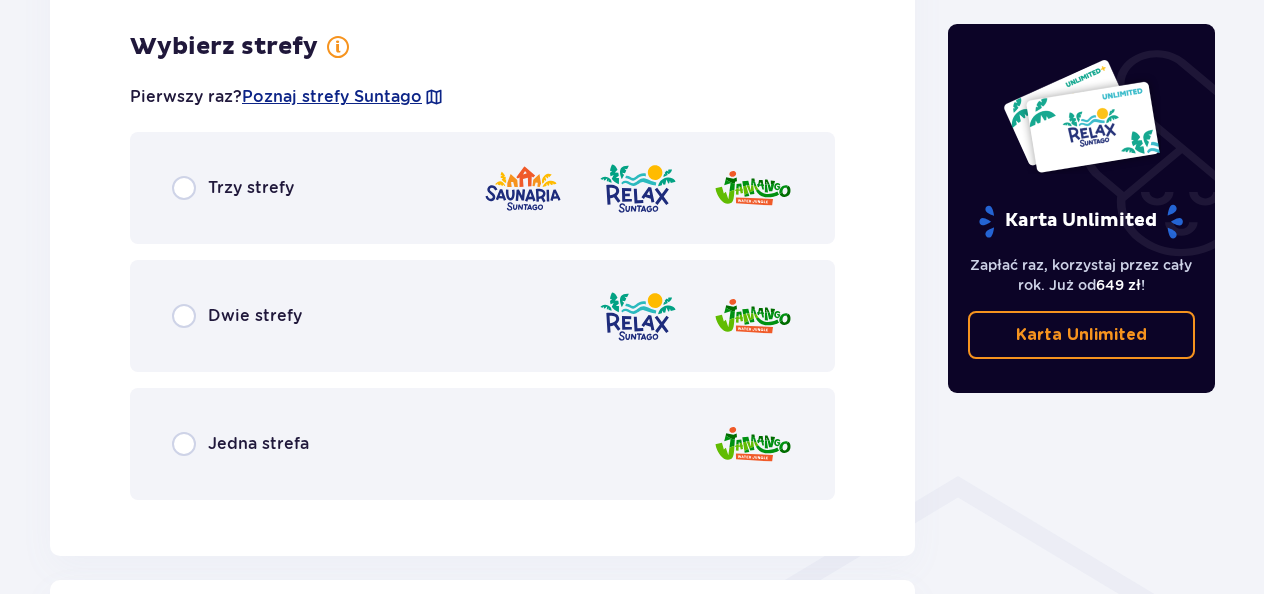 scroll, scrollTop: 1156, scrollLeft: 0, axis: vertical 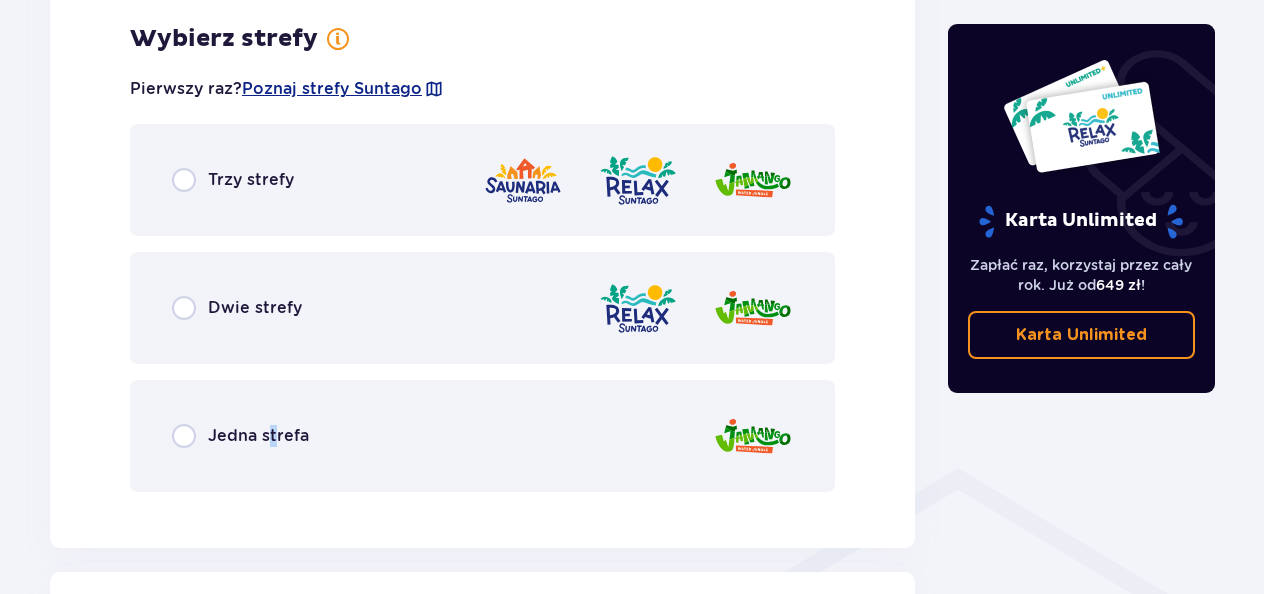click on "Jedna strefa" at bounding box center (258, 436) 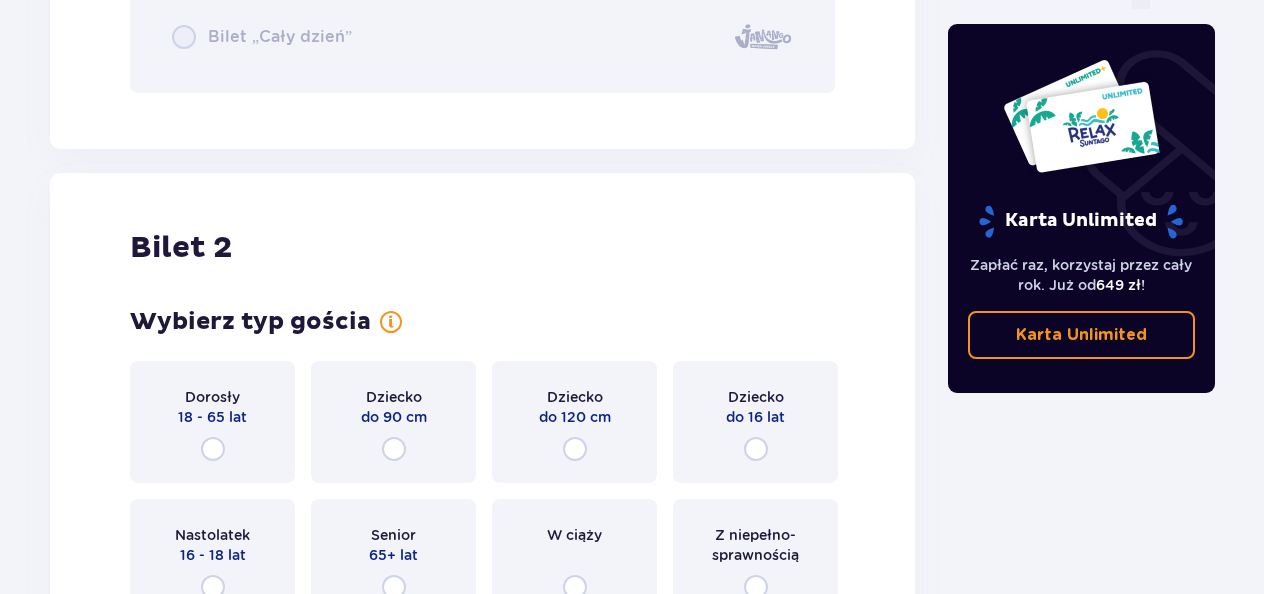 scroll, scrollTop: 2264, scrollLeft: 0, axis: vertical 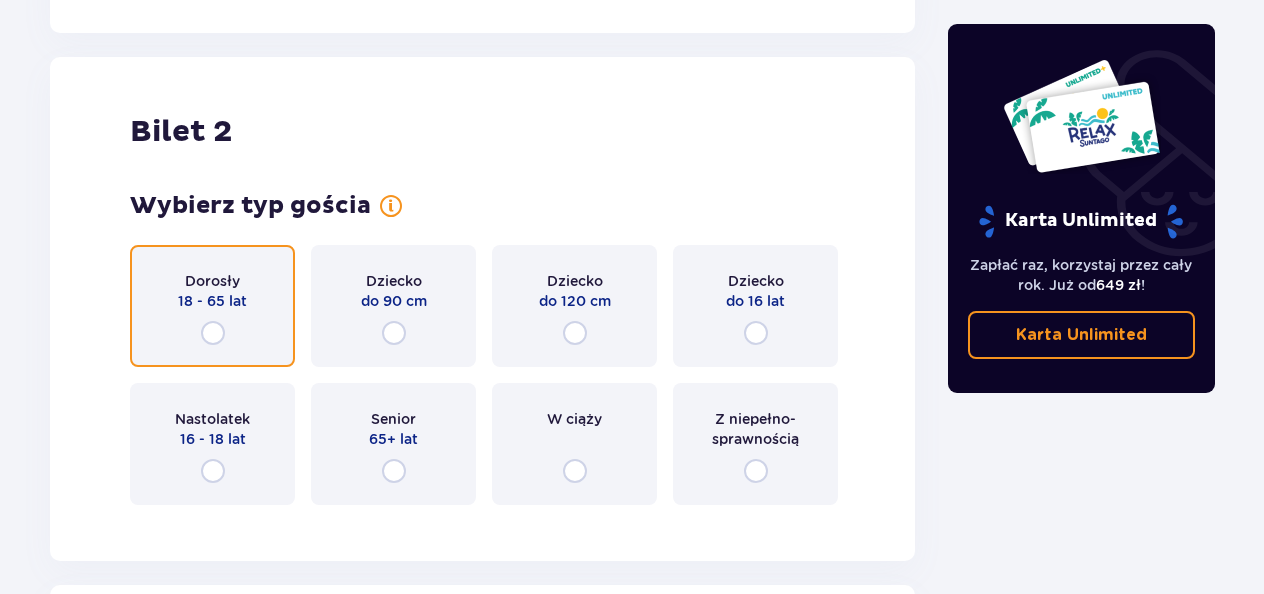 click at bounding box center (213, 333) 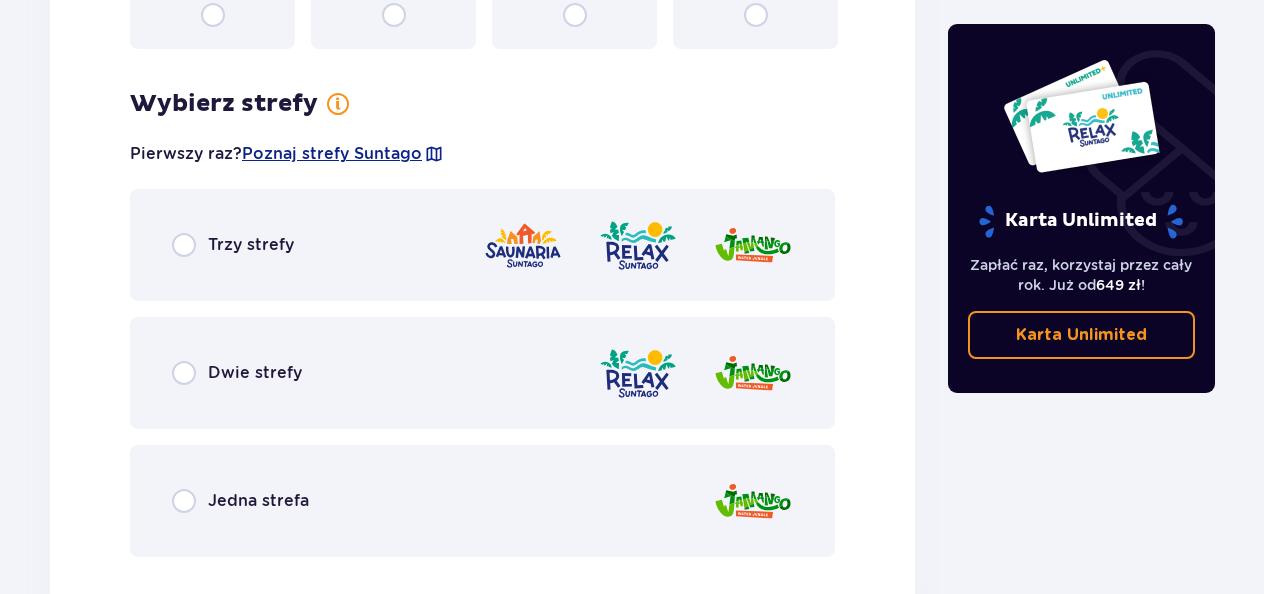 scroll, scrollTop: 2785, scrollLeft: 0, axis: vertical 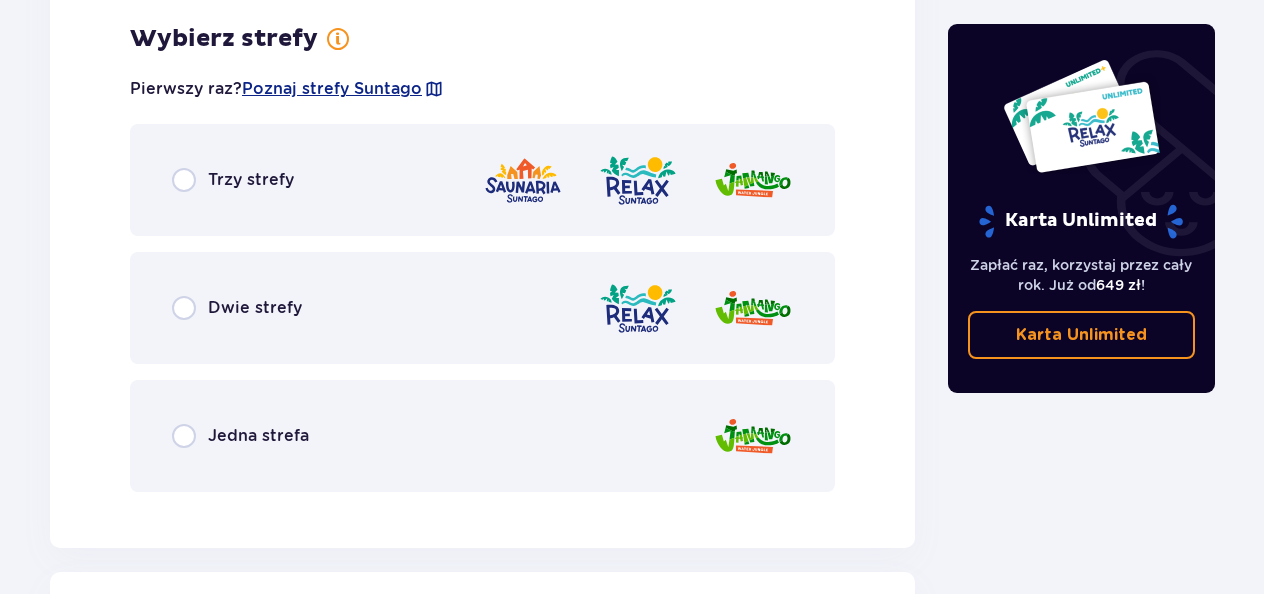 click on "Jedna strefa" at bounding box center [258, 436] 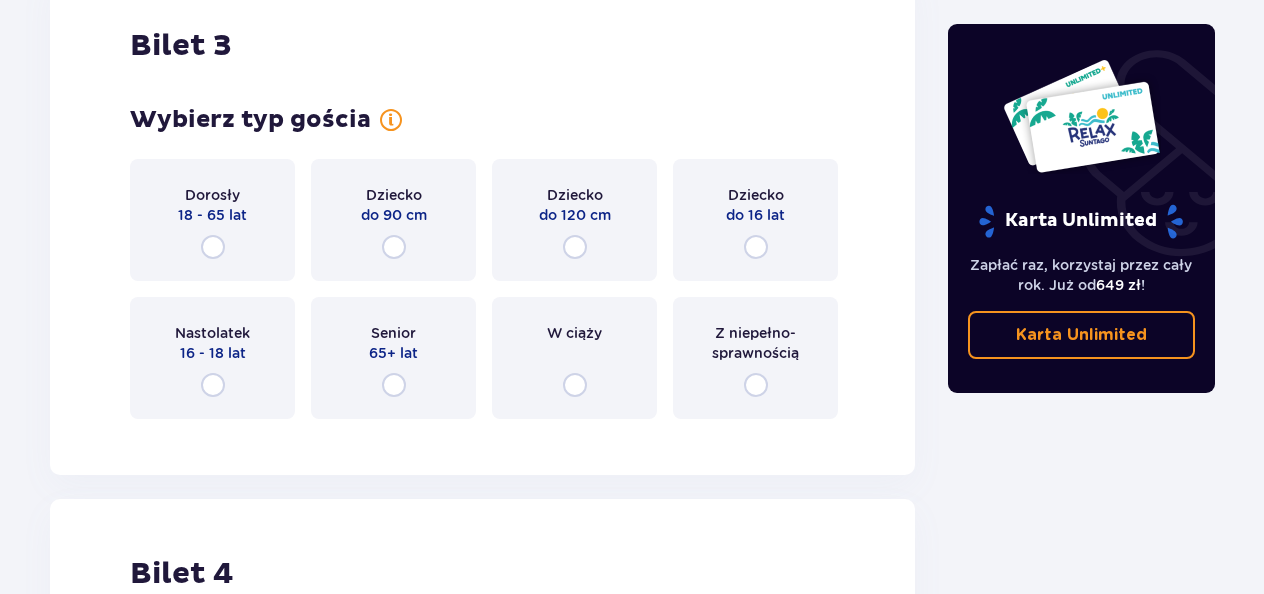 scroll, scrollTop: 3993, scrollLeft: 0, axis: vertical 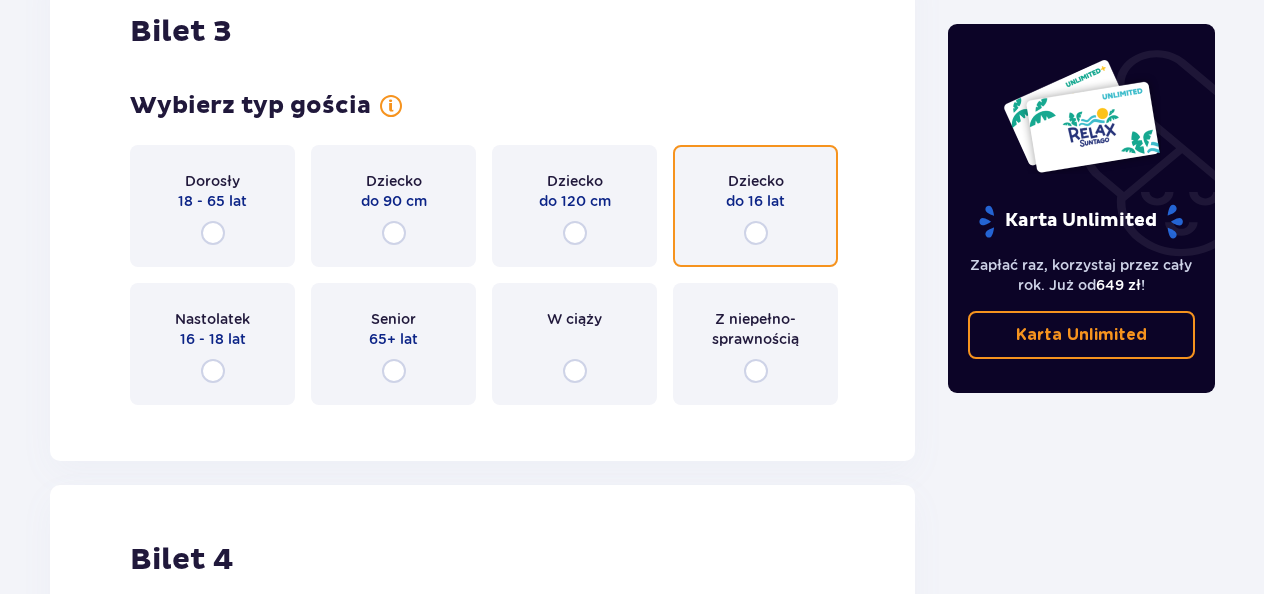 click at bounding box center [756, 233] 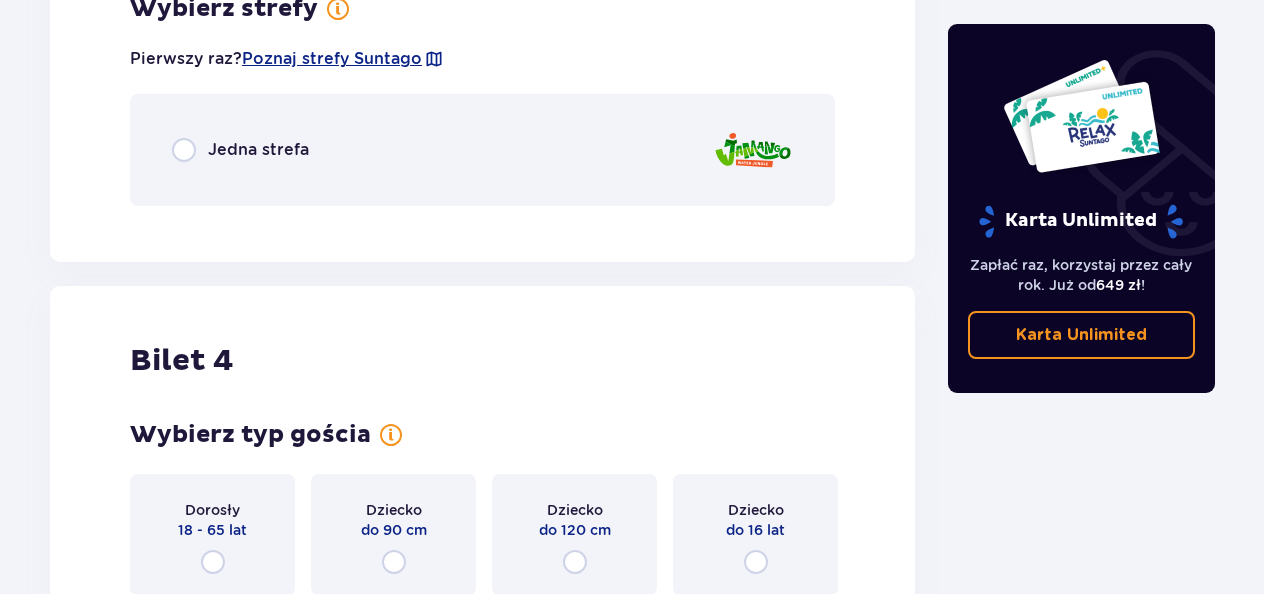 click on "Jedna strefa" at bounding box center [482, 150] 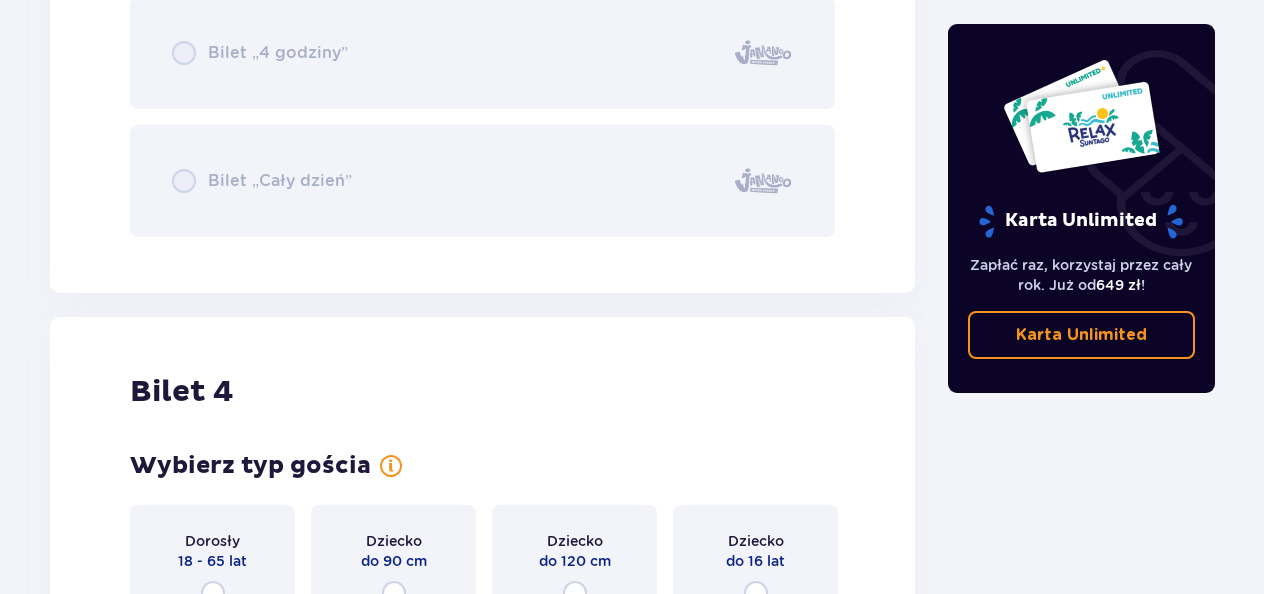 scroll, scrollTop: 4766, scrollLeft: 0, axis: vertical 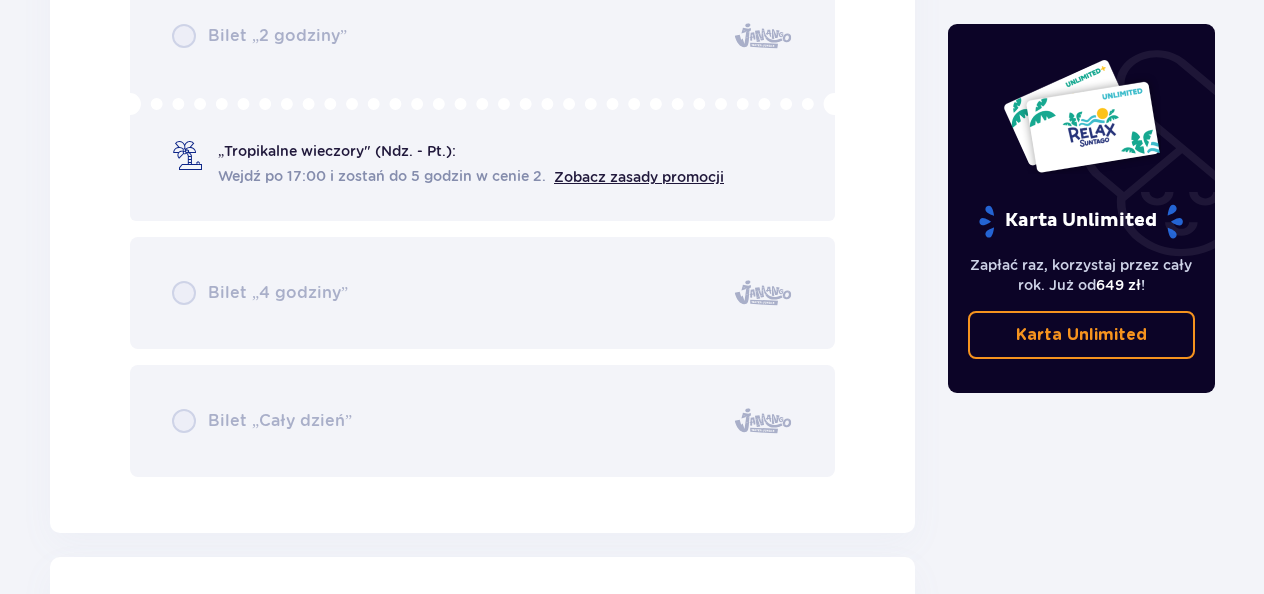 click on "Bilet „2 godziny” „Tropikalne wieczory" (Ndz. - Pt.): Wejdź po 17:00 i zostań do 5 godzin w cenie 2. Zobacz zasady promocji Bilet „4 godziny” Bilet „Cały dzień”" at bounding box center (482, 227) 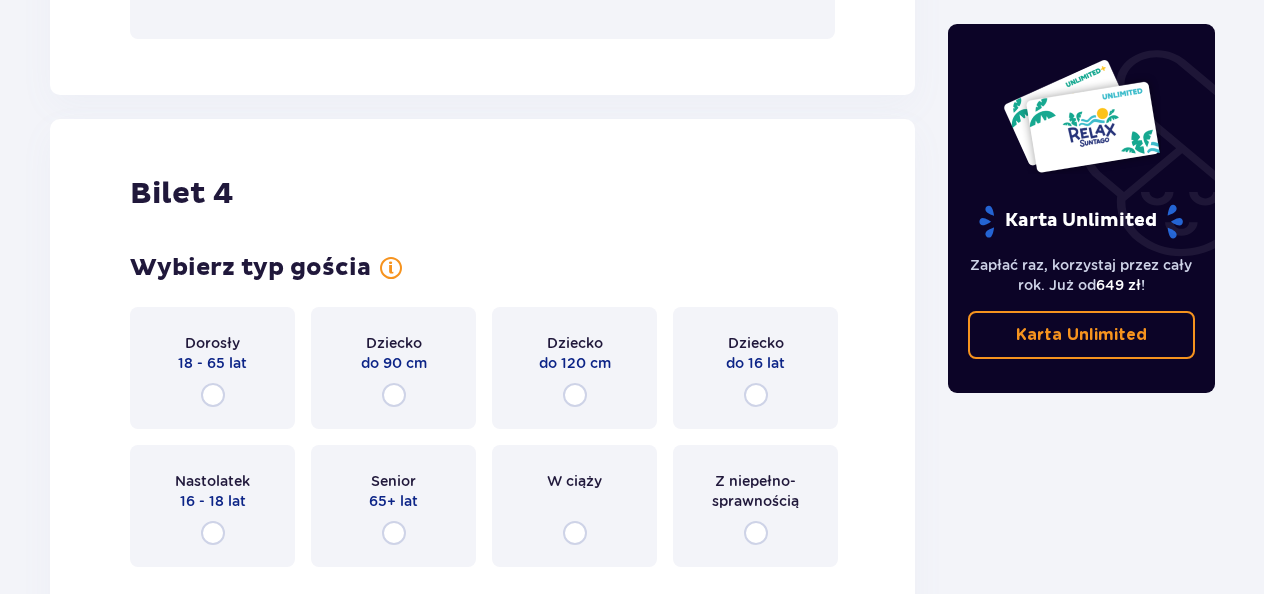 scroll, scrollTop: 5366, scrollLeft: 0, axis: vertical 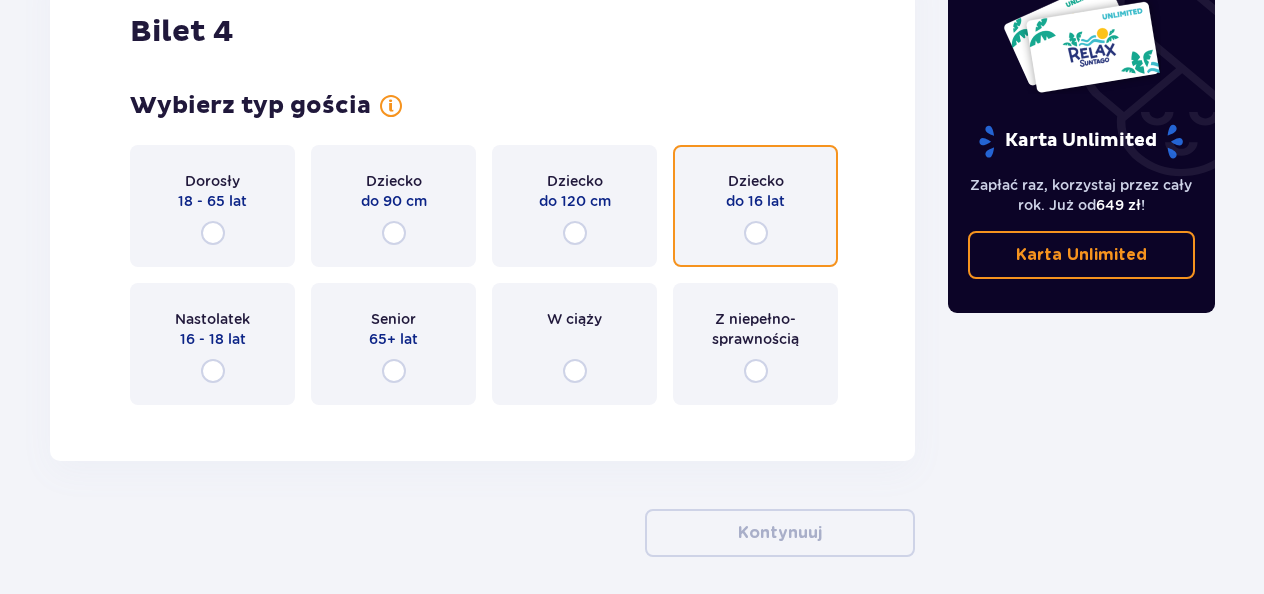 click at bounding box center (756, 233) 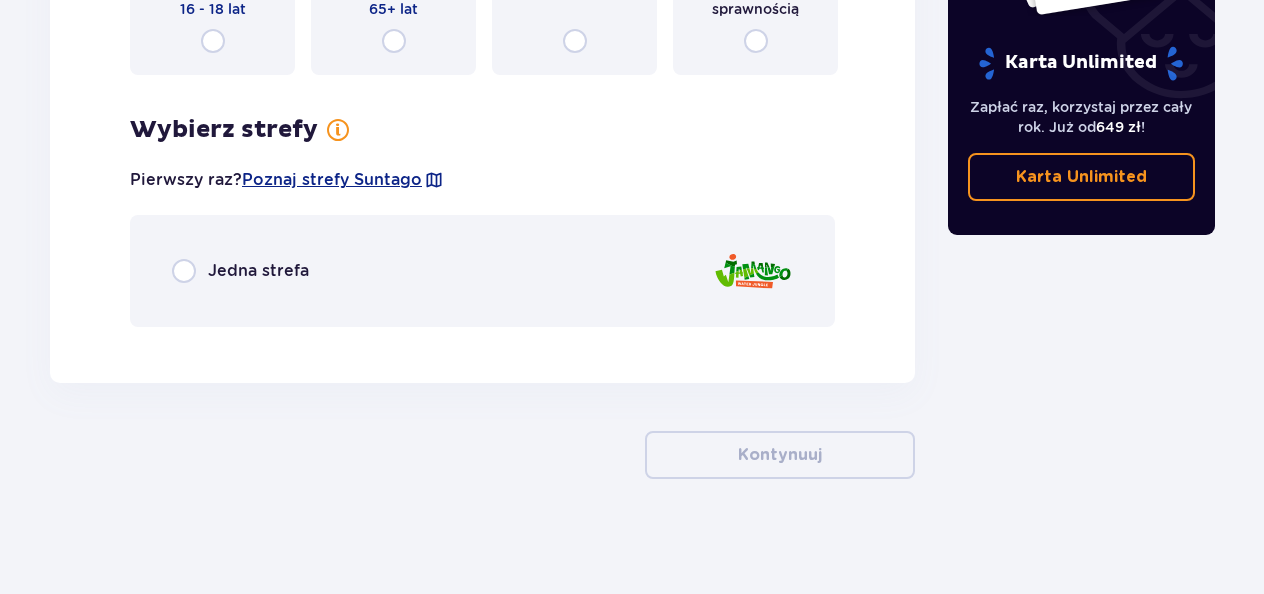 scroll, scrollTop: 5701, scrollLeft: 0, axis: vertical 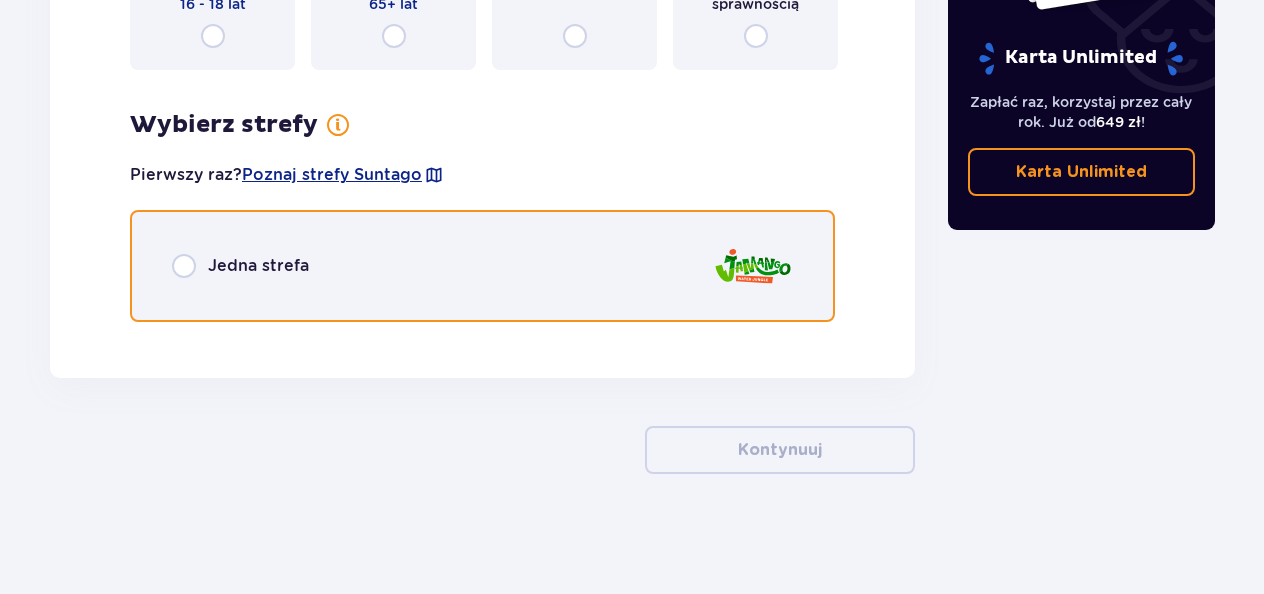 drag, startPoint x: 178, startPoint y: 270, endPoint x: 192, endPoint y: 291, distance: 25.23886 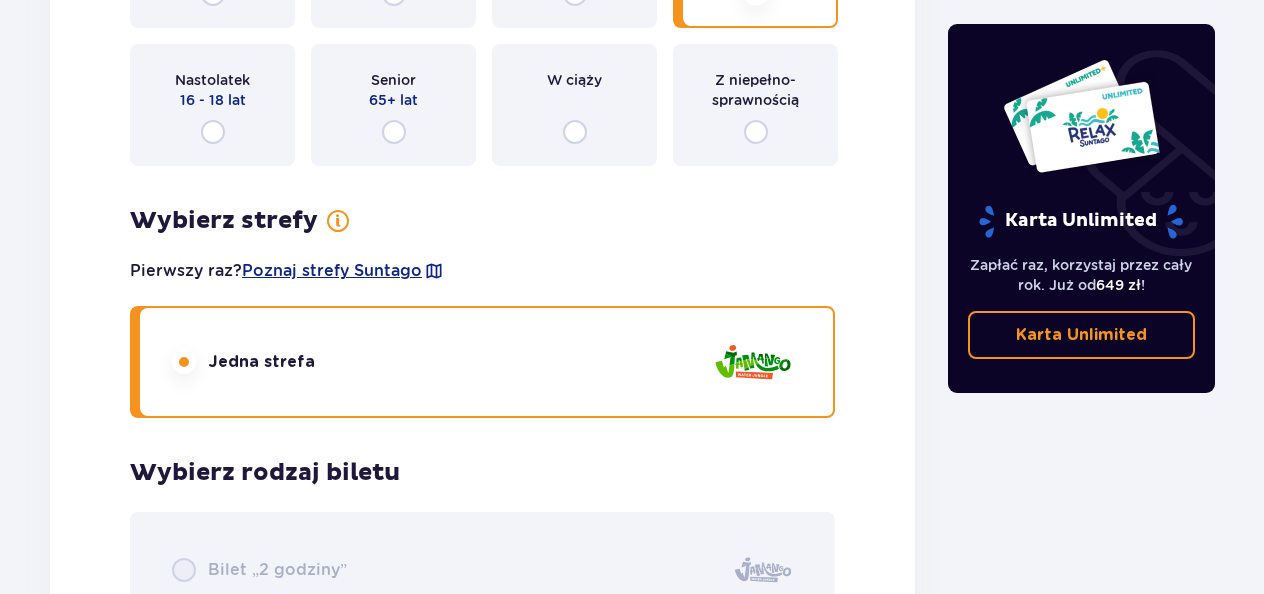 scroll, scrollTop: 5594, scrollLeft: 0, axis: vertical 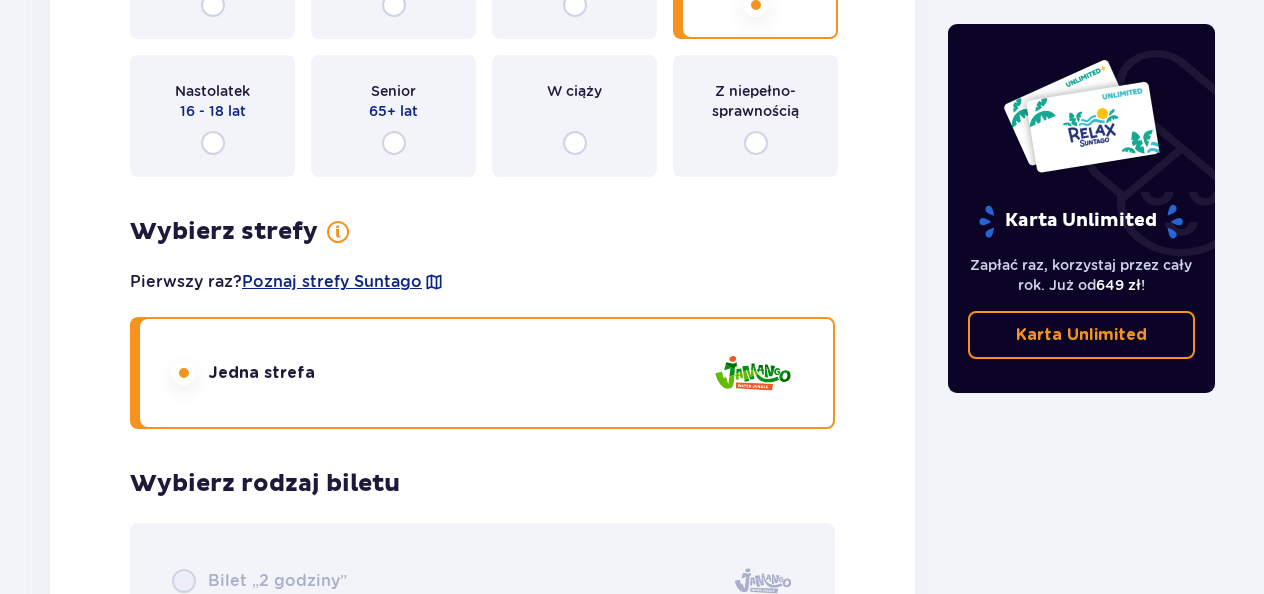 click on "Karta Unlimited" at bounding box center [1081, 335] 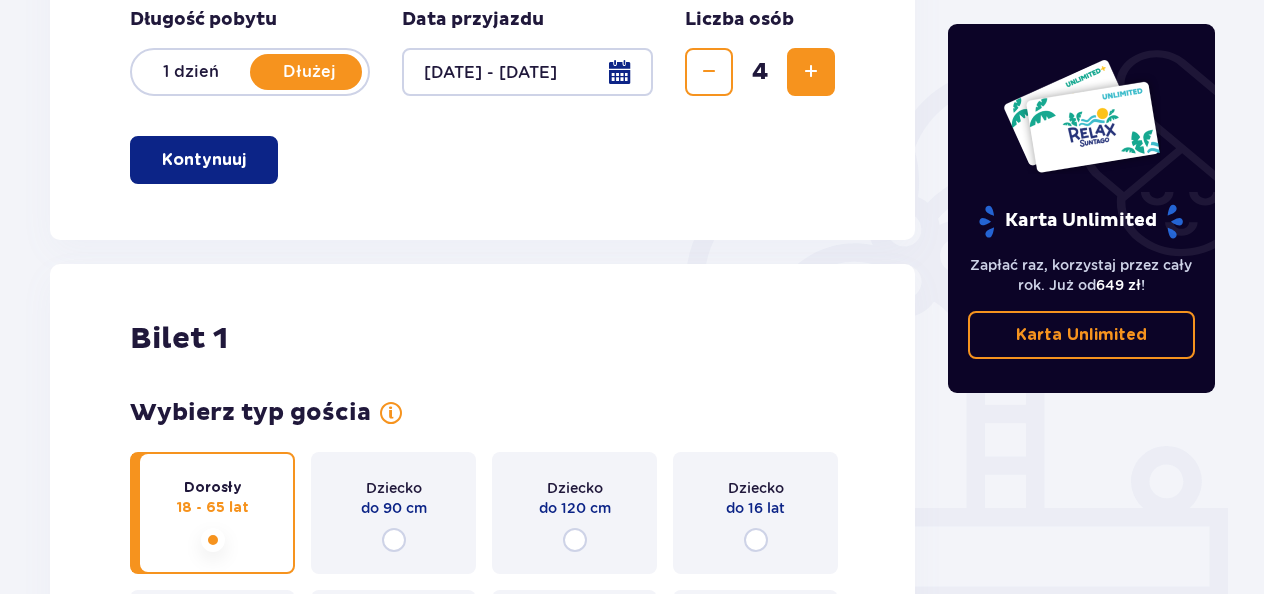 scroll, scrollTop: 294, scrollLeft: 0, axis: vertical 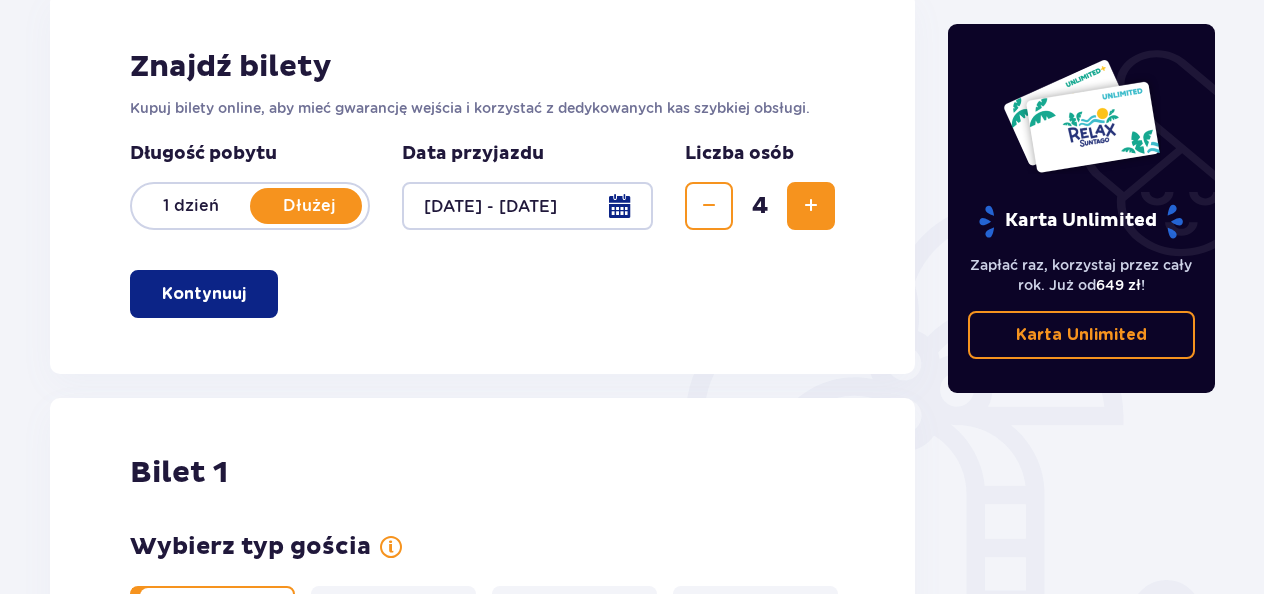 click at bounding box center (250, 294) 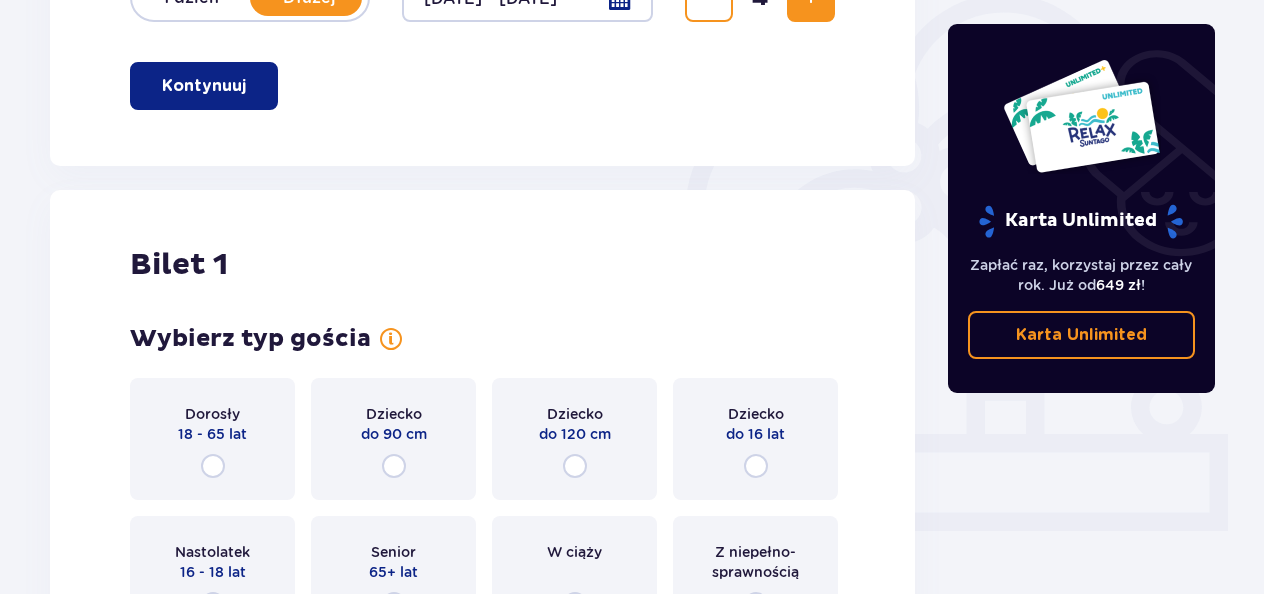scroll, scrollTop: 0, scrollLeft: 0, axis: both 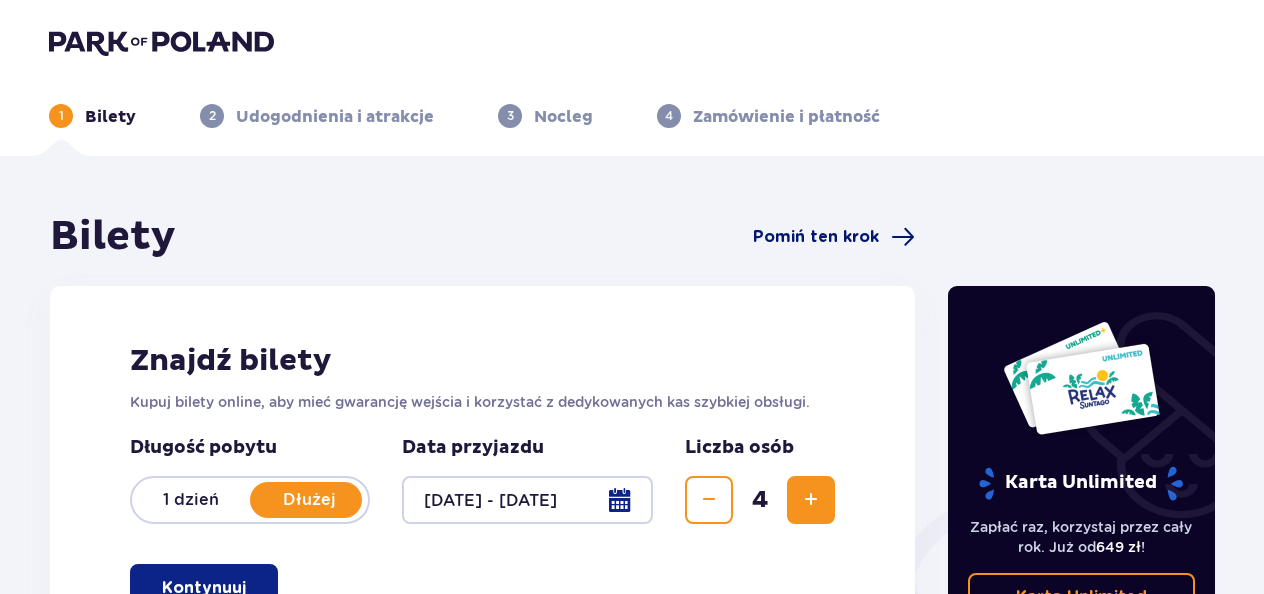 click on "Pomiń ten krok" at bounding box center (816, 237) 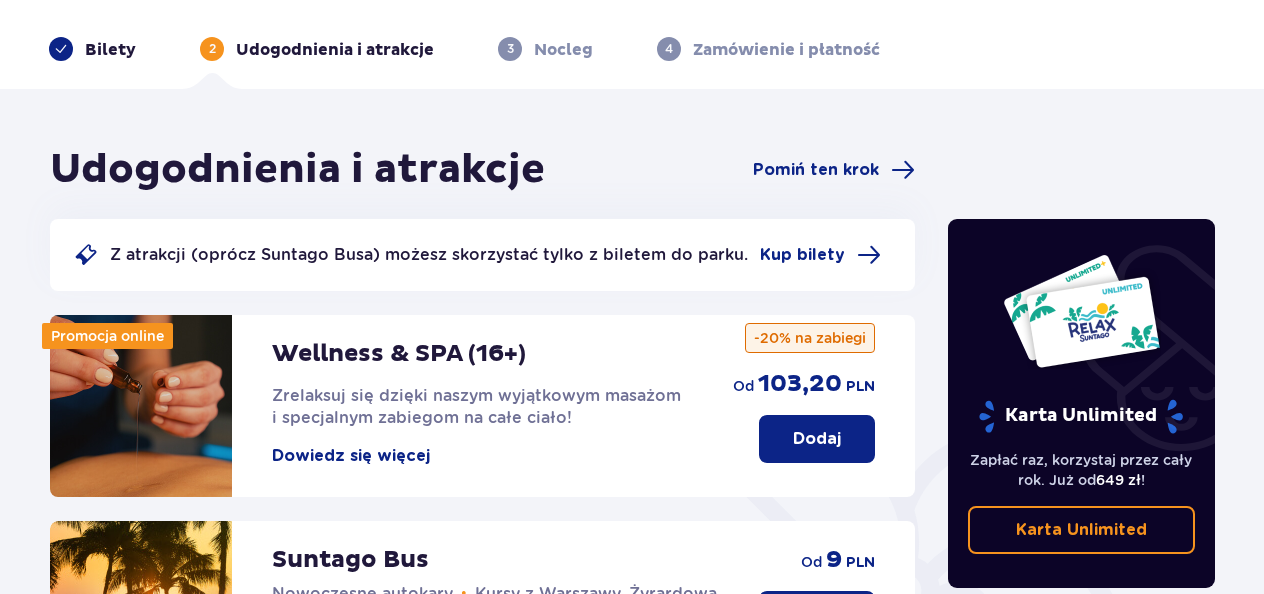 scroll, scrollTop: 0, scrollLeft: 0, axis: both 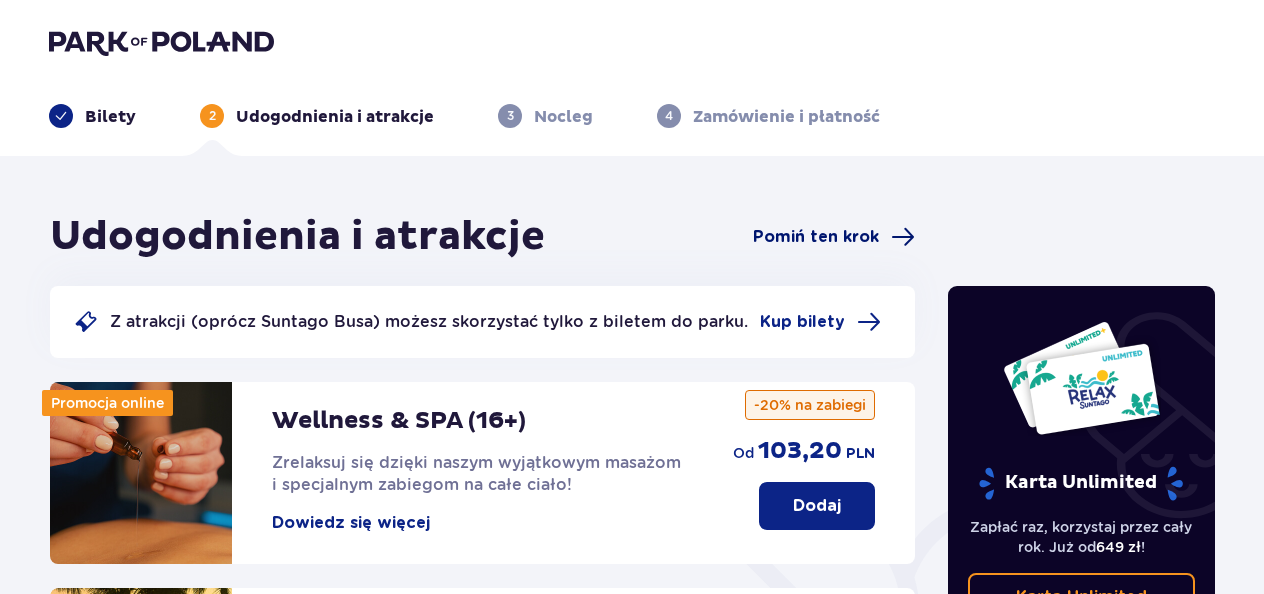 click on "Pomiń ten krok" at bounding box center (816, 237) 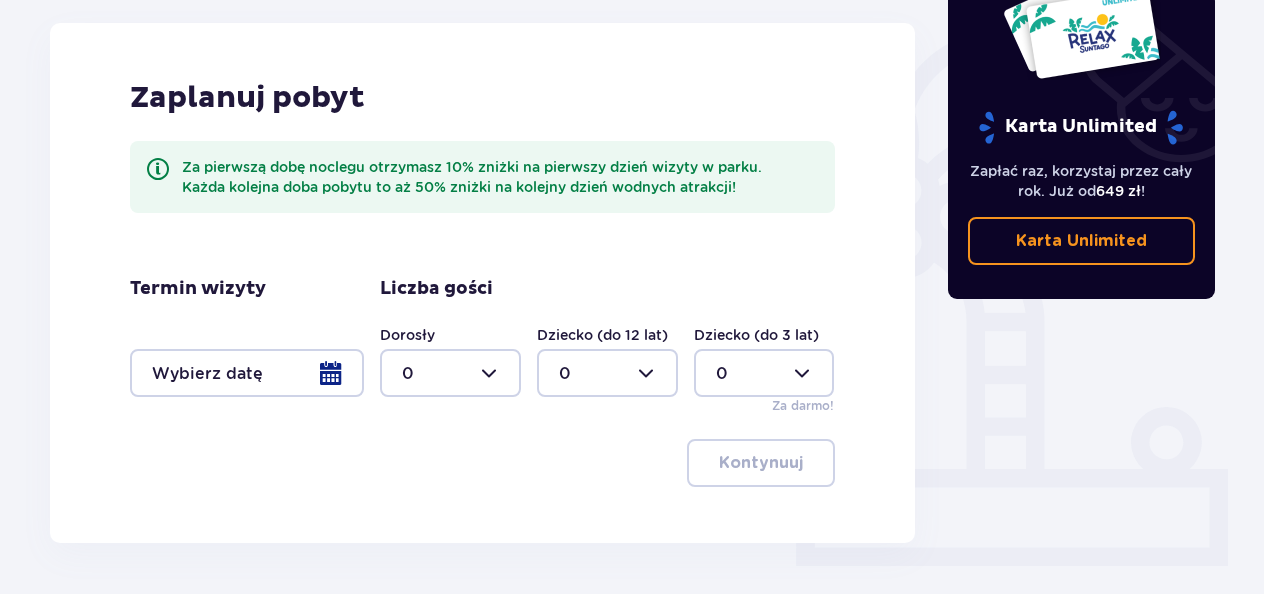 scroll, scrollTop: 536, scrollLeft: 0, axis: vertical 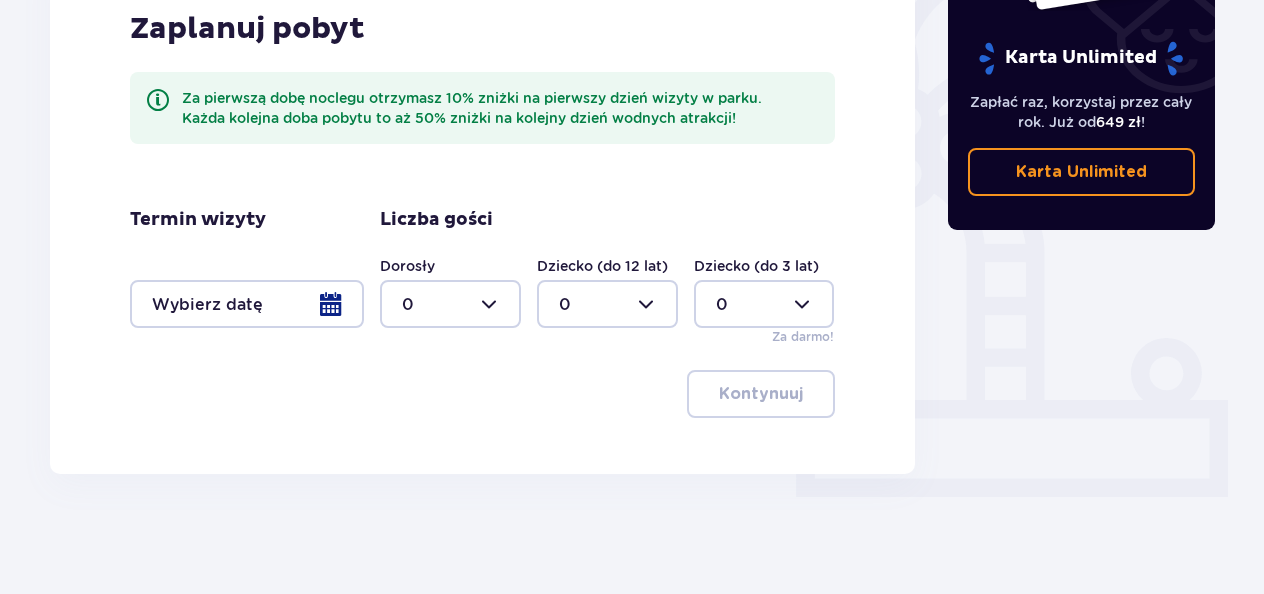 click at bounding box center (247, 304) 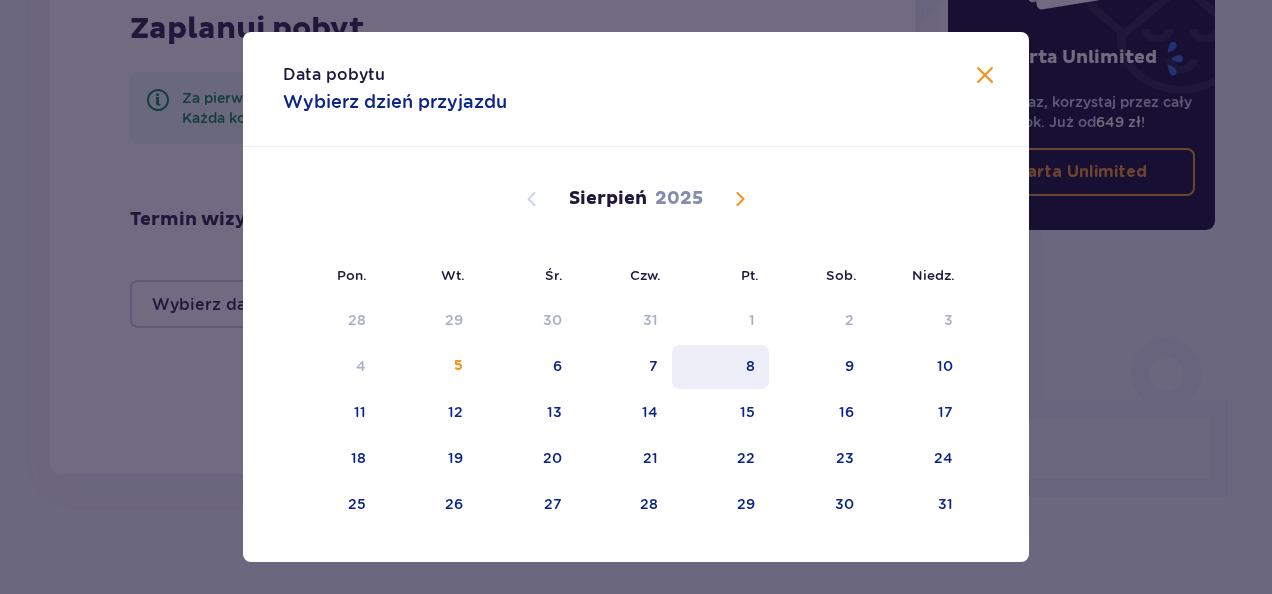 click on "8" at bounding box center (750, 366) 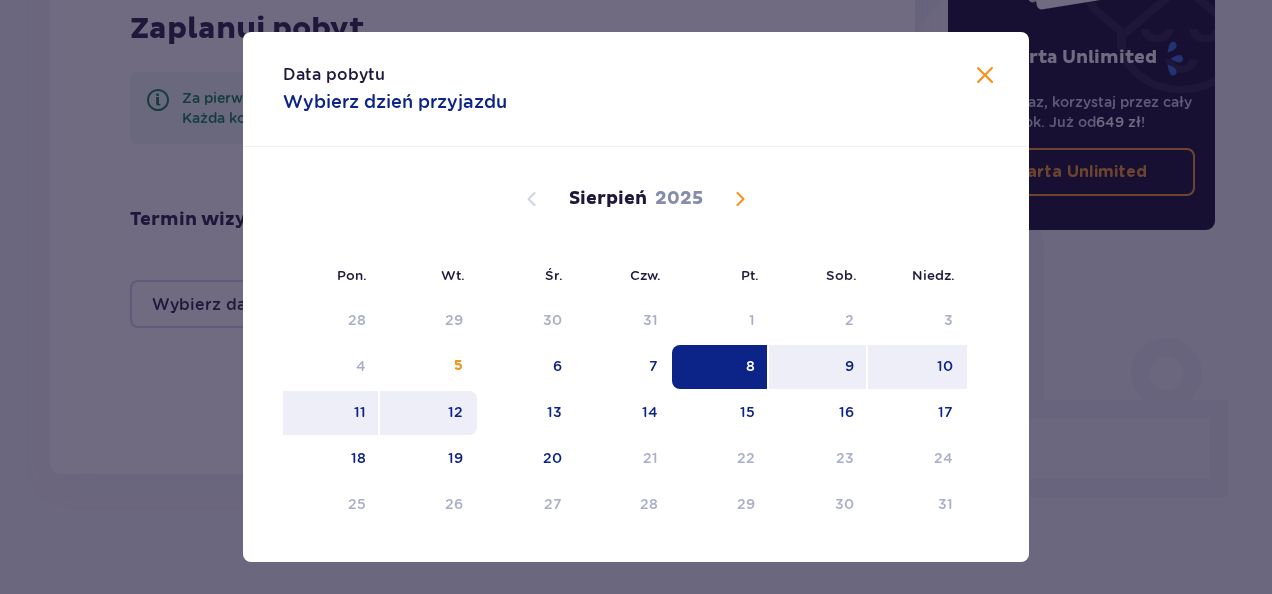 click on "12" at bounding box center [455, 412] 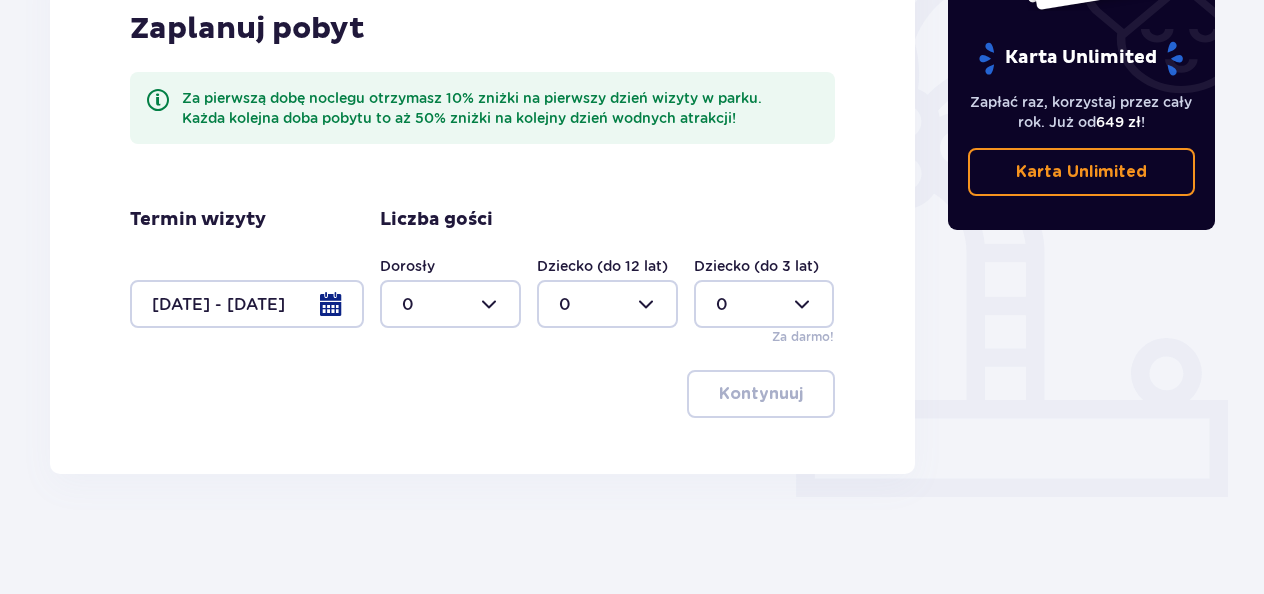 click at bounding box center (450, 304) 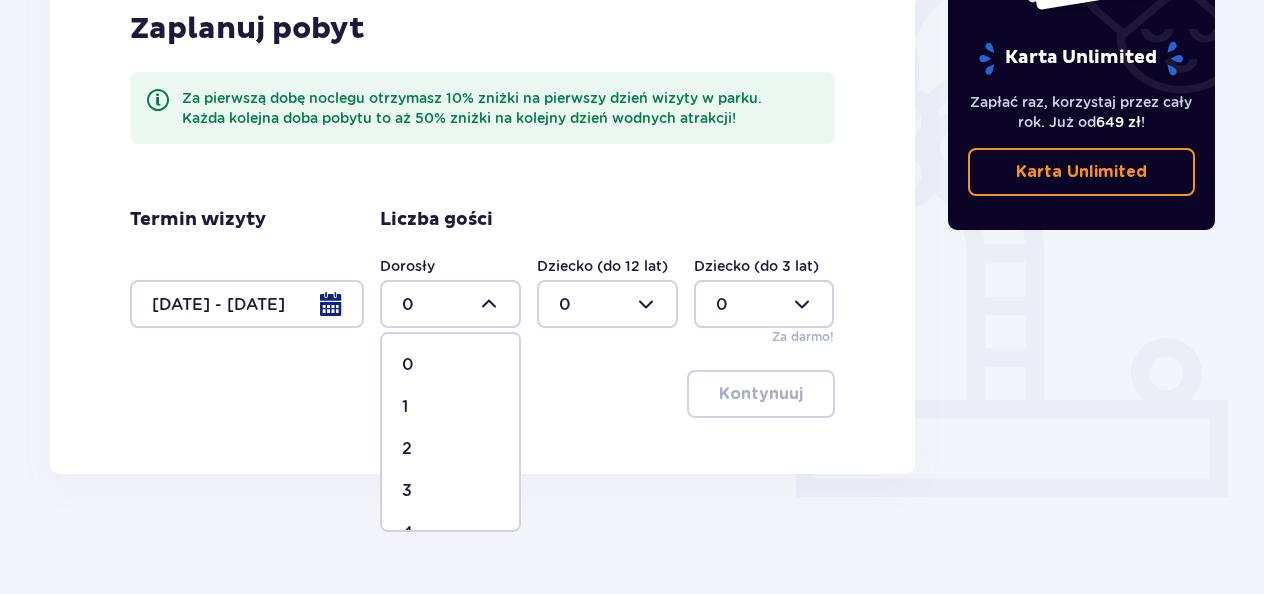 click on "2" at bounding box center [450, 449] 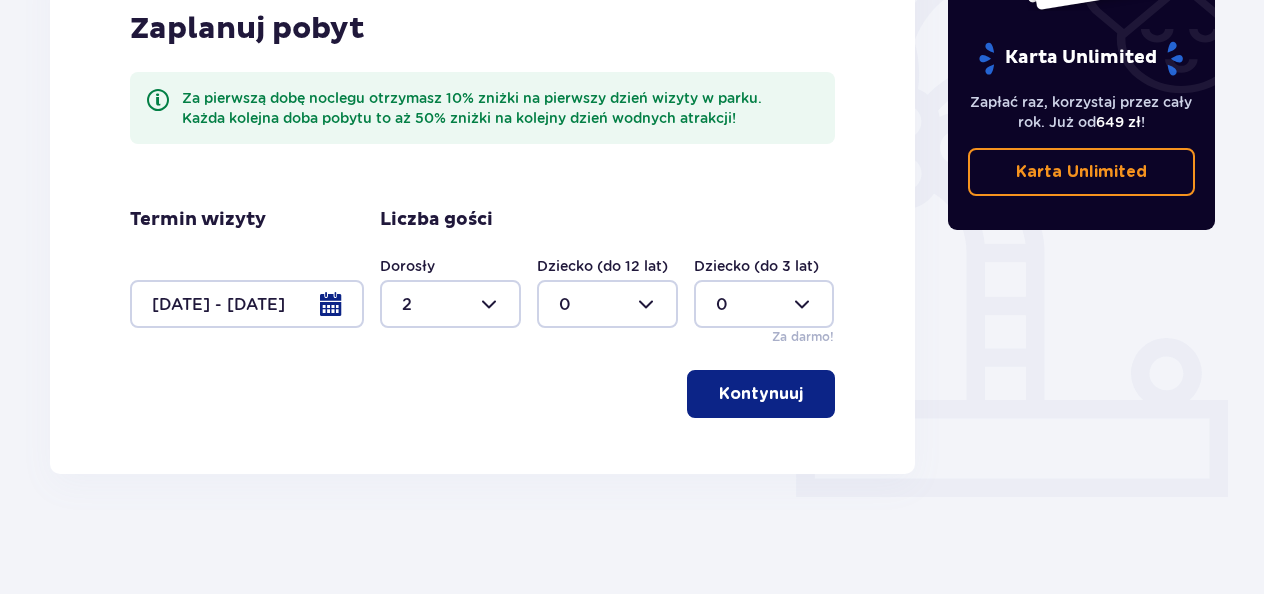 click at bounding box center [607, 304] 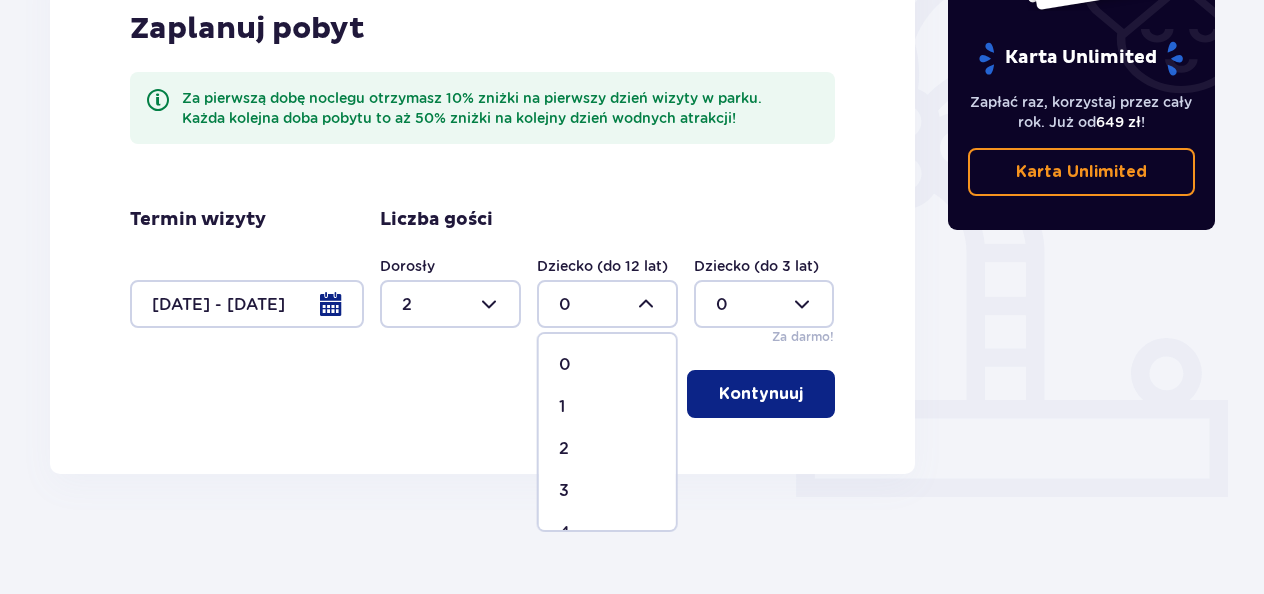 click on "1" at bounding box center (607, 407) 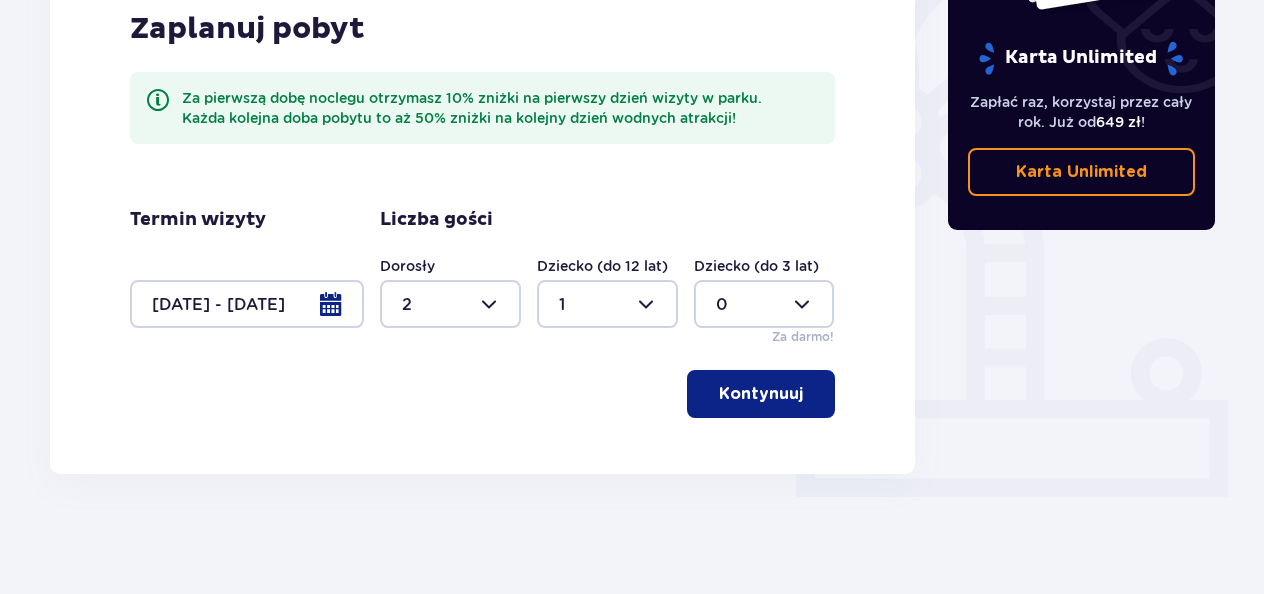 click at bounding box center (764, 304) 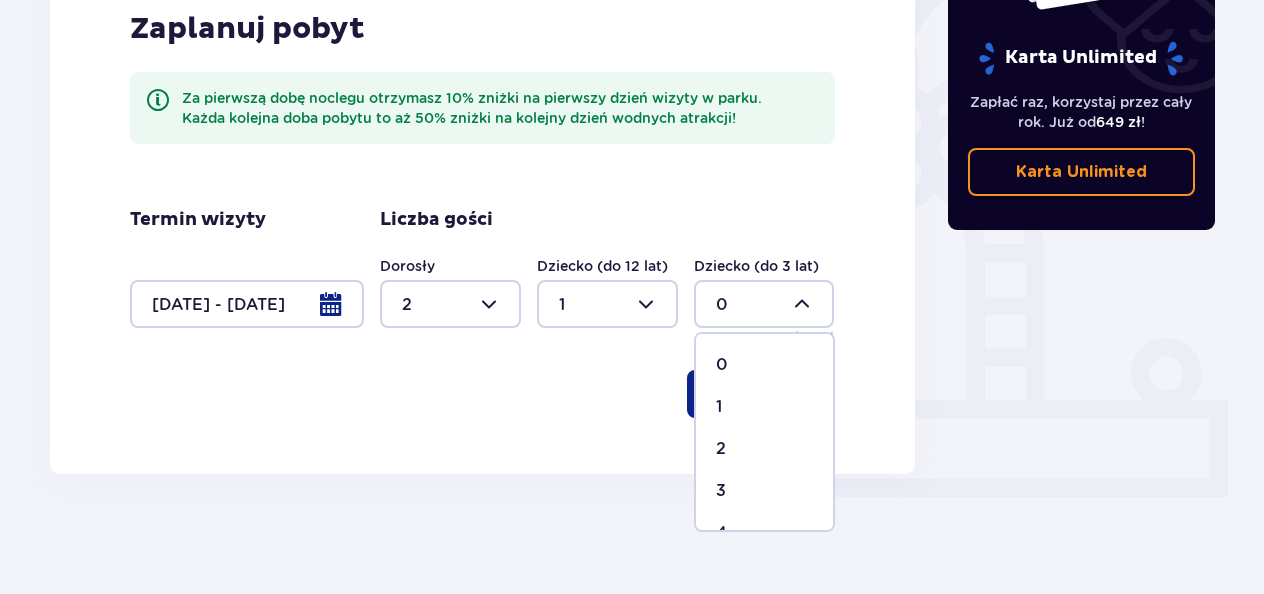 click on "1" at bounding box center (764, 407) 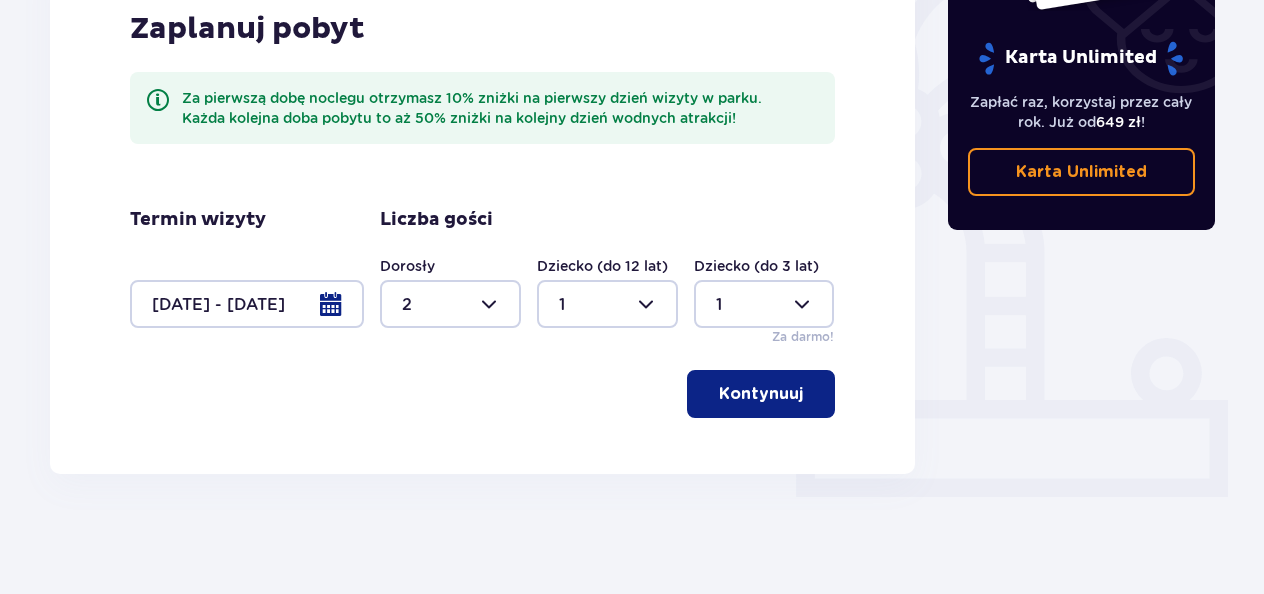 click on "Kontynuuj" at bounding box center [761, 394] 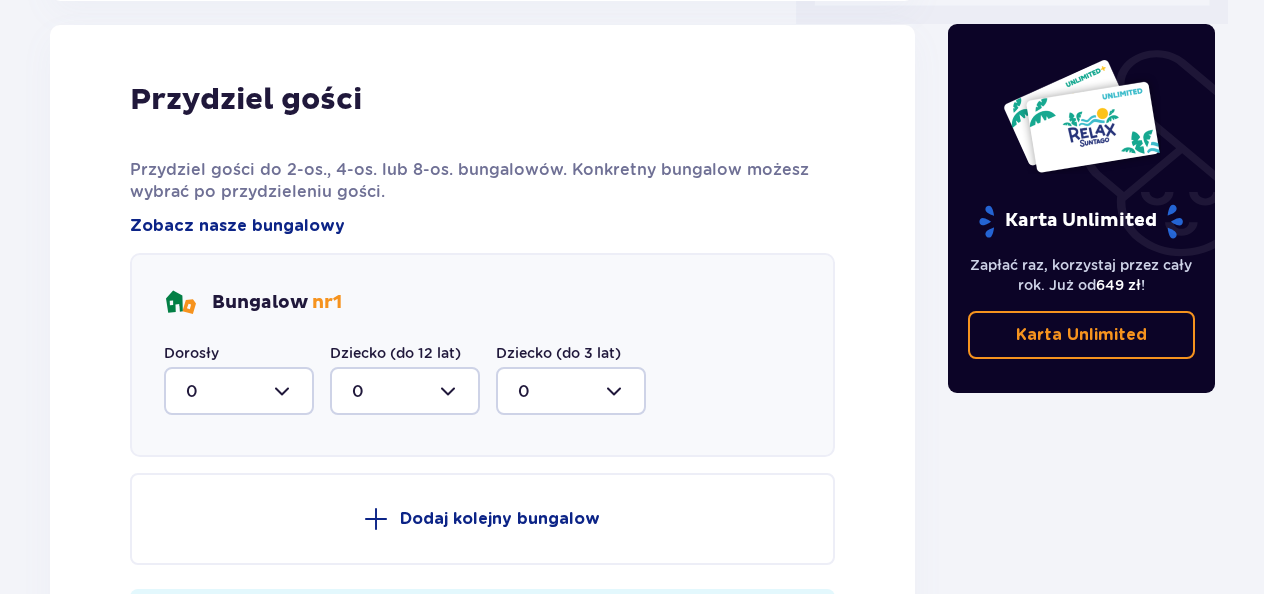 scroll, scrollTop: 1010, scrollLeft: 0, axis: vertical 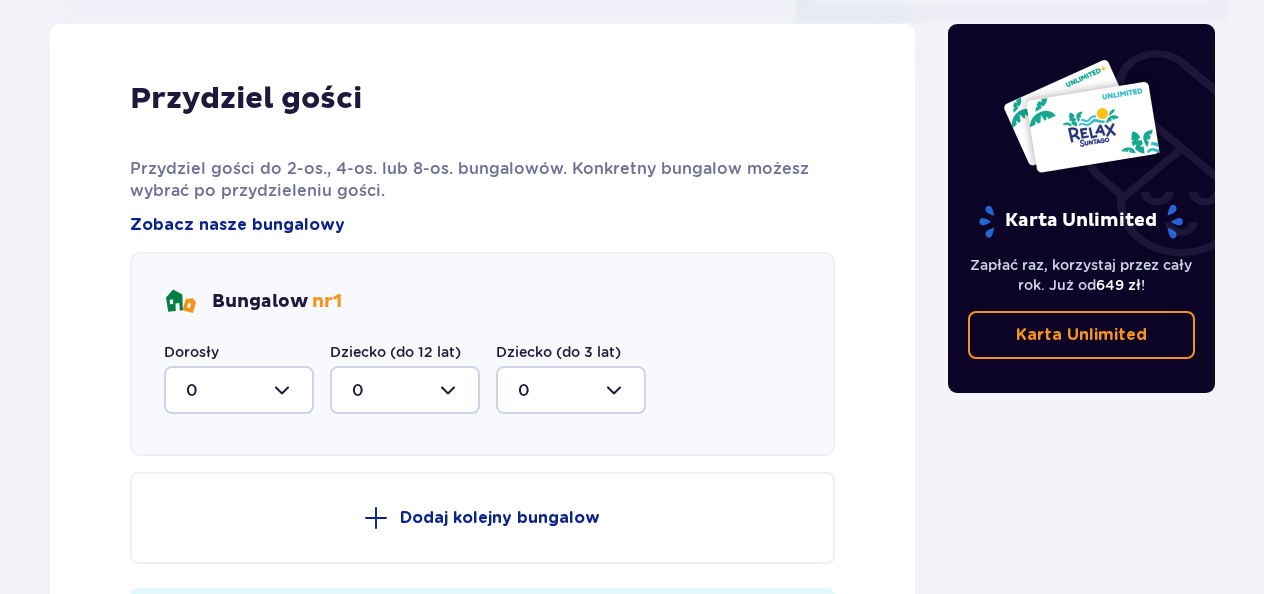 click at bounding box center (239, 390) 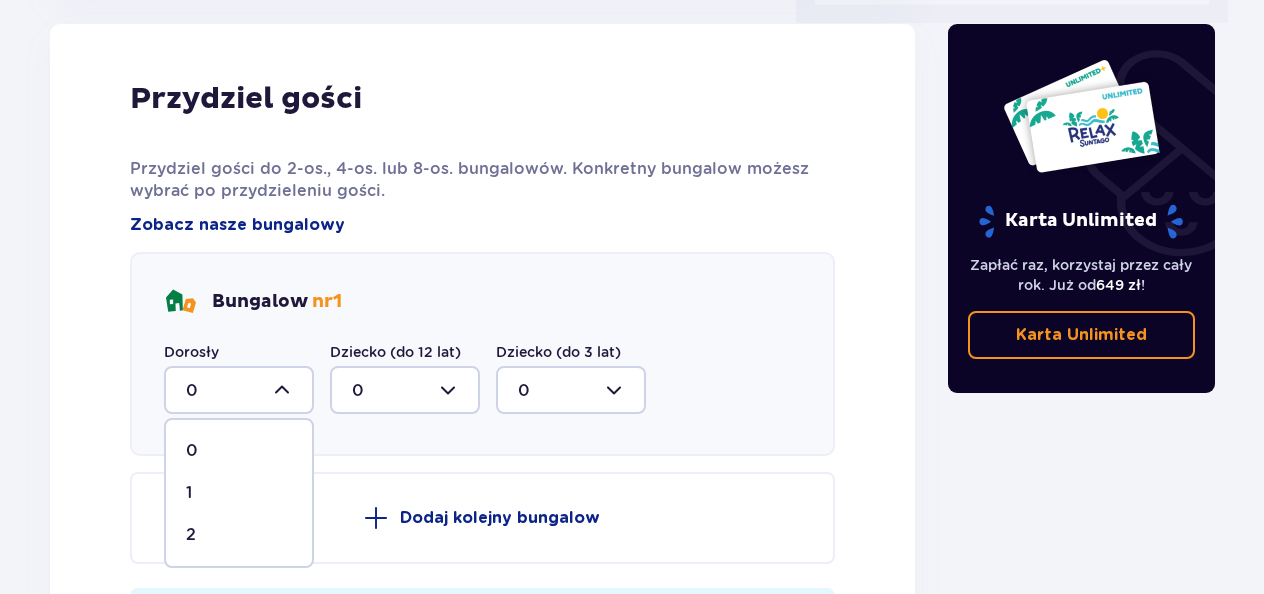 click on "2" at bounding box center (239, 535) 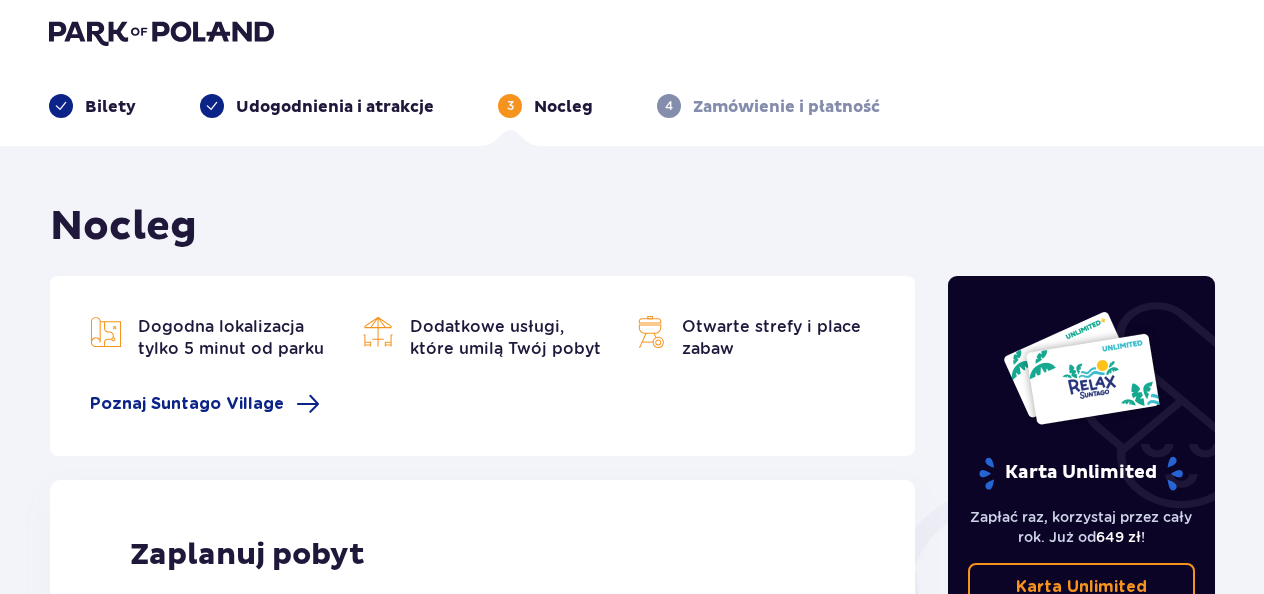 scroll, scrollTop: 0, scrollLeft: 0, axis: both 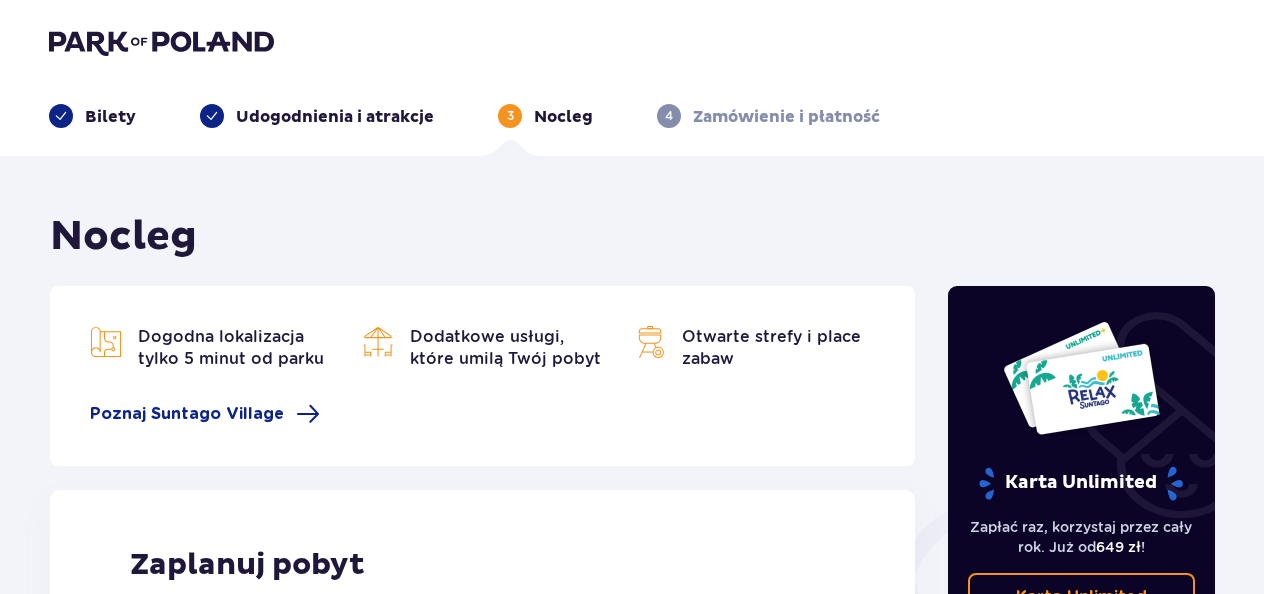click on "Bilety Udogodnienia i atrakcje 3 Nocleg 4 Zamówienie i płatność" at bounding box center (632, 92) 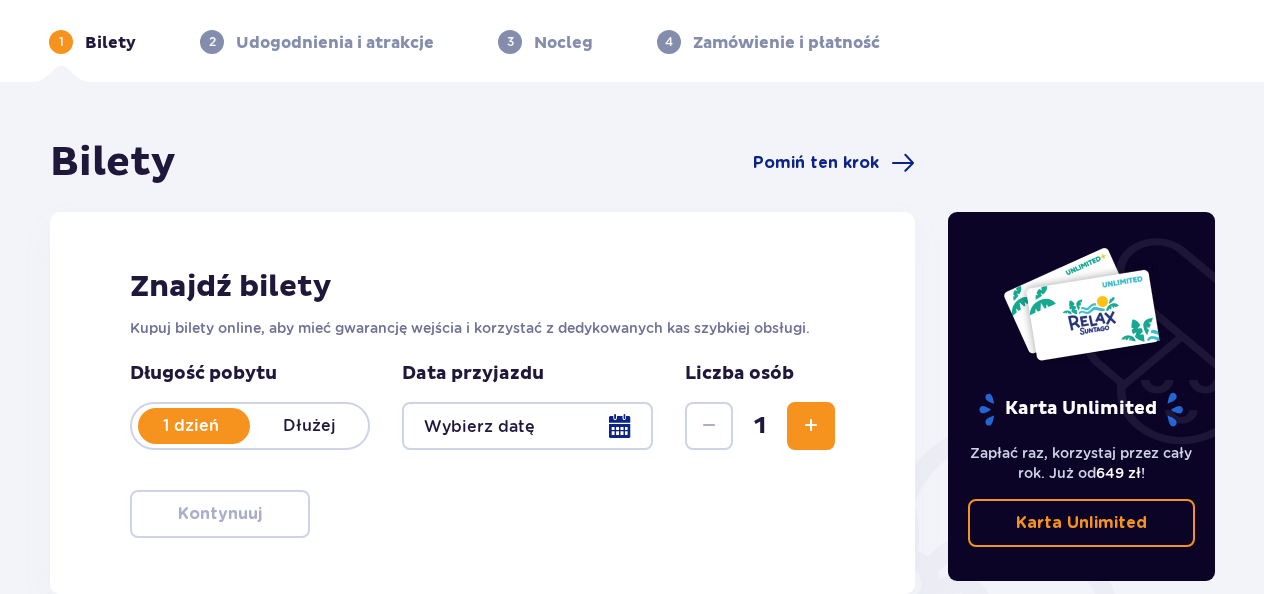scroll, scrollTop: 200, scrollLeft: 0, axis: vertical 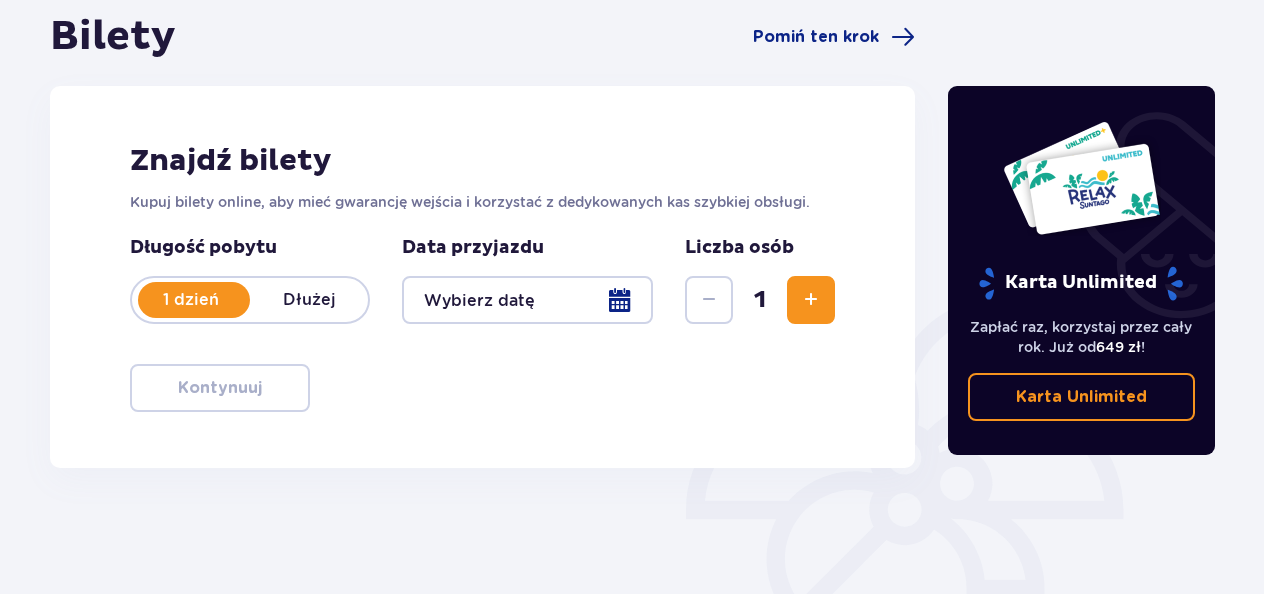 click at bounding box center (811, 300) 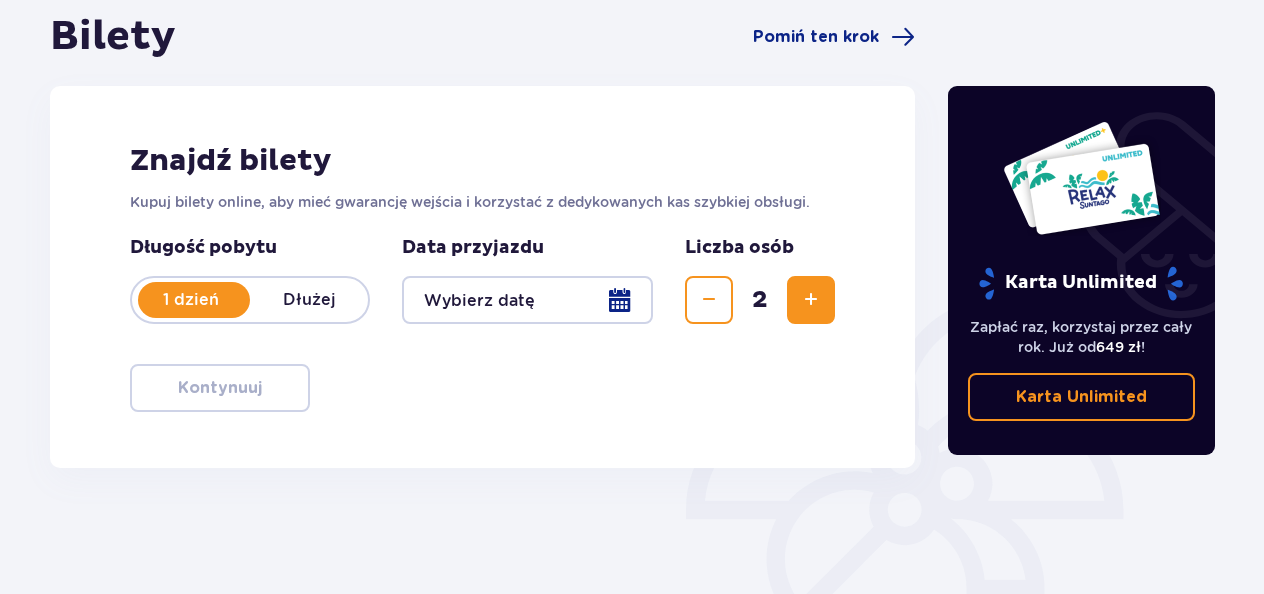 click at bounding box center (811, 300) 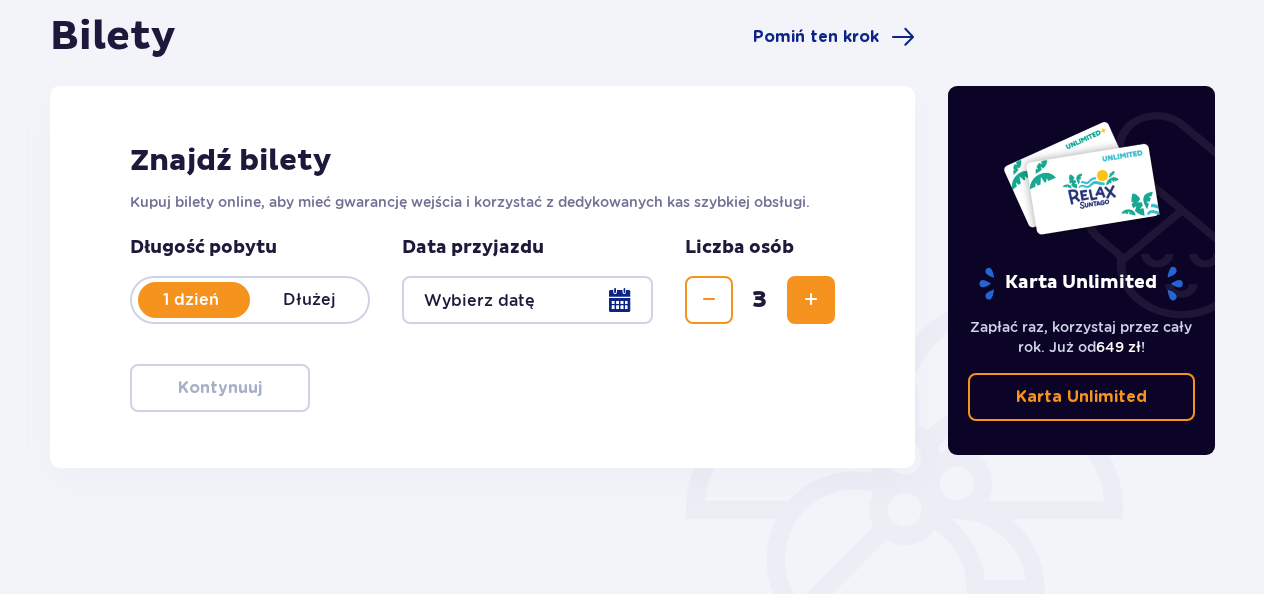 click at bounding box center (811, 300) 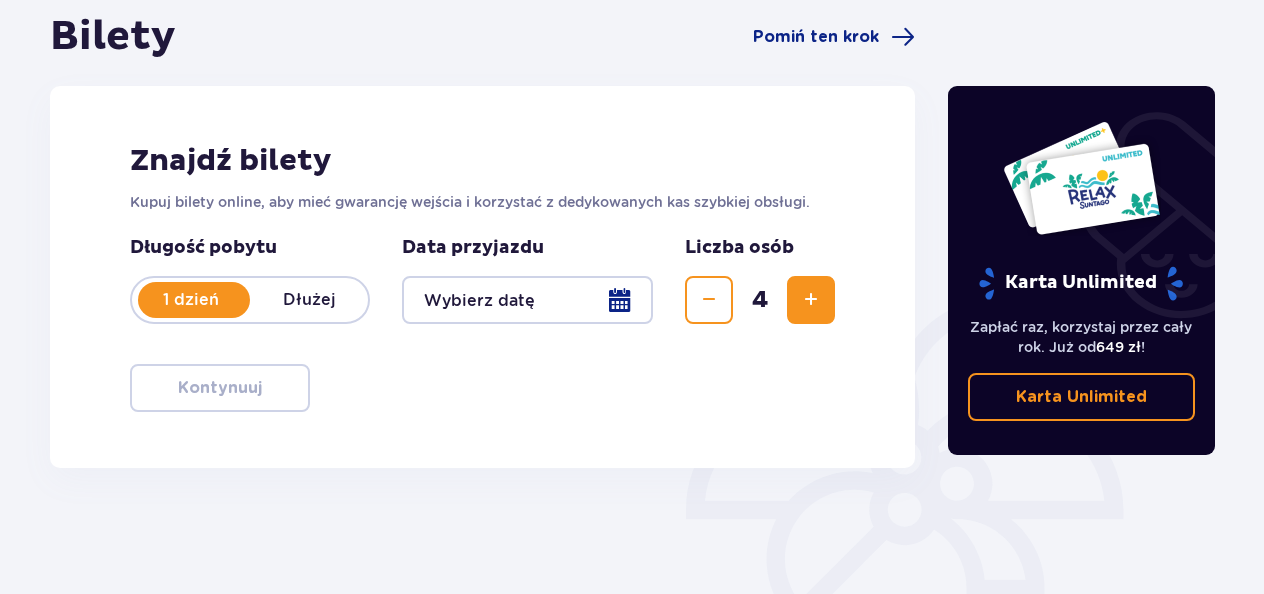 click on "Dłużej" at bounding box center (309, 300) 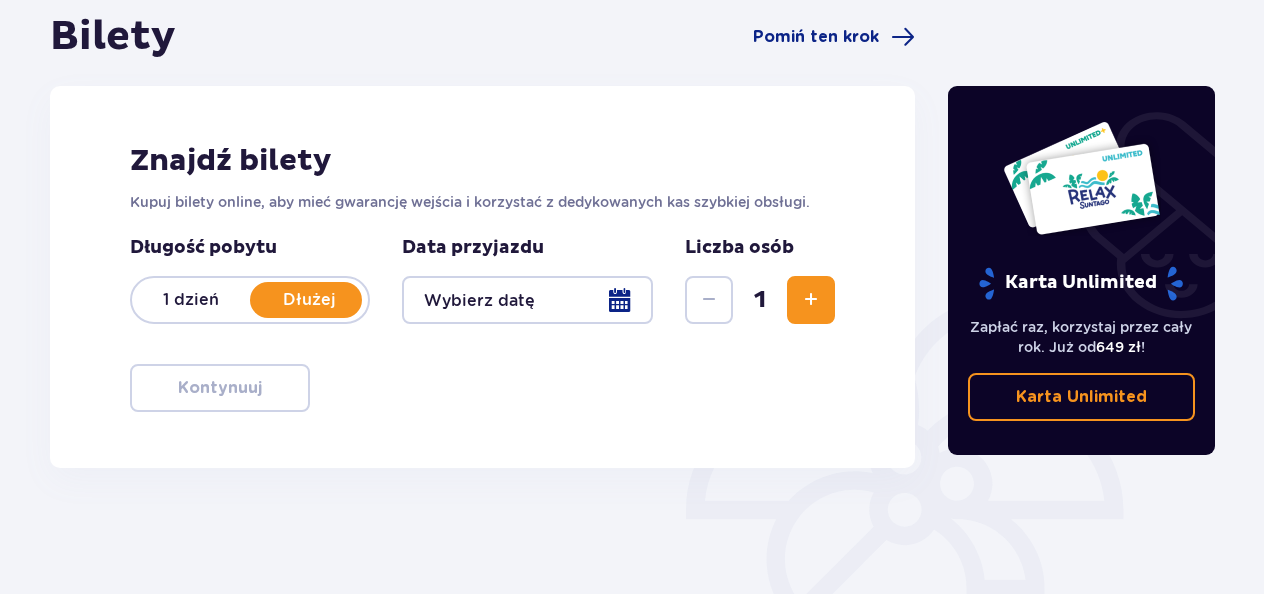 click at bounding box center (527, 300) 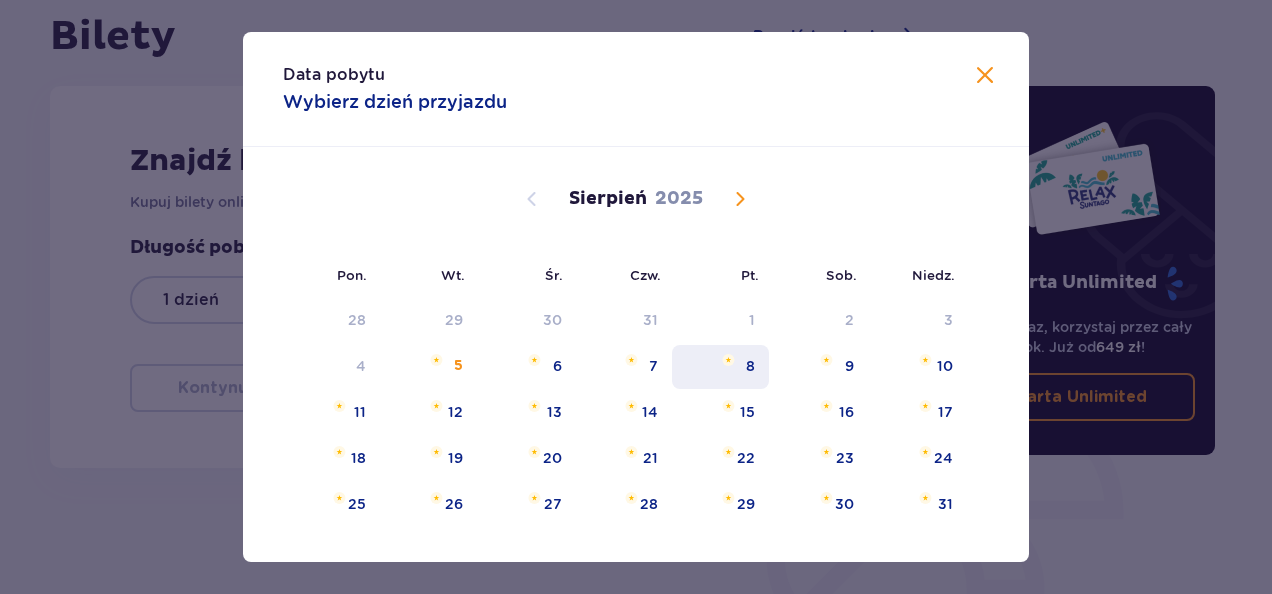 click on "8" at bounding box center (750, 366) 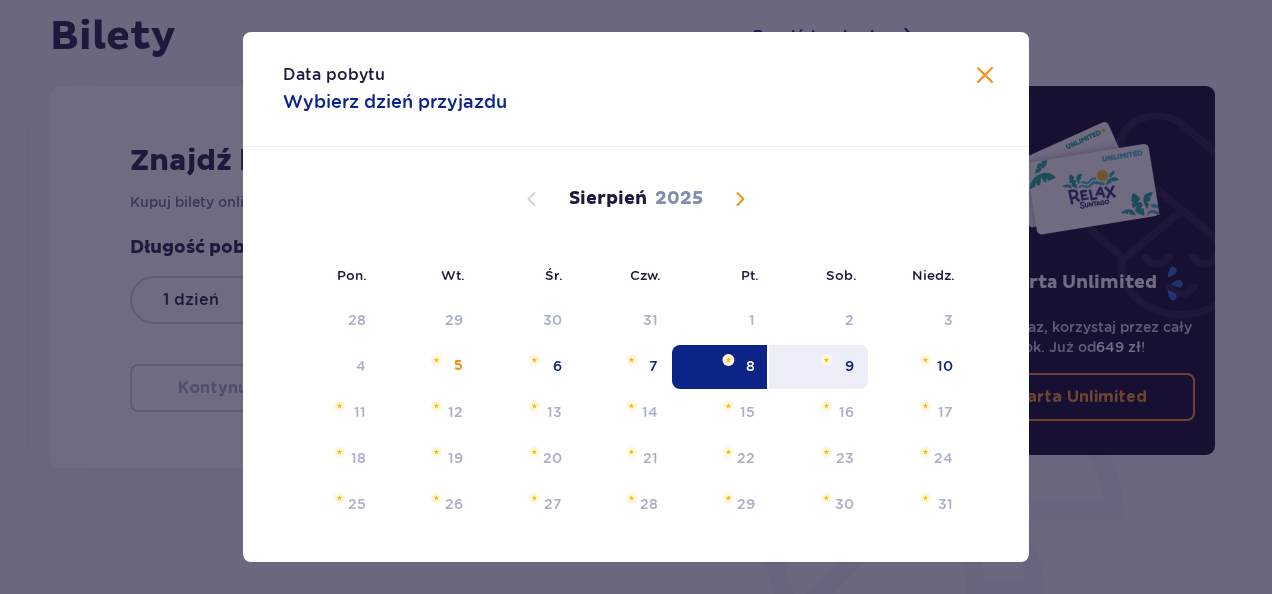 click on "9" at bounding box center (849, 366) 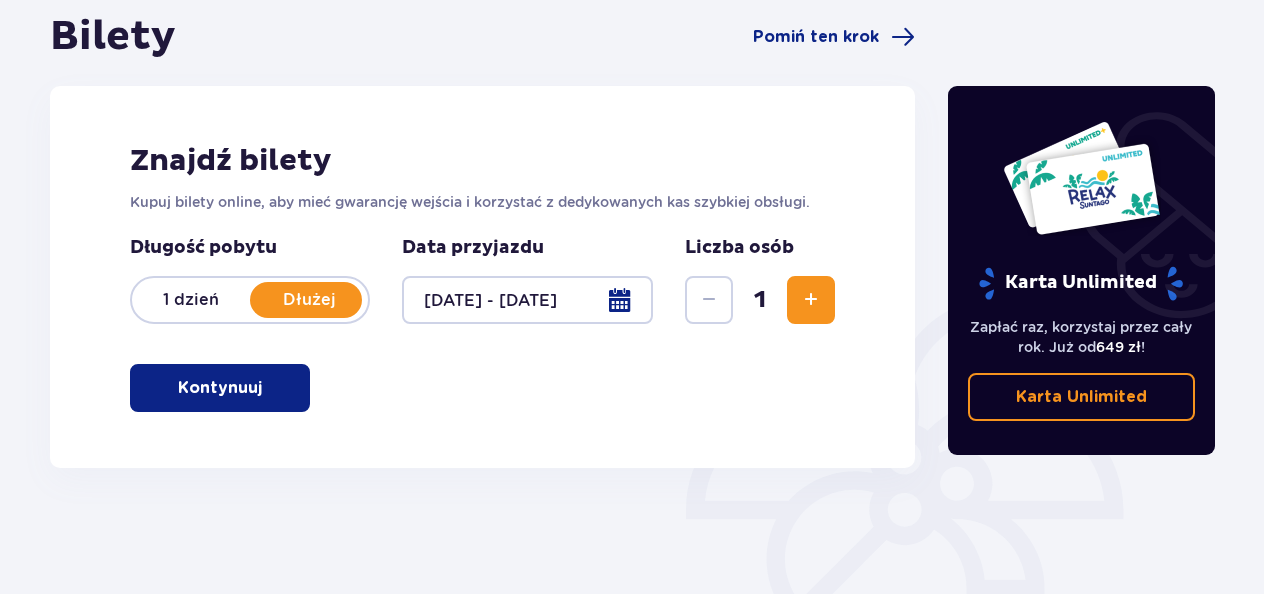click at bounding box center (527, 300) 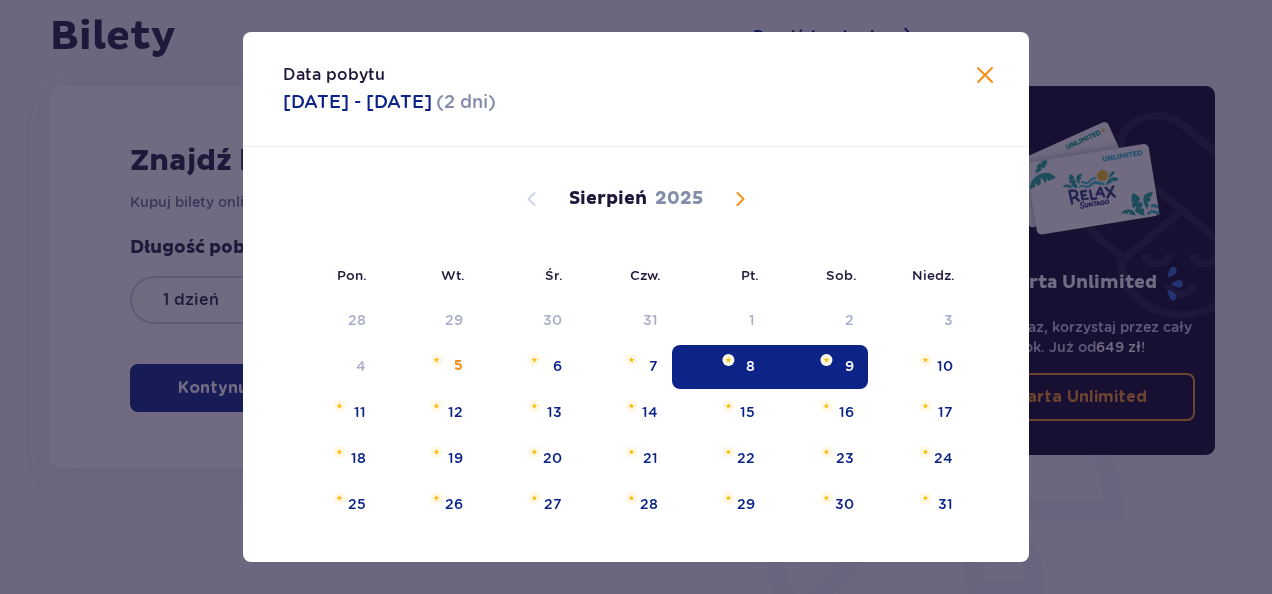 click at bounding box center [826, 360] 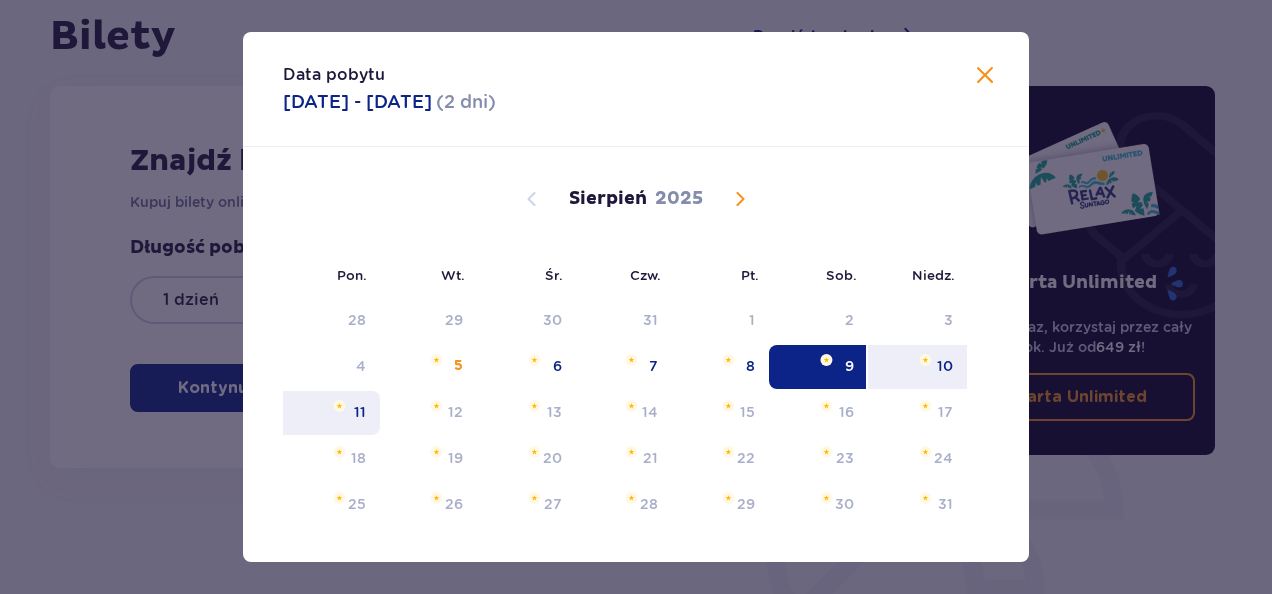 click on "11" at bounding box center [331, 413] 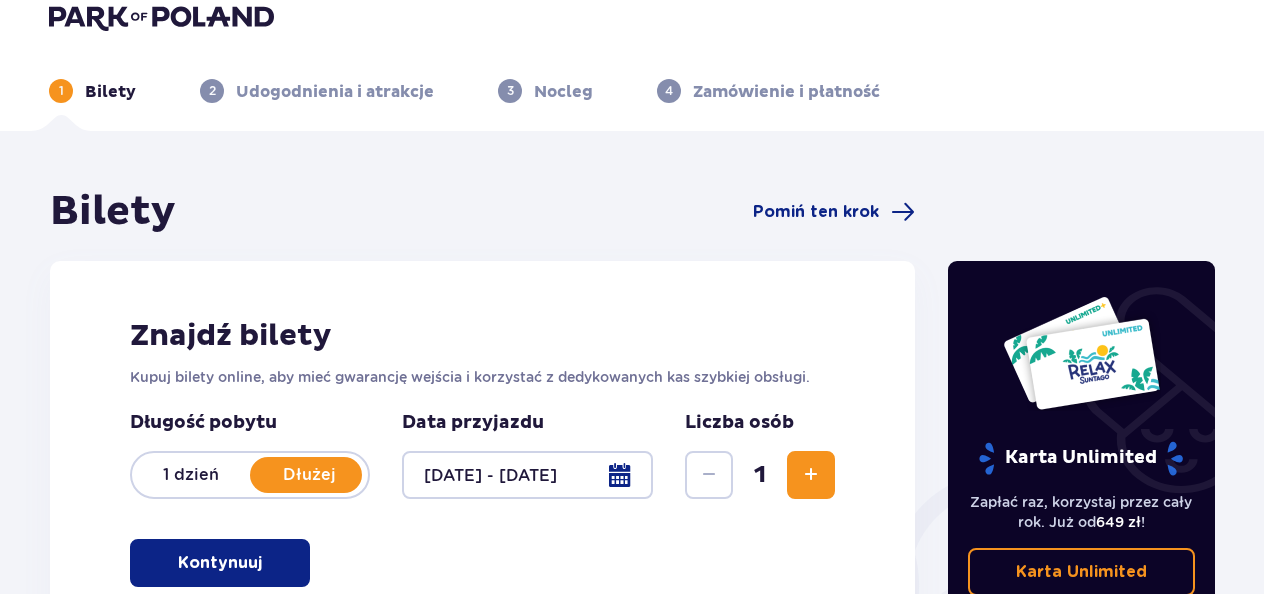 scroll, scrollTop: 225, scrollLeft: 0, axis: vertical 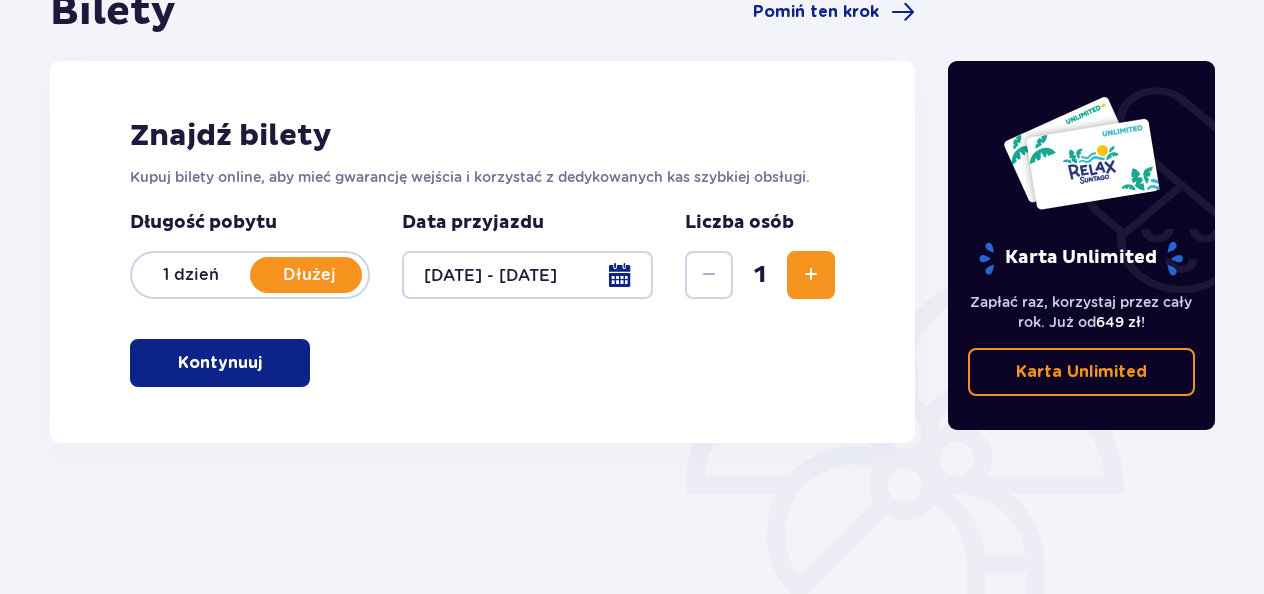 click at bounding box center [811, 275] 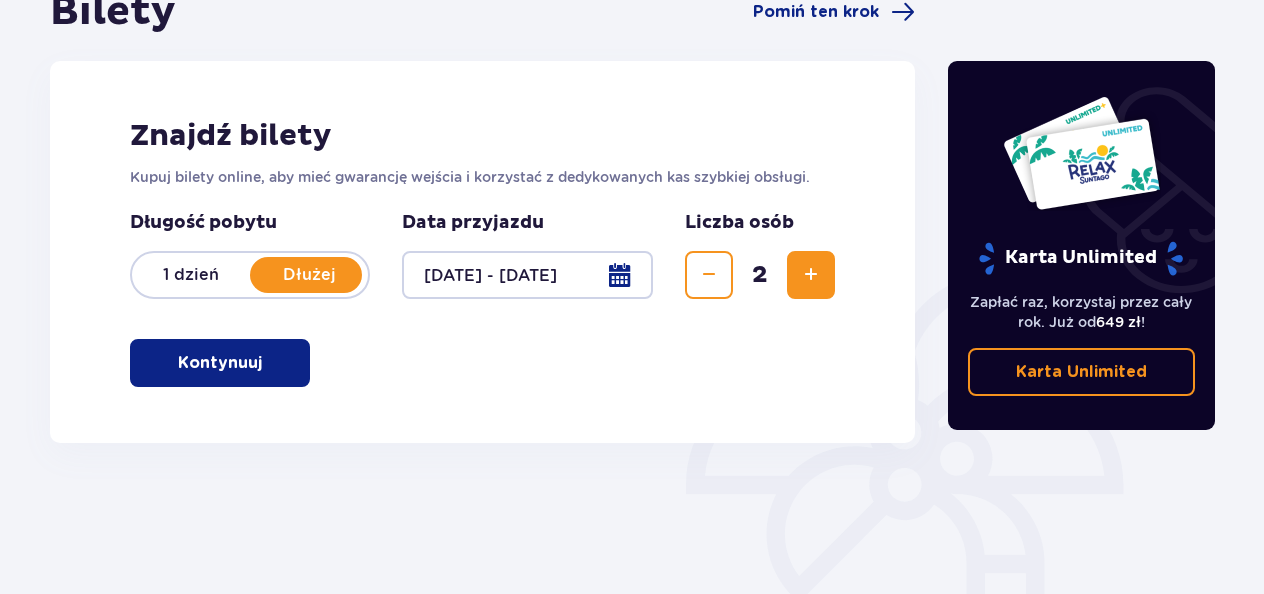 click at bounding box center (811, 275) 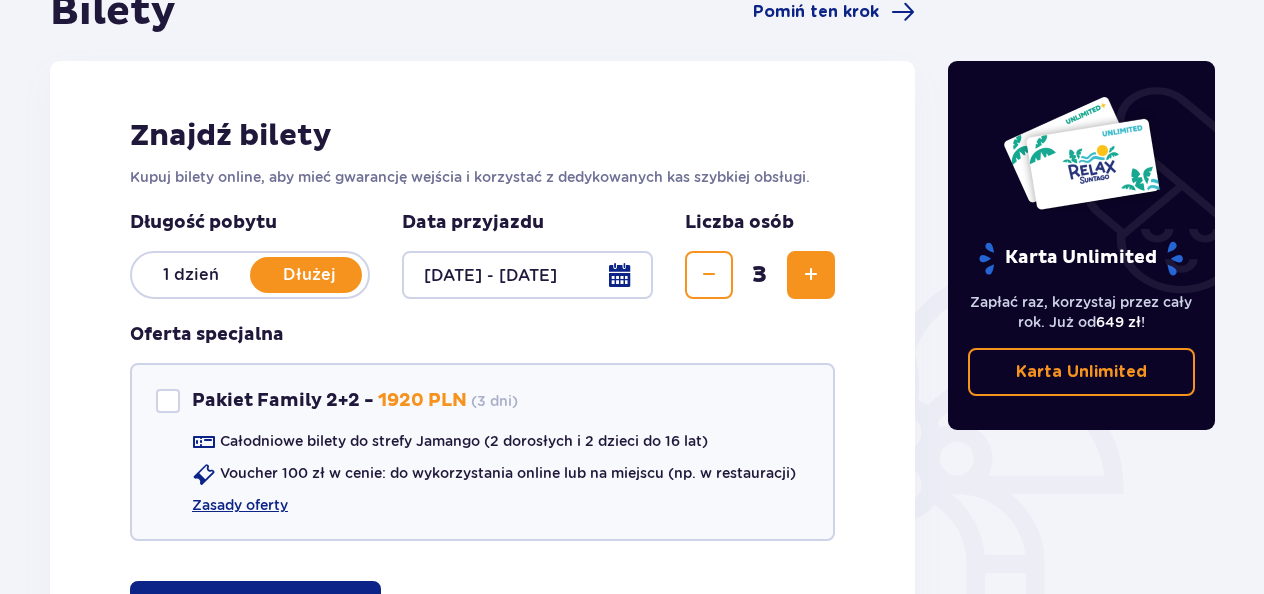 click at bounding box center (811, 275) 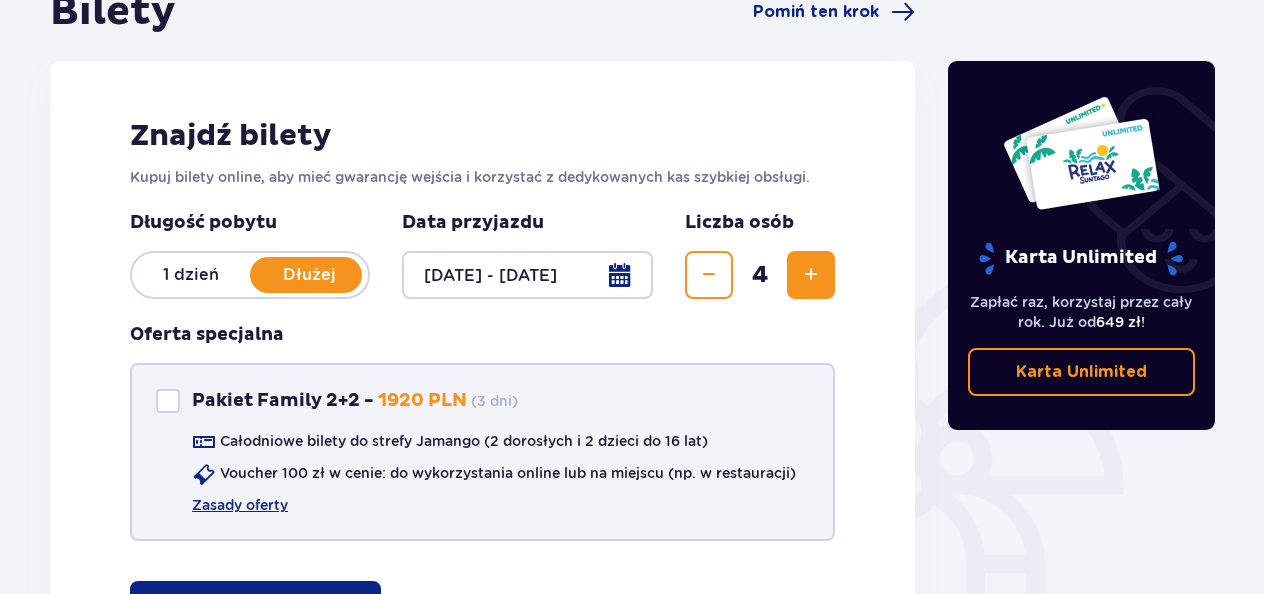 click at bounding box center (168, 401) 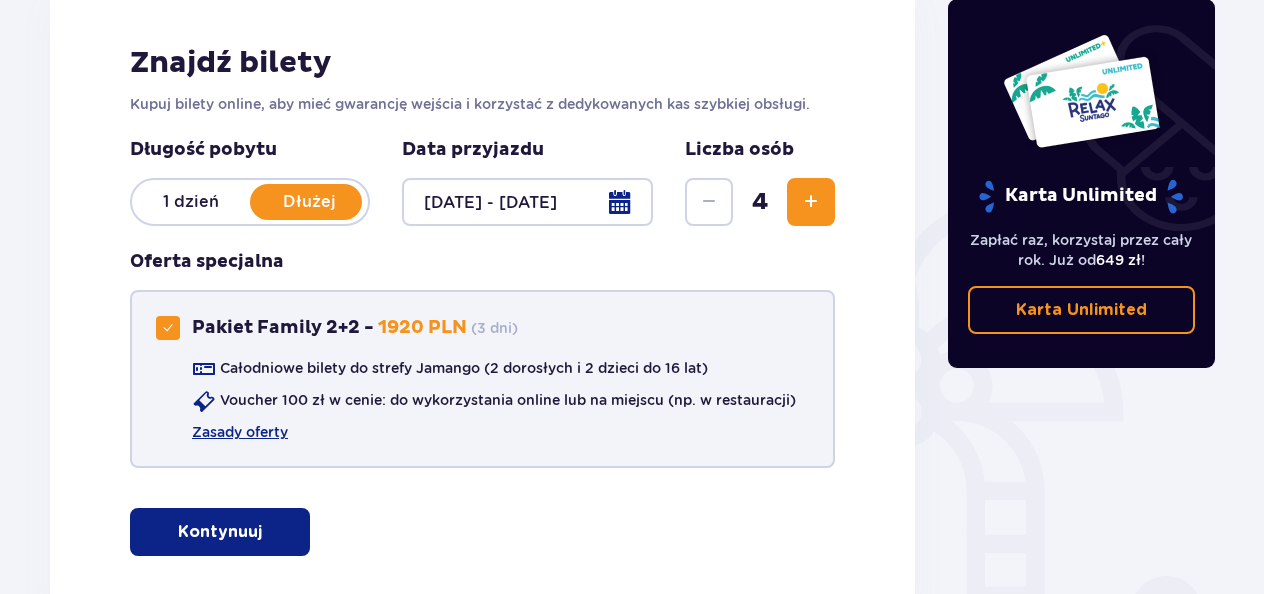 scroll, scrollTop: 325, scrollLeft: 0, axis: vertical 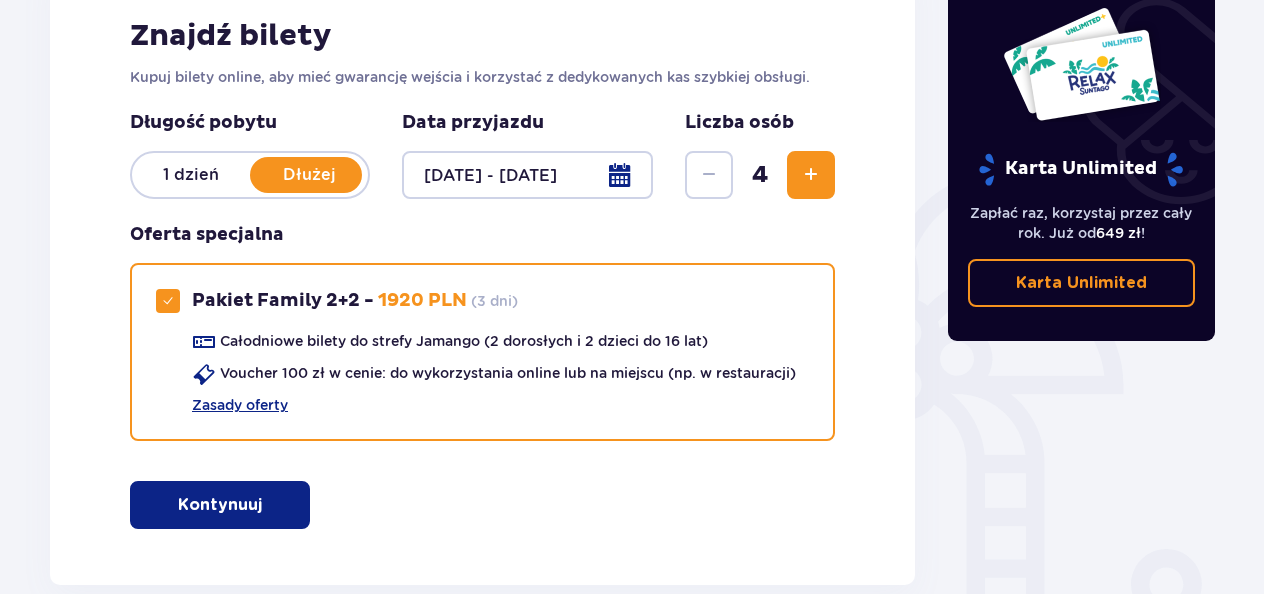 click on "Kontynuuj" at bounding box center (220, 505) 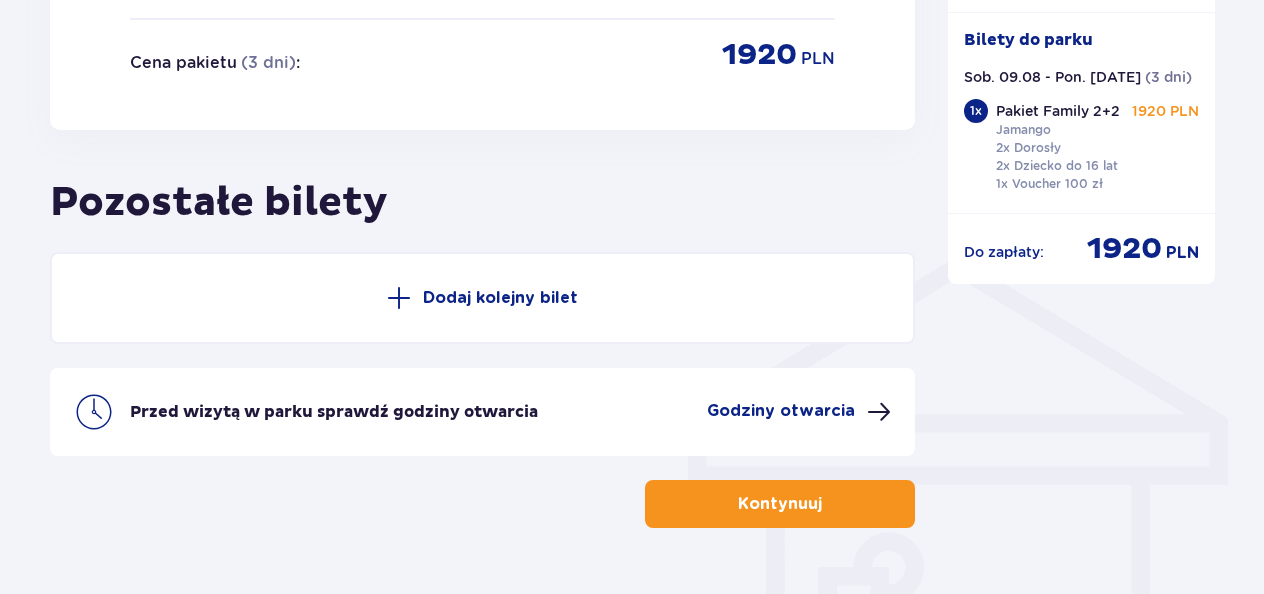 scroll, scrollTop: 1422, scrollLeft: 0, axis: vertical 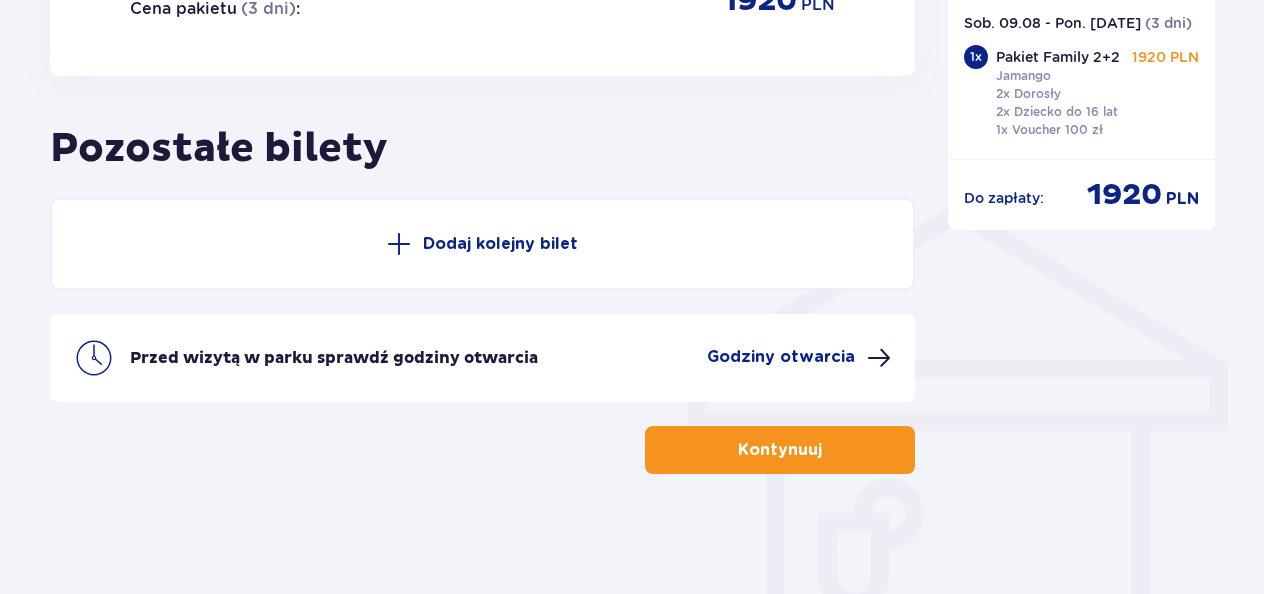 click on "Kontynuuj" at bounding box center [780, 450] 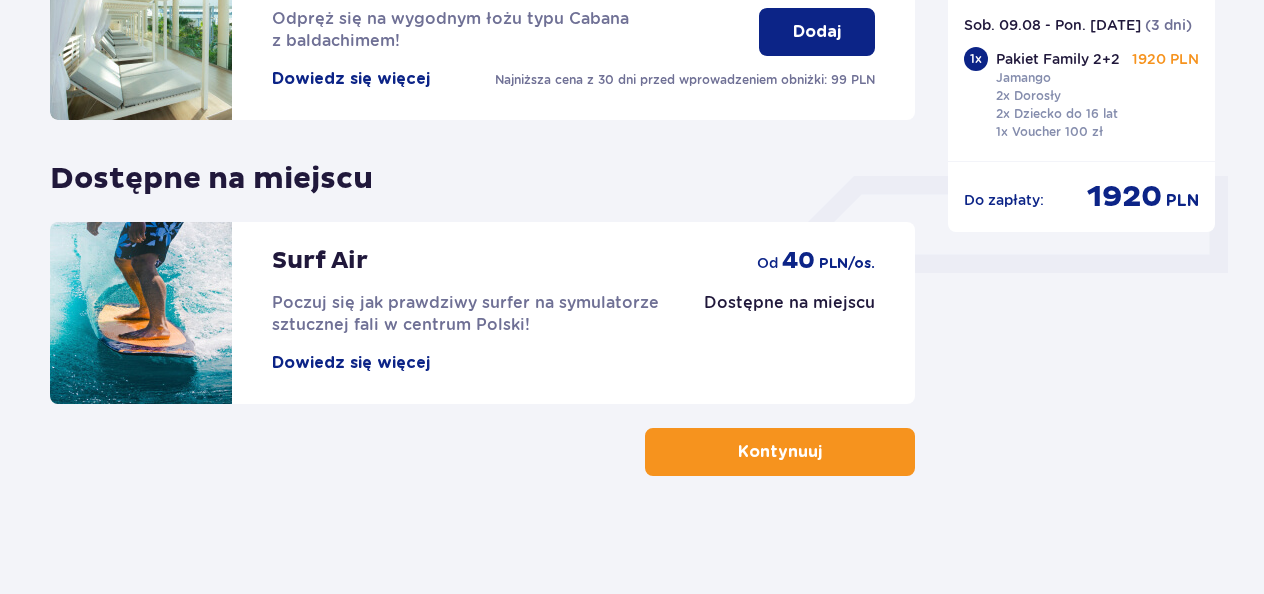 scroll, scrollTop: 762, scrollLeft: 0, axis: vertical 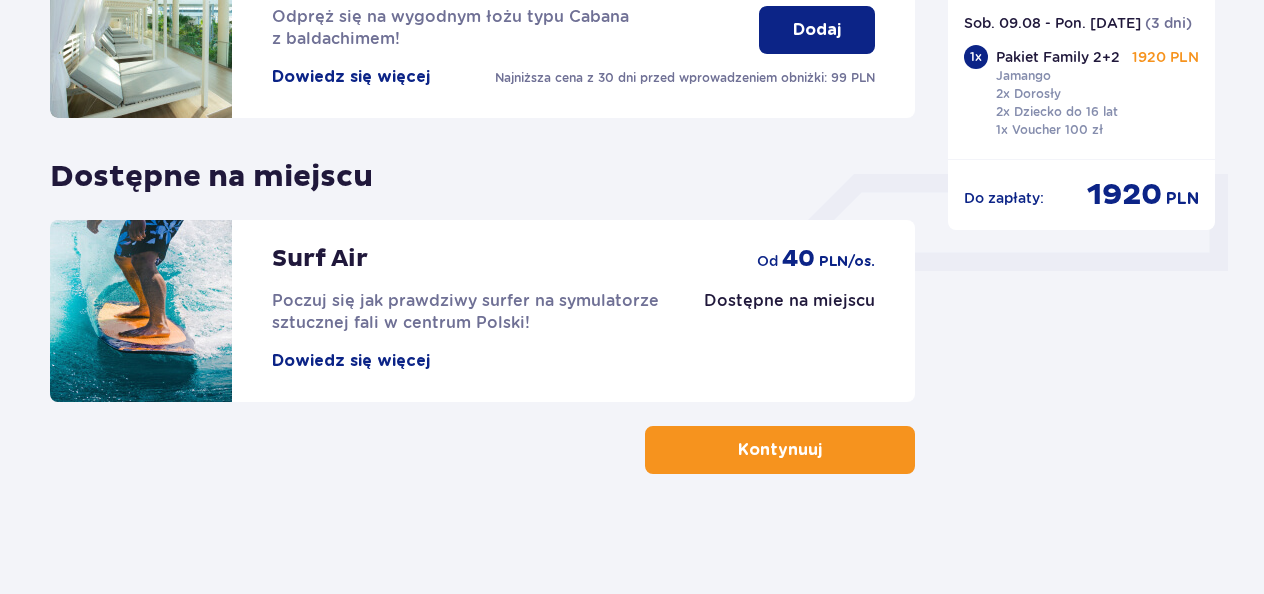 click on "Kontynuuj" at bounding box center [780, 450] 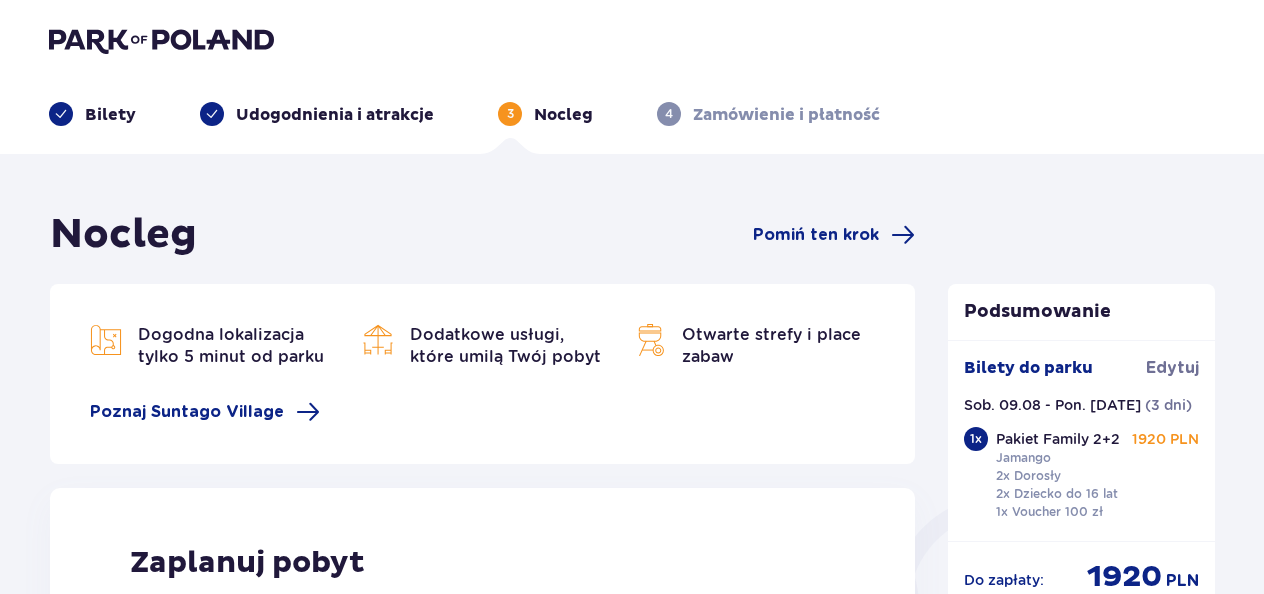 scroll, scrollTop: 0, scrollLeft: 0, axis: both 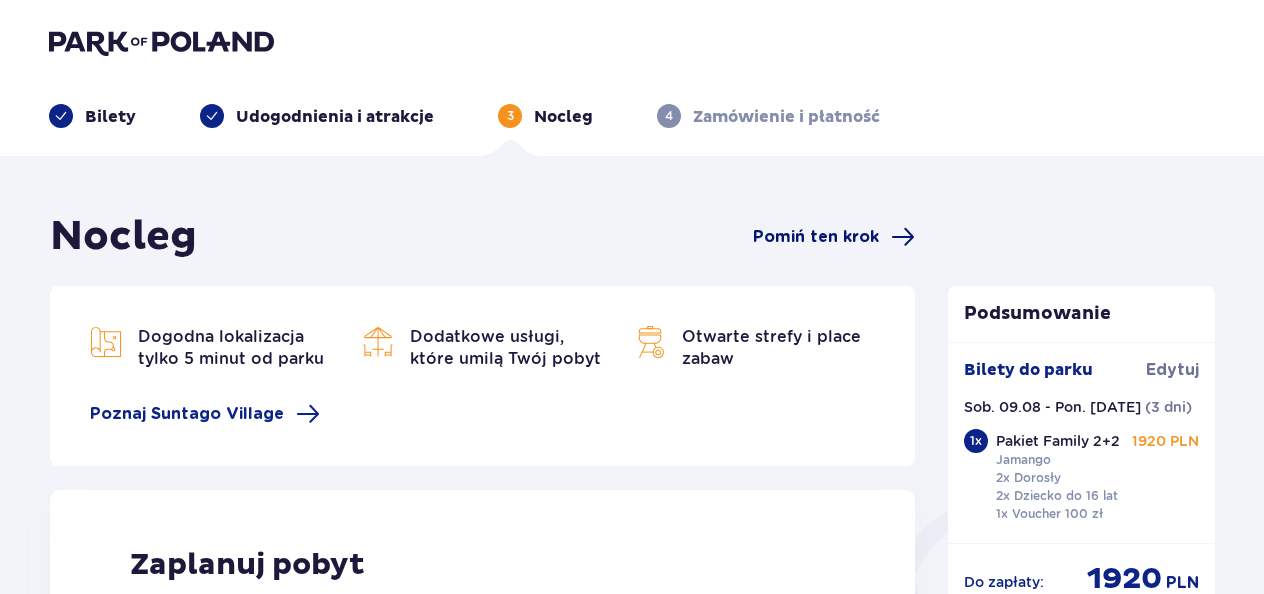click on "Pomiń ten krok" at bounding box center [816, 237] 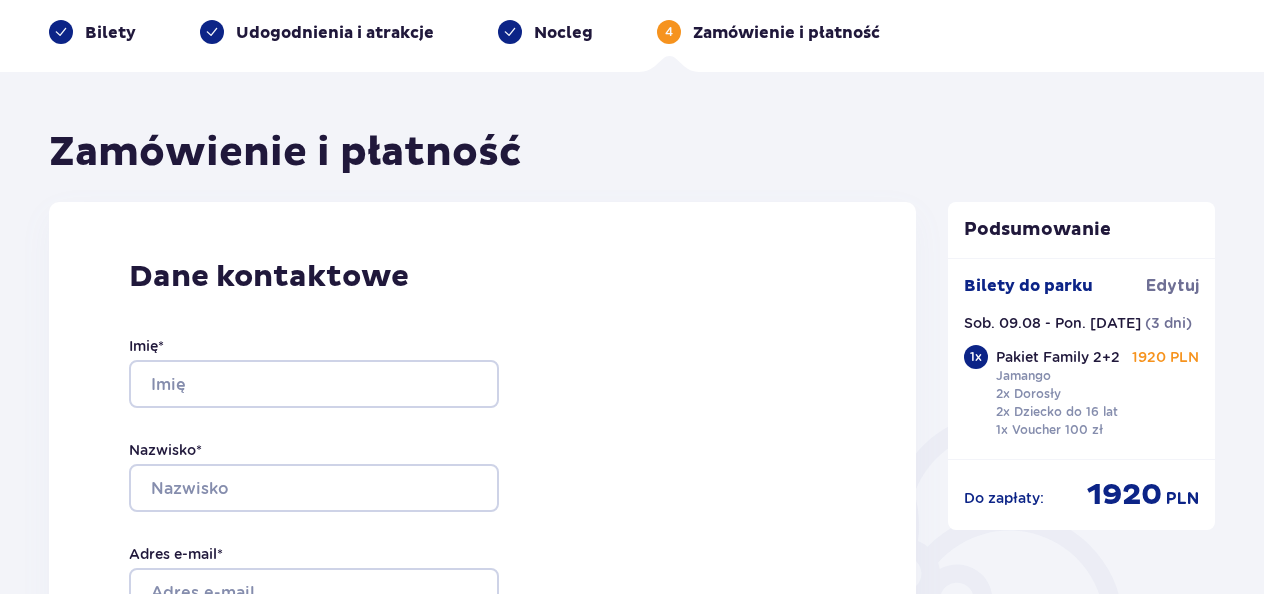 scroll, scrollTop: 0, scrollLeft: 0, axis: both 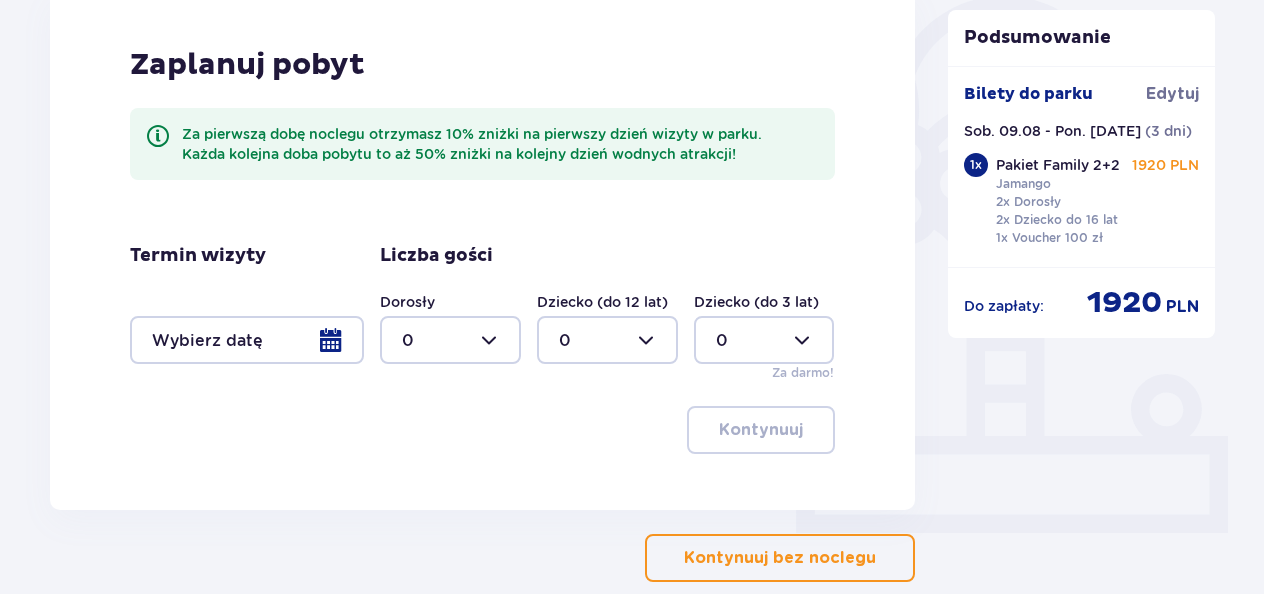 click at bounding box center [247, 340] 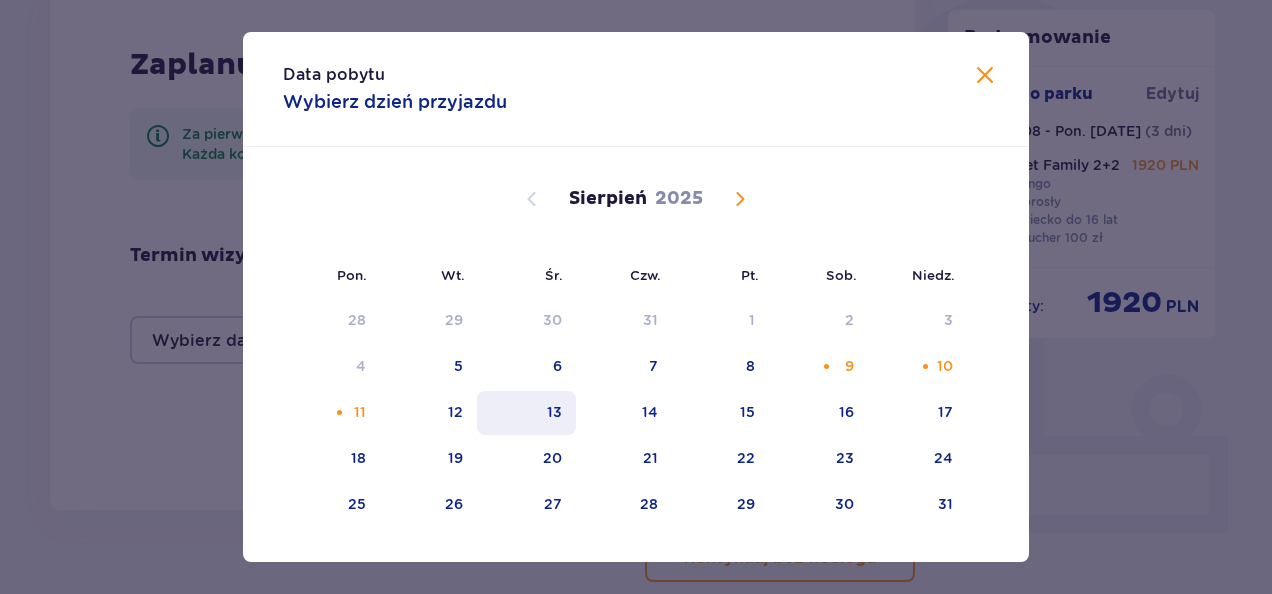 drag, startPoint x: 471, startPoint y: 414, endPoint x: 488, endPoint y: 421, distance: 18.384777 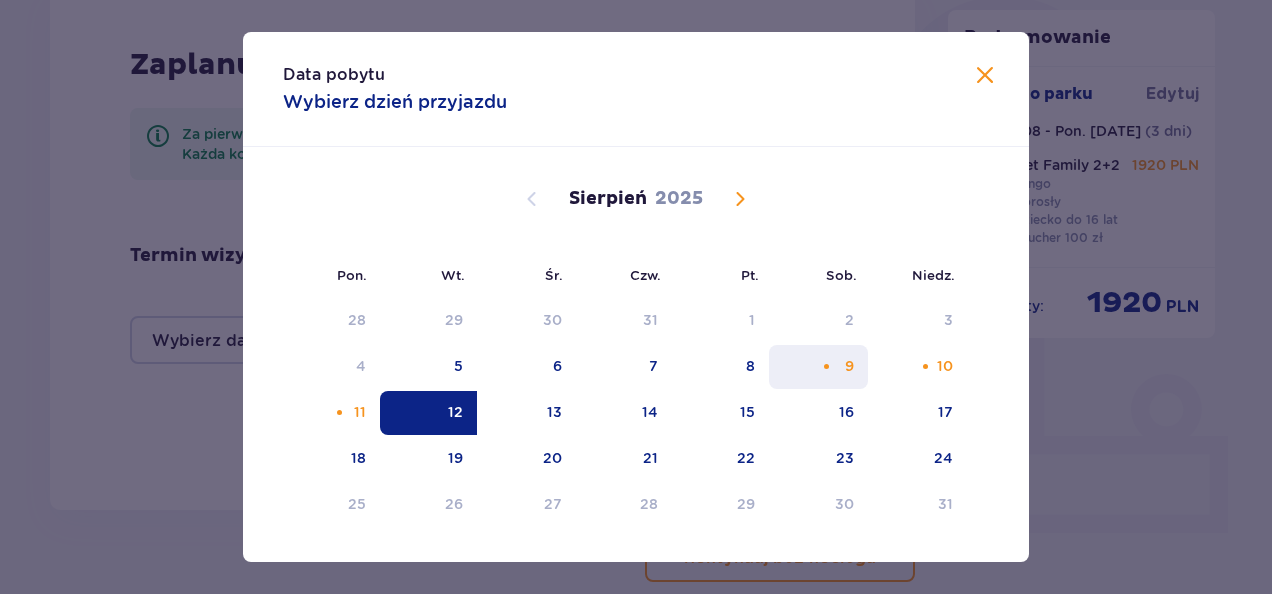 click on "9" at bounding box center (818, 367) 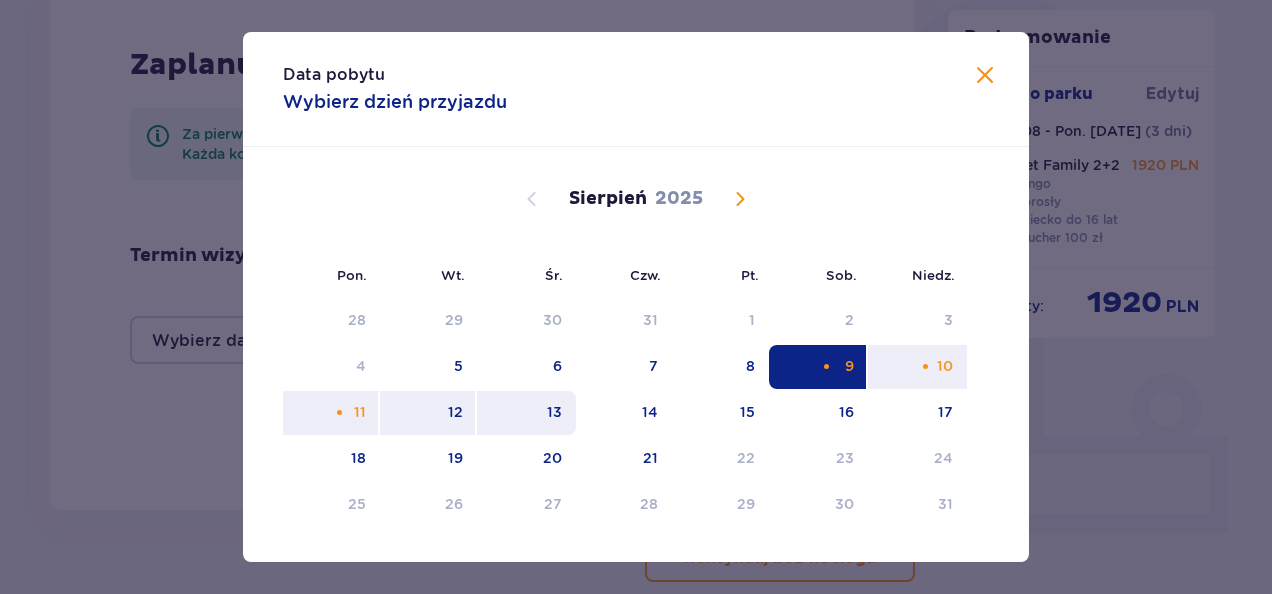 click on "13" at bounding box center [554, 412] 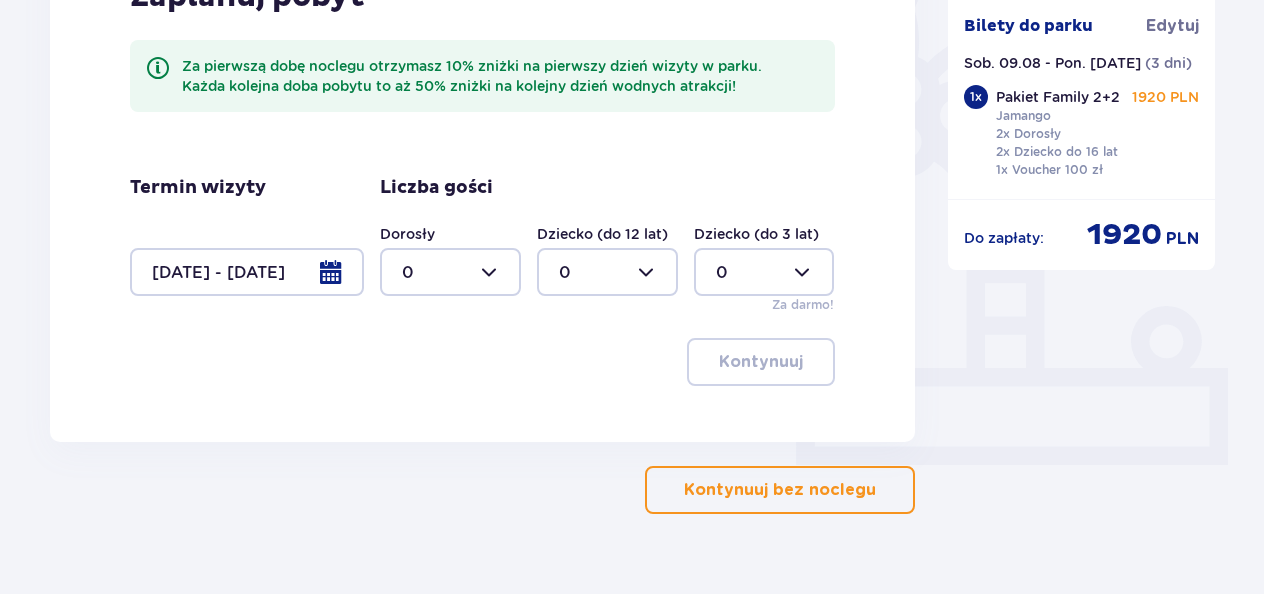 scroll, scrollTop: 608, scrollLeft: 0, axis: vertical 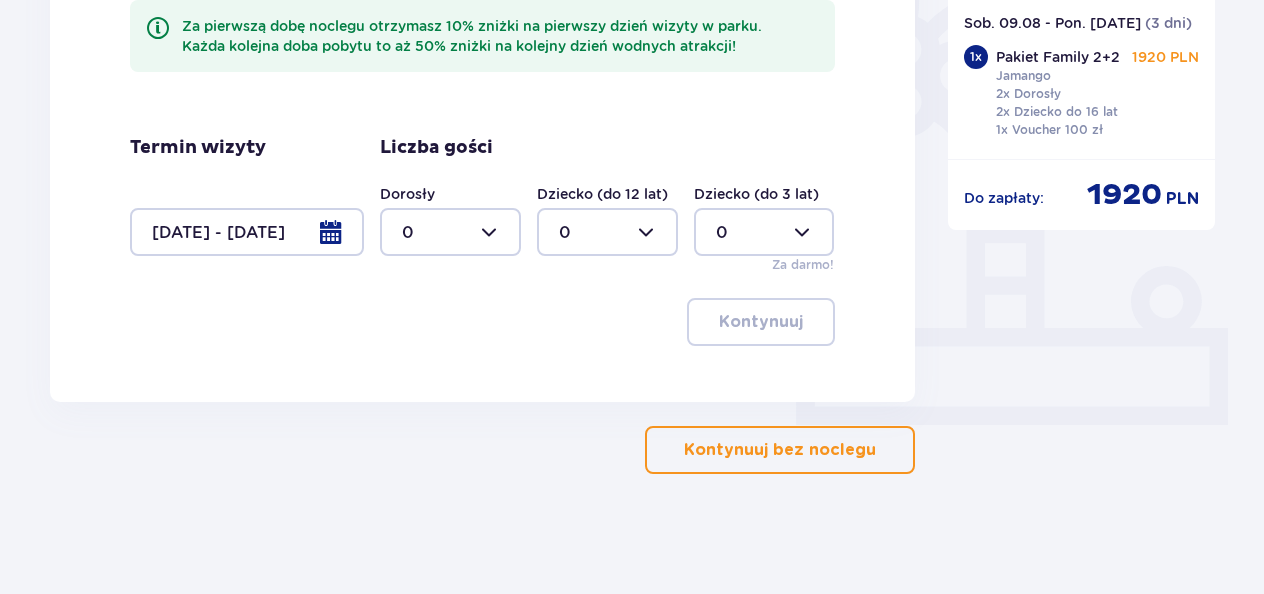 click at bounding box center [450, 232] 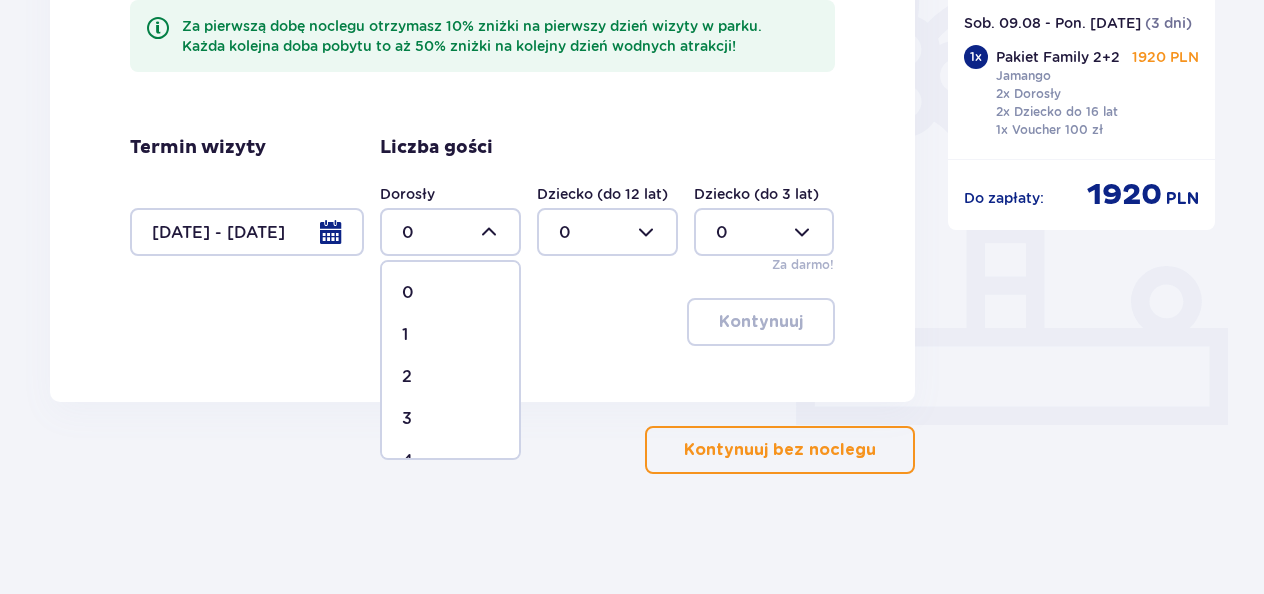 click on "2" at bounding box center (450, 377) 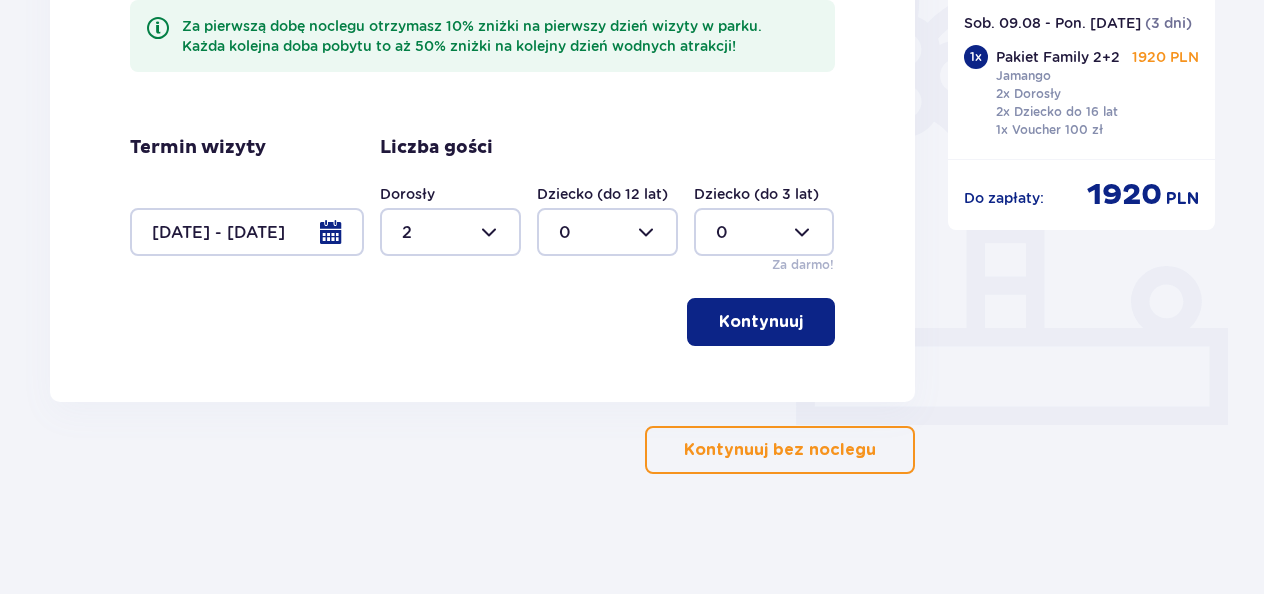 drag, startPoint x: 618, startPoint y: 234, endPoint x: 626, endPoint y: 241, distance: 10.630146 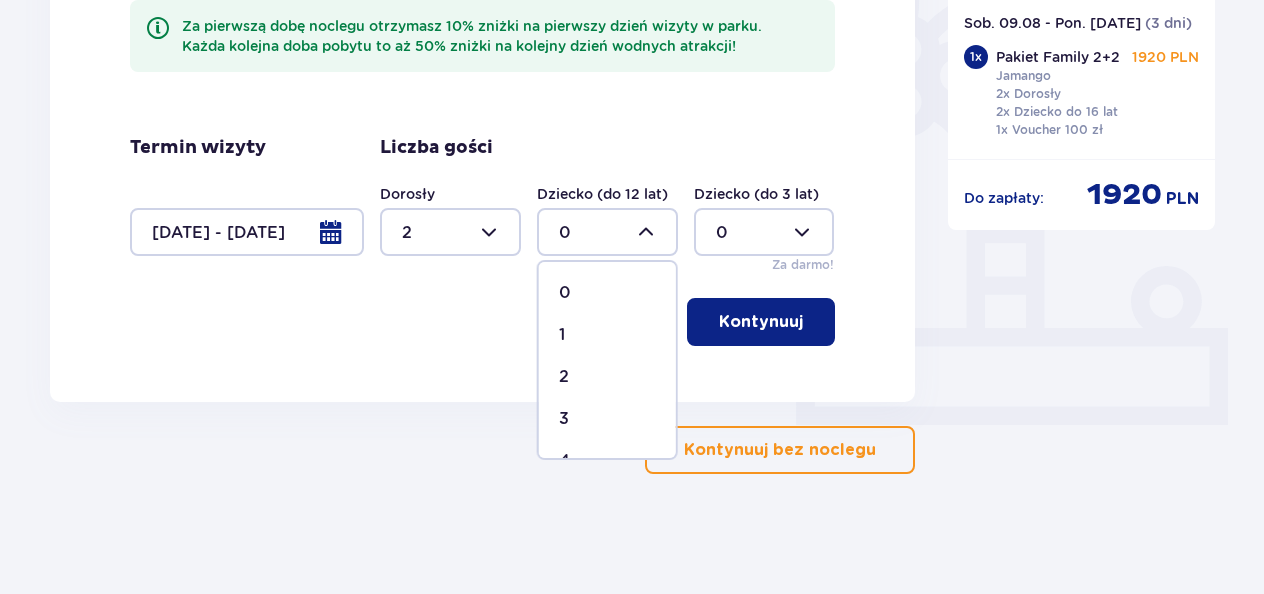 click on "2" at bounding box center [607, 377] 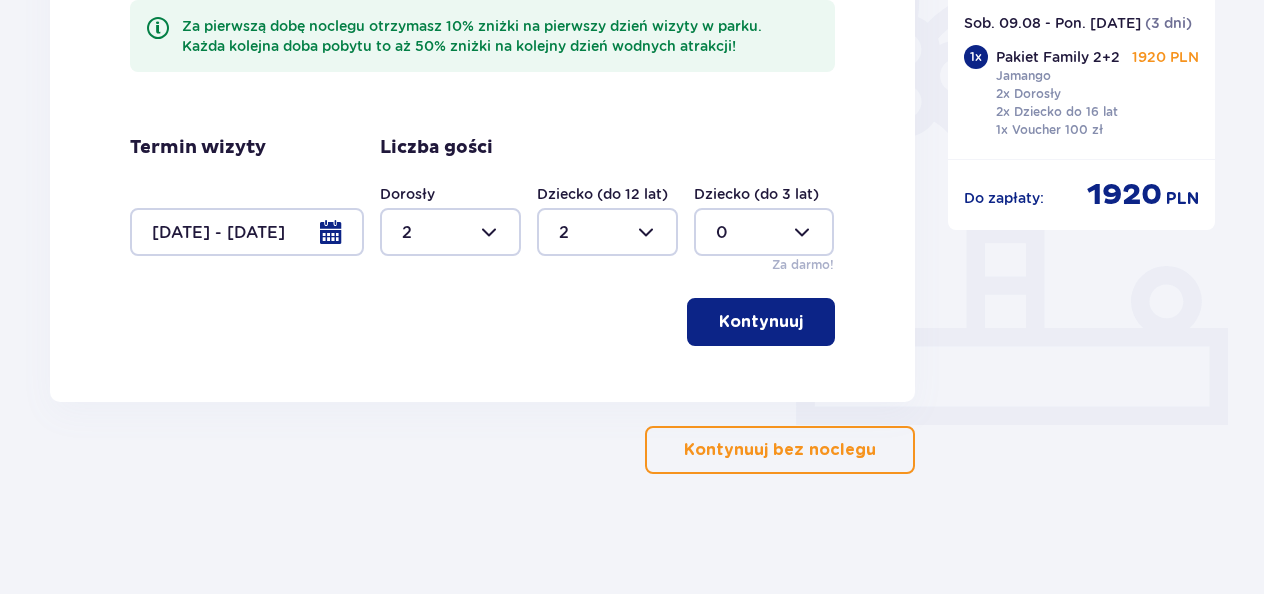 click on "Kontynuuj" at bounding box center [761, 322] 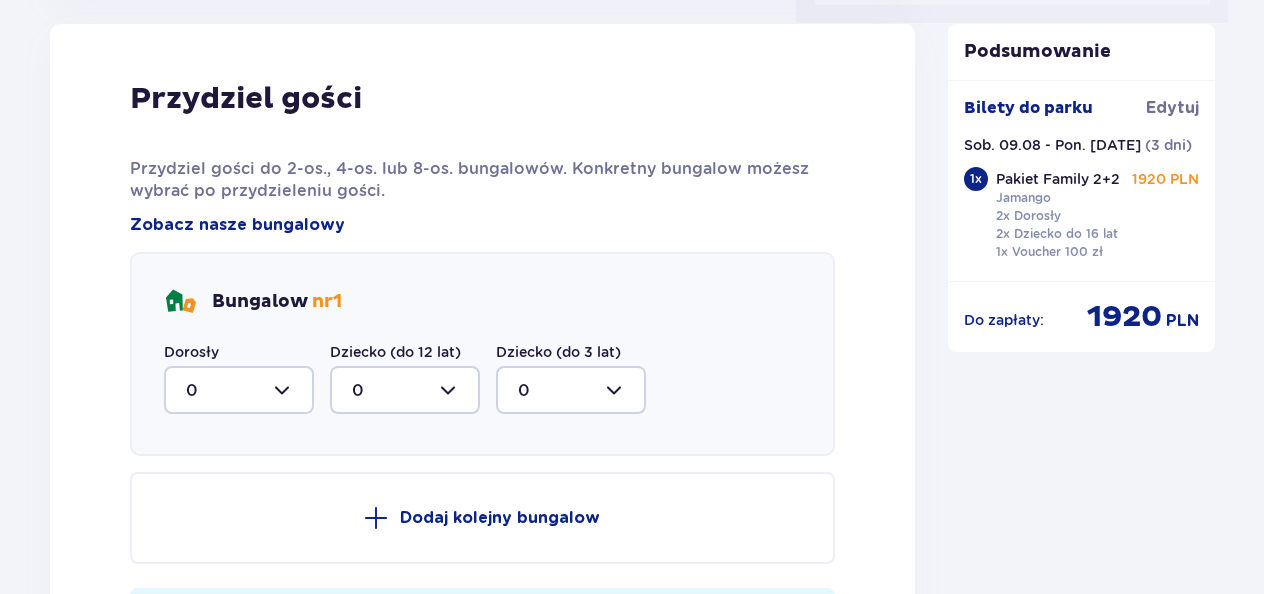 scroll, scrollTop: 1110, scrollLeft: 0, axis: vertical 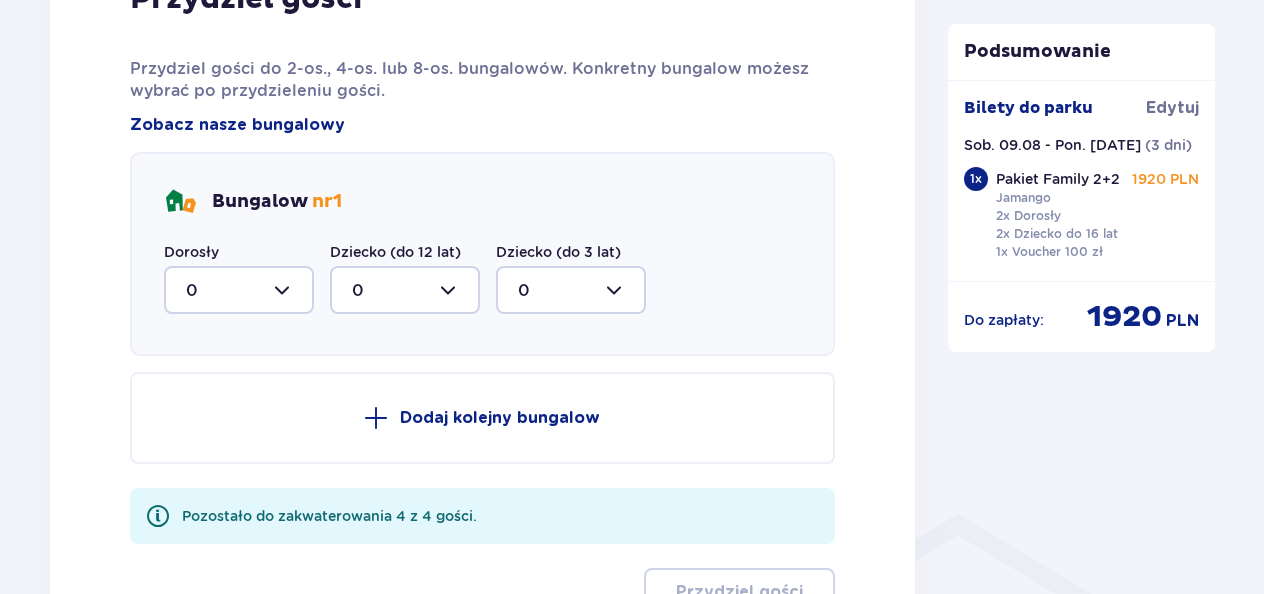 click at bounding box center [239, 290] 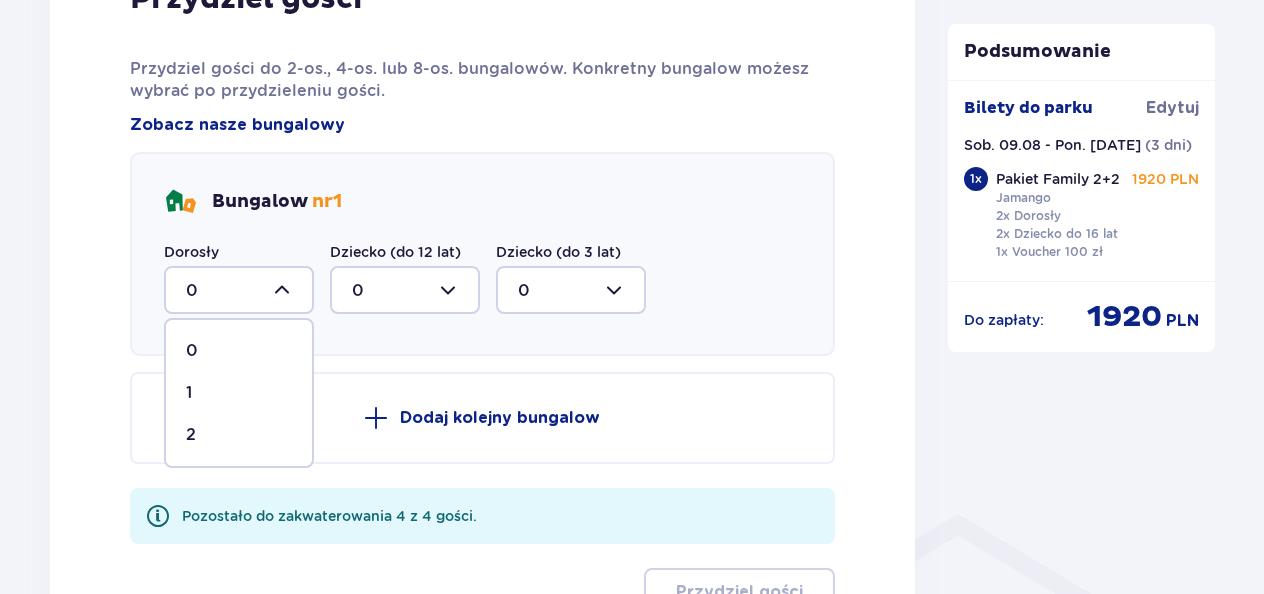 click on "2" at bounding box center (239, 435) 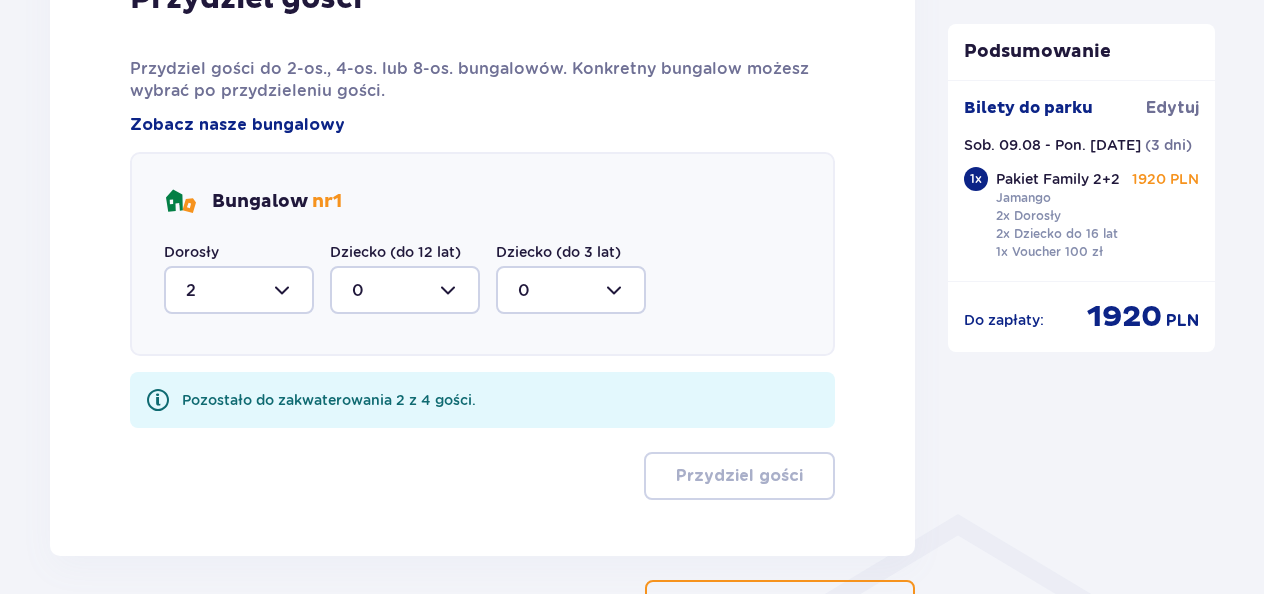click at bounding box center (405, 290) 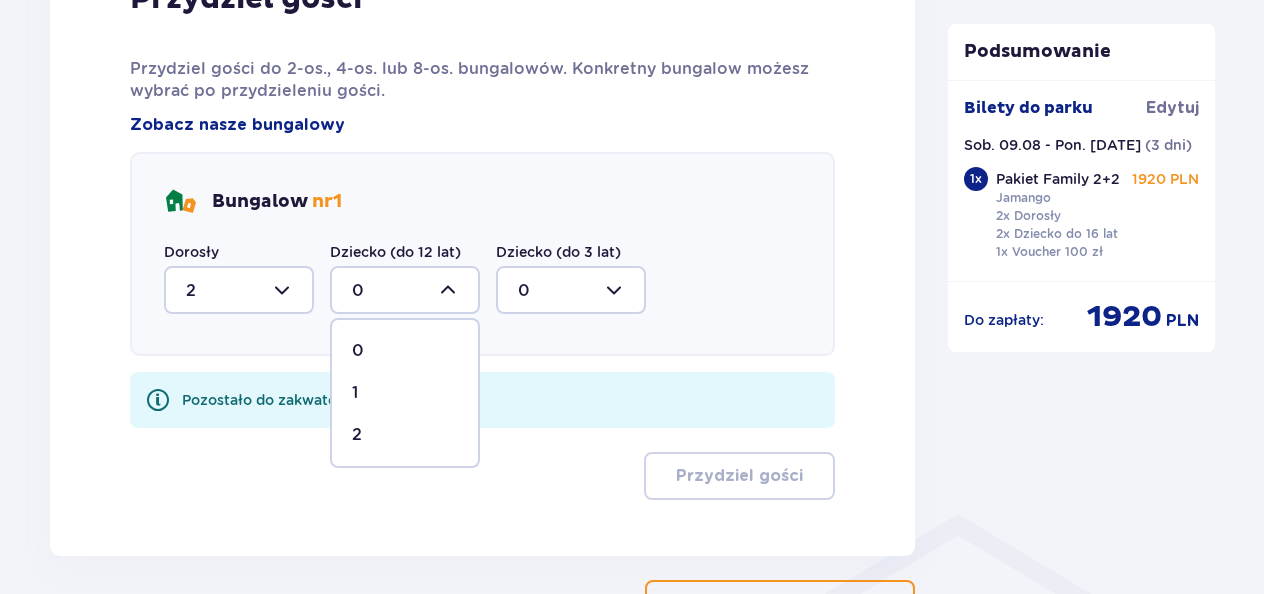 click on "2" at bounding box center (405, 435) 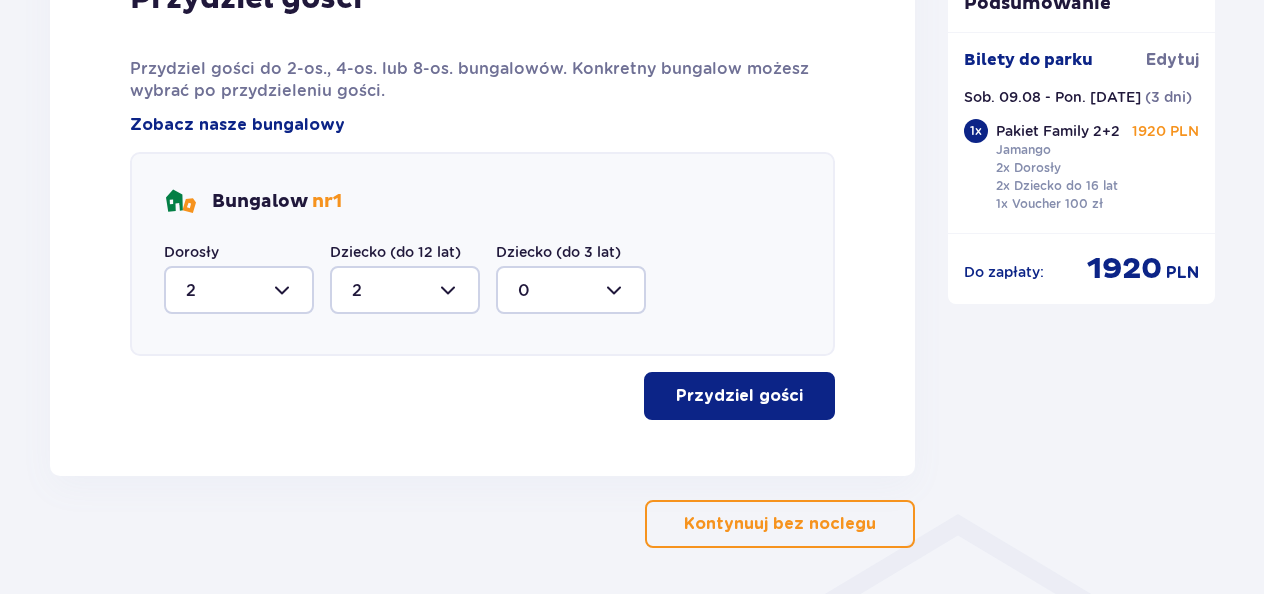 click on "Przydziel gości" at bounding box center [739, 396] 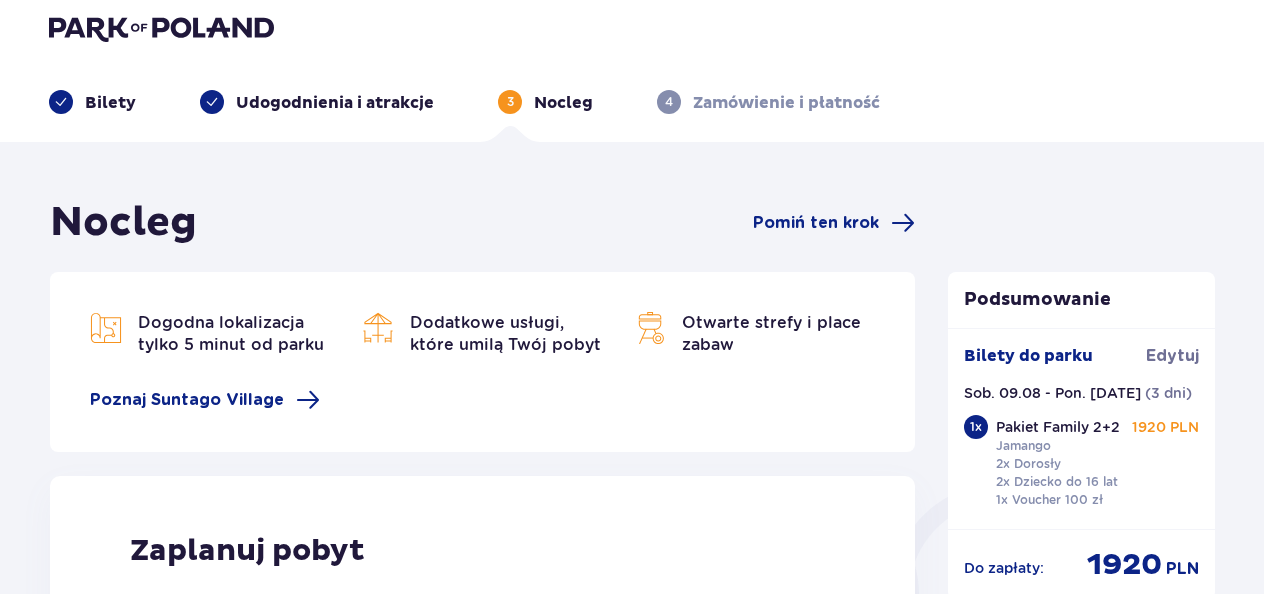 scroll, scrollTop: 0, scrollLeft: 0, axis: both 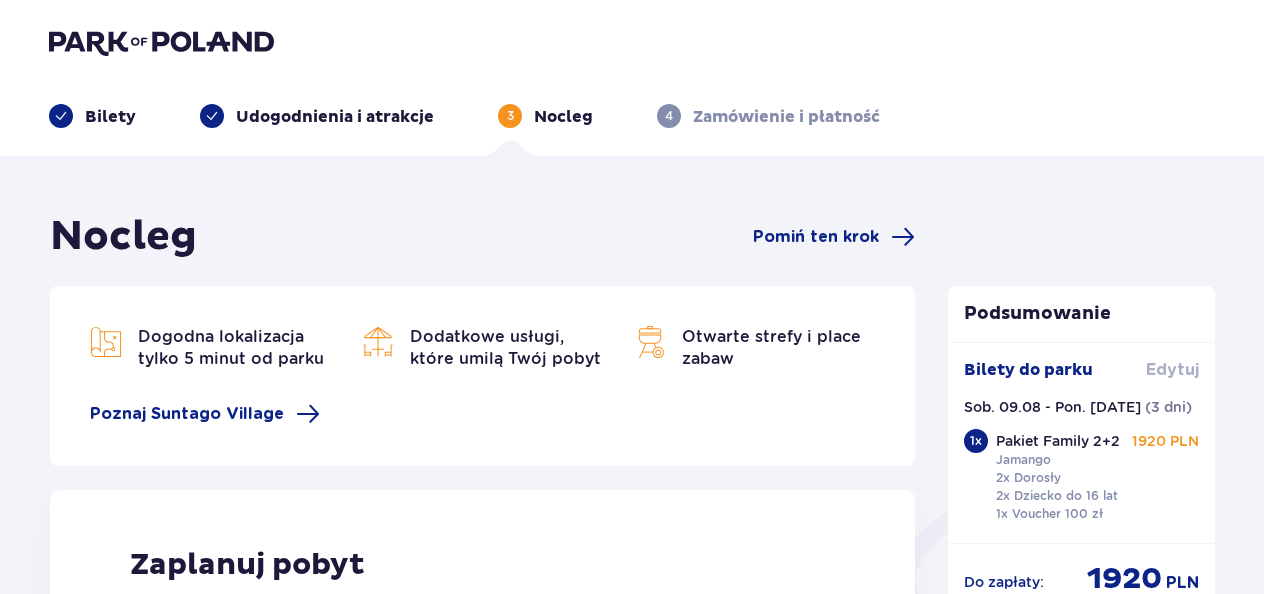 click on "Edytuj" at bounding box center (1172, 370) 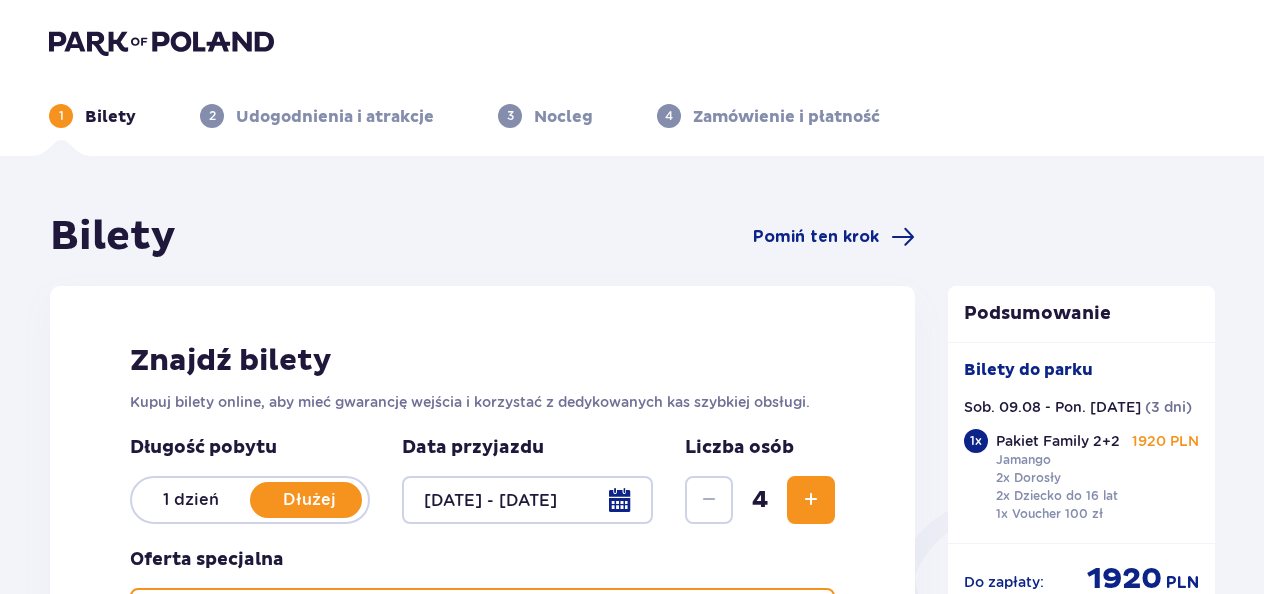 click at bounding box center (527, 500) 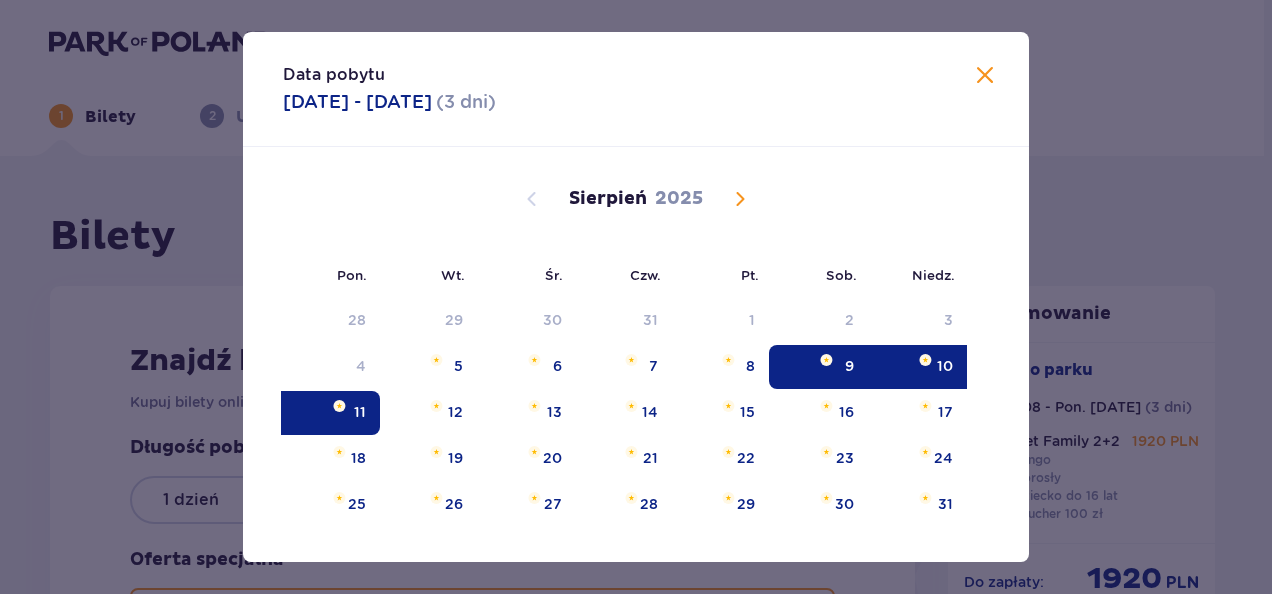 click on "10" at bounding box center (917, 367) 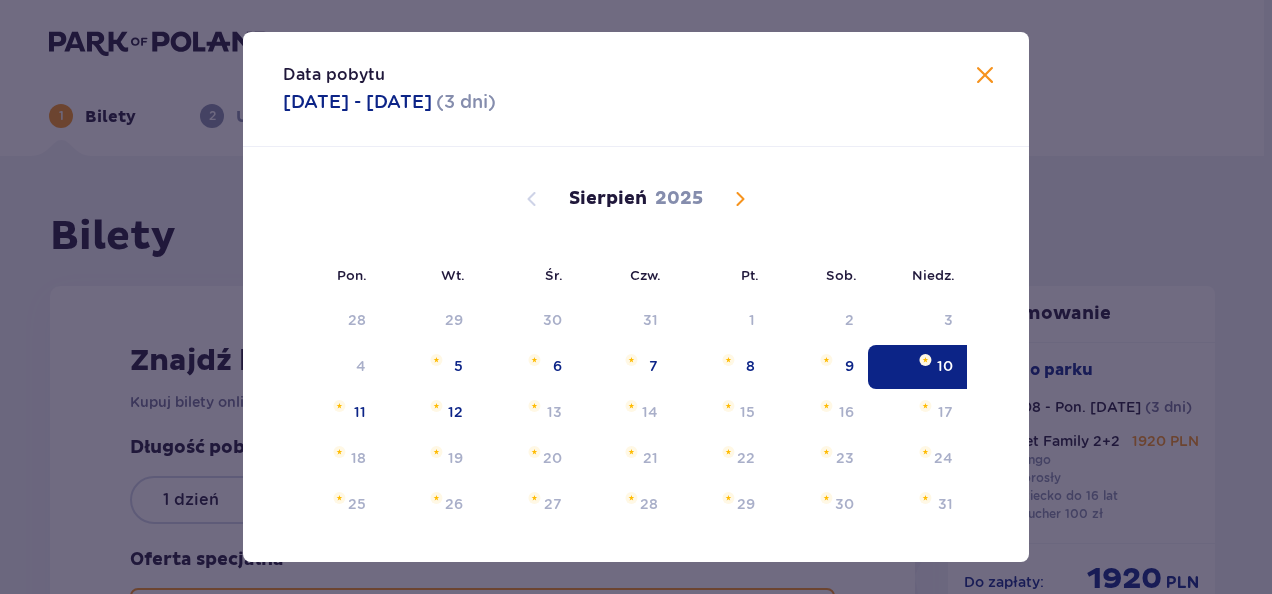 click at bounding box center (925, 360) 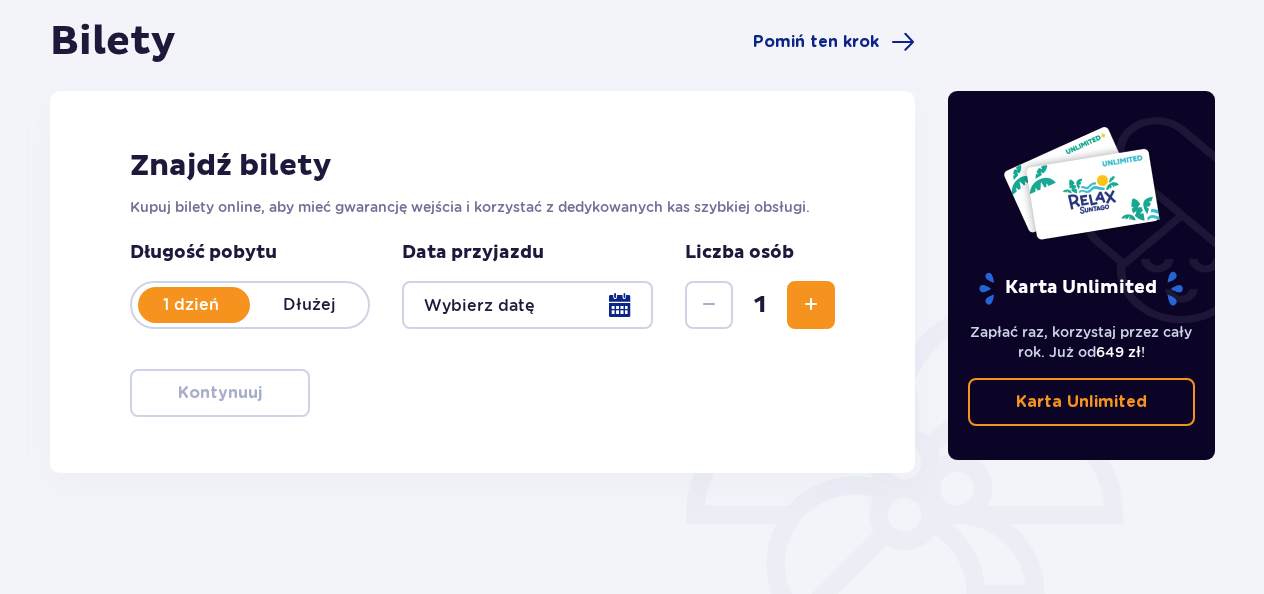 scroll, scrollTop: 200, scrollLeft: 0, axis: vertical 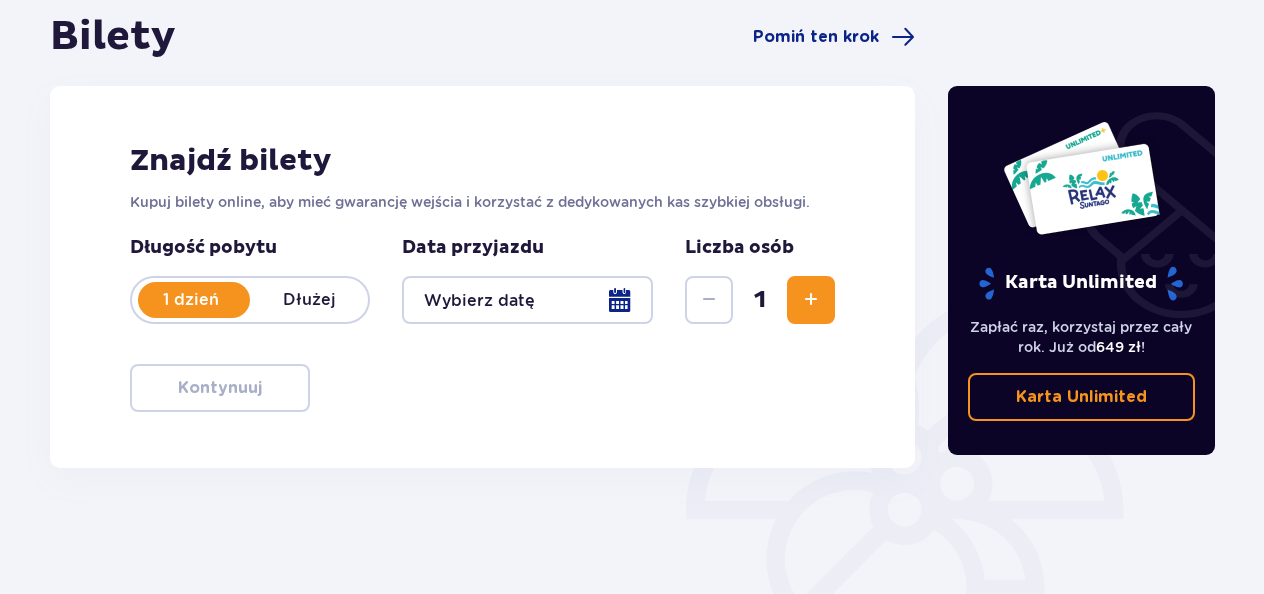 click at bounding box center [811, 300] 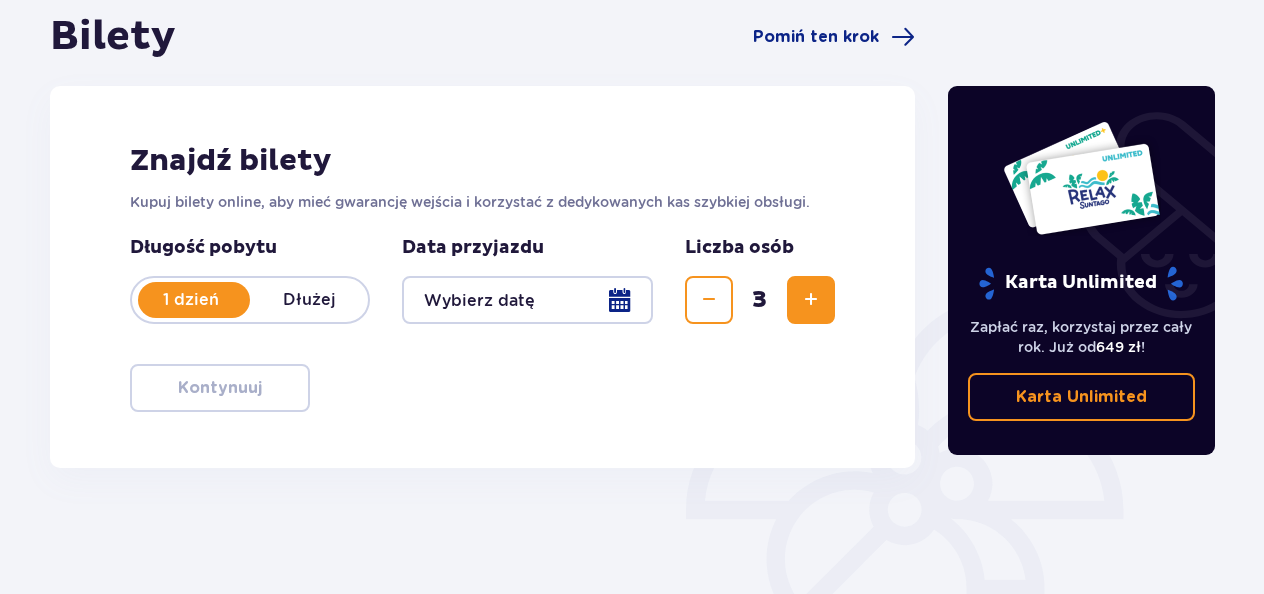 click at bounding box center (811, 300) 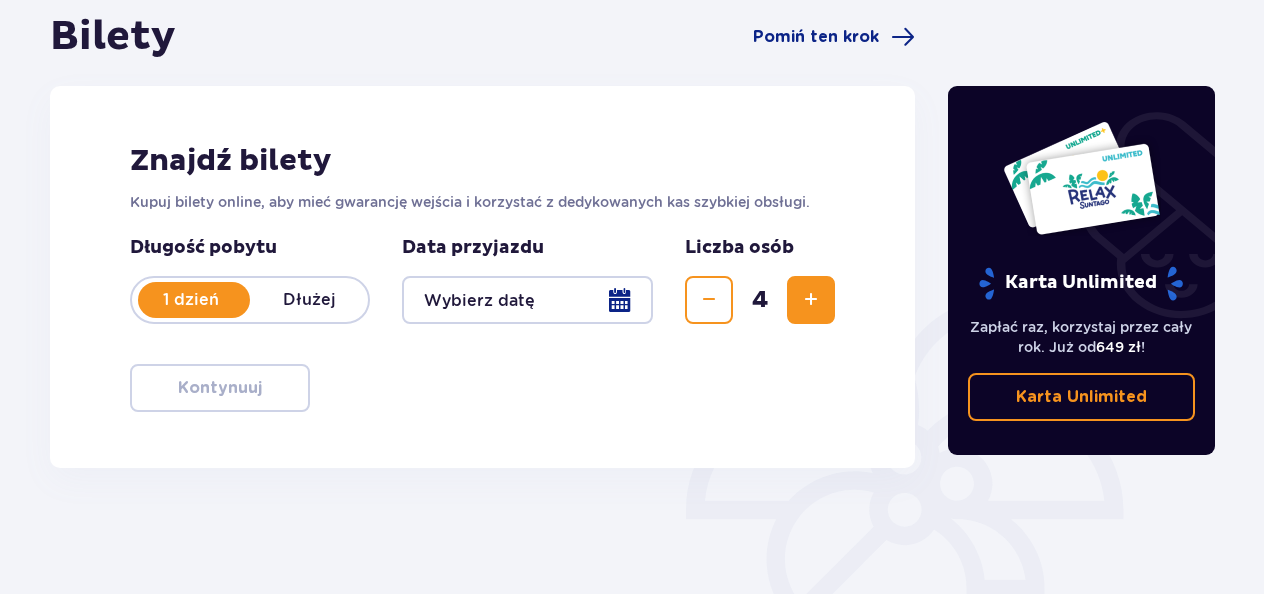 click on "Znajdź bilety Kupuj bilety online, aby mieć gwarancję wejścia i korzystać z dedykowanych kas szybkiej obsługi. Długość pobytu [DURATION] Dłuższe Data przyjazdu Liczba osób [NUMBER] Kontynuuj" at bounding box center (482, 277) 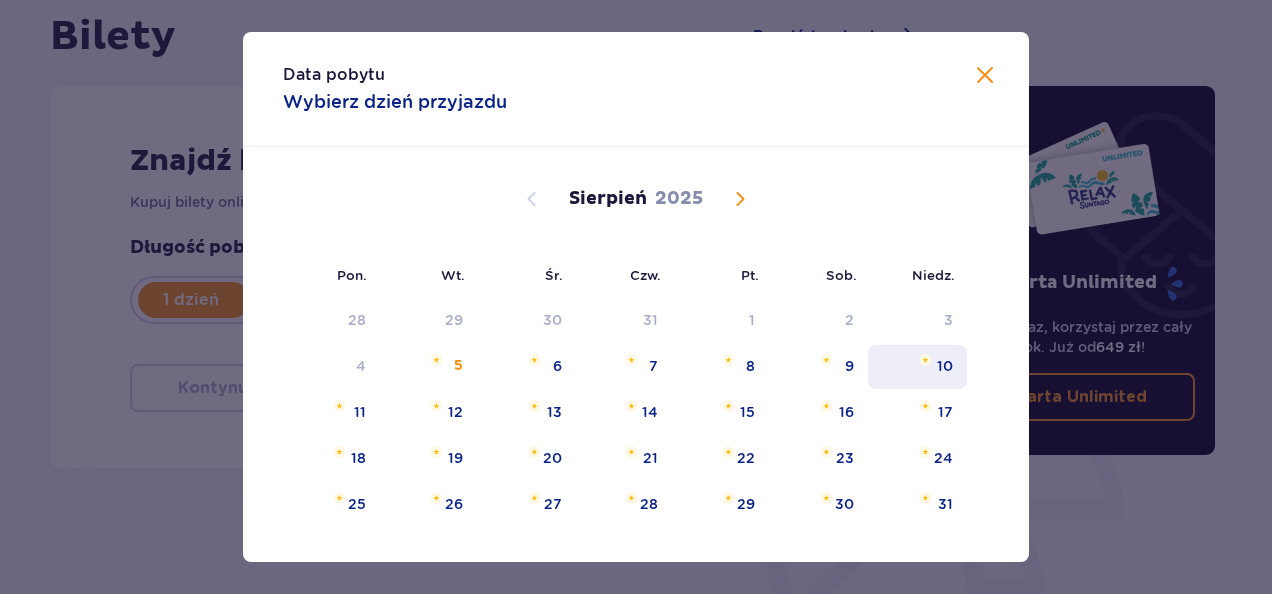 click on "10" at bounding box center [917, 367] 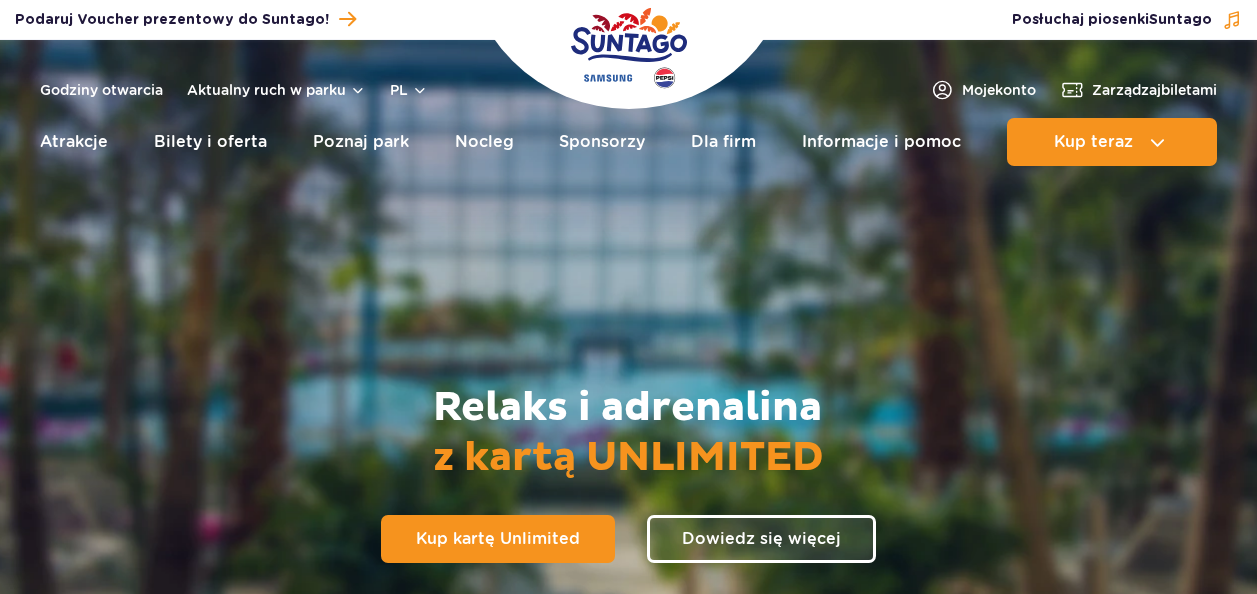 scroll, scrollTop: 0, scrollLeft: 0, axis: both 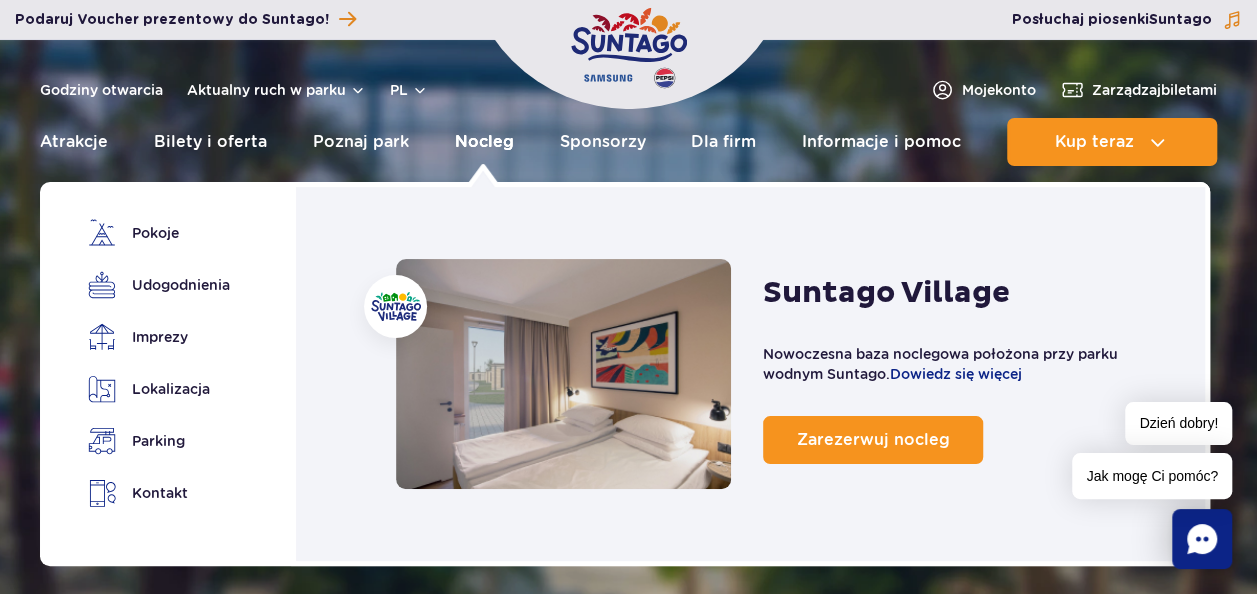 click on "Nocleg" at bounding box center (484, 142) 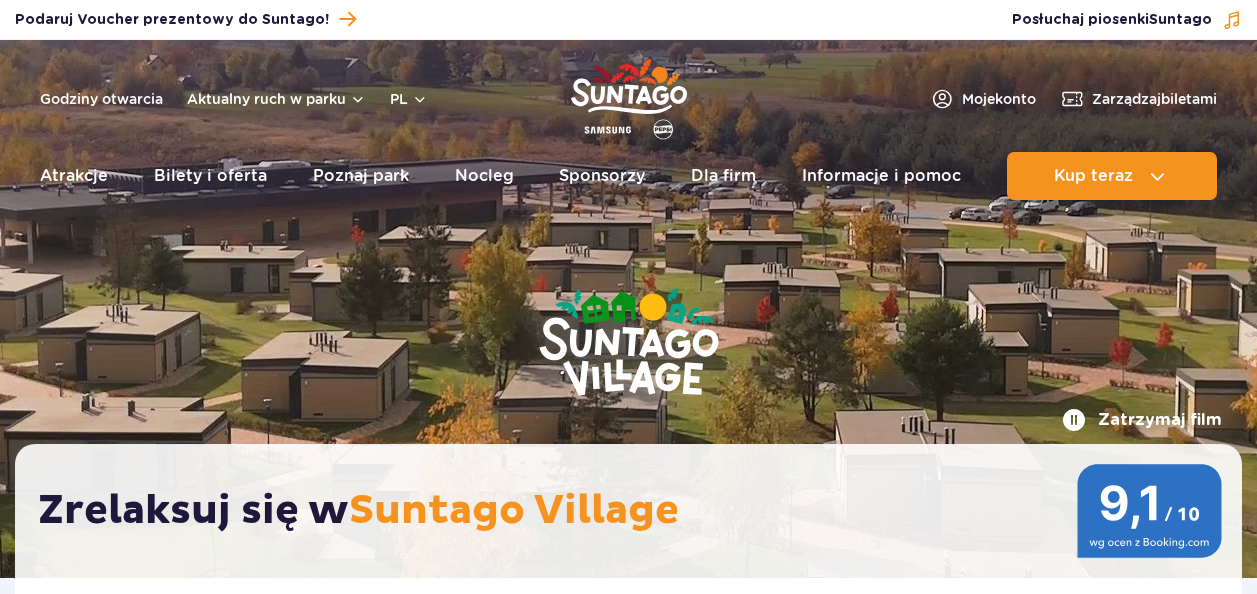 scroll, scrollTop: 0, scrollLeft: 0, axis: both 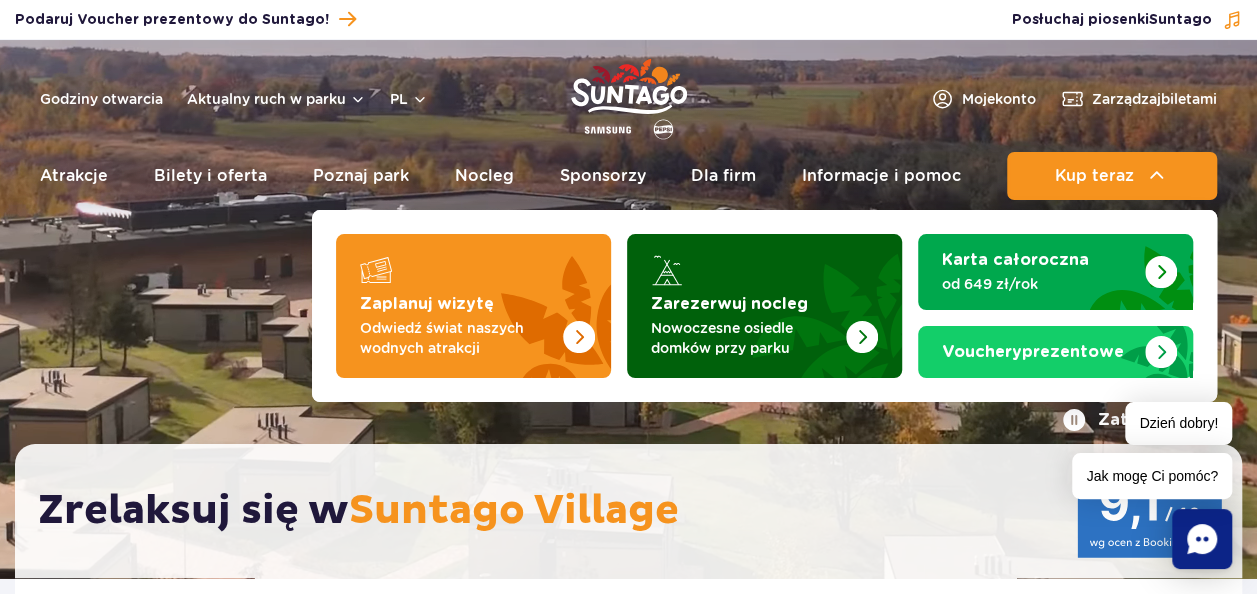 click on "Nowoczesne osiedle domków przy parku" at bounding box center [748, 338] 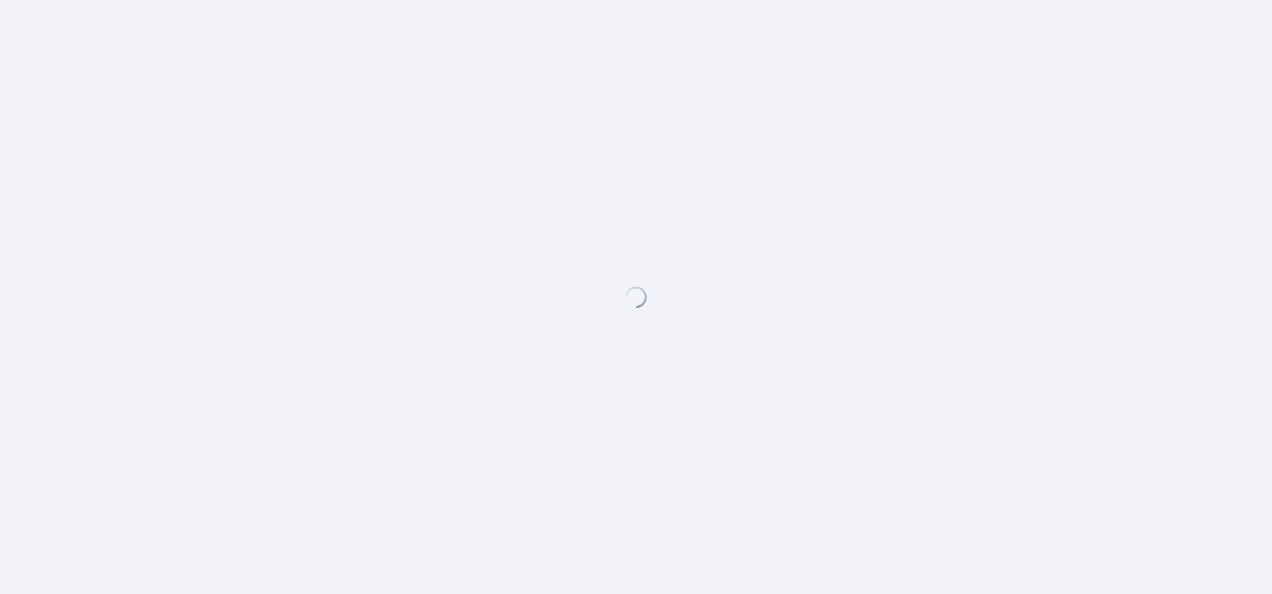 scroll, scrollTop: 0, scrollLeft: 0, axis: both 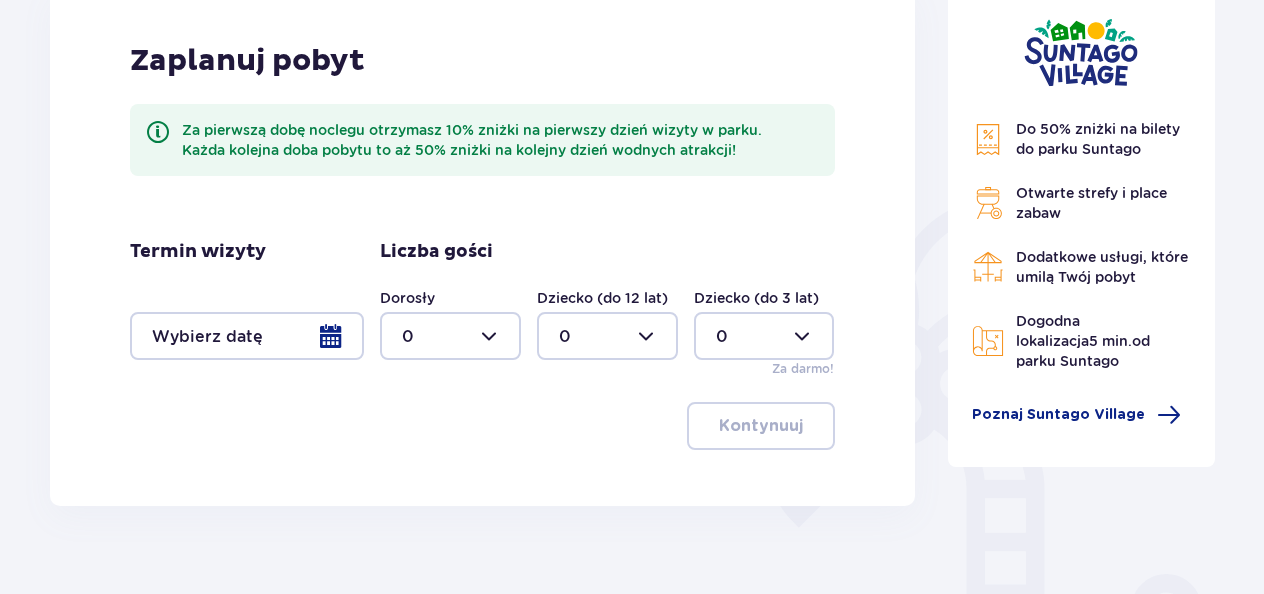 click at bounding box center [450, 336] 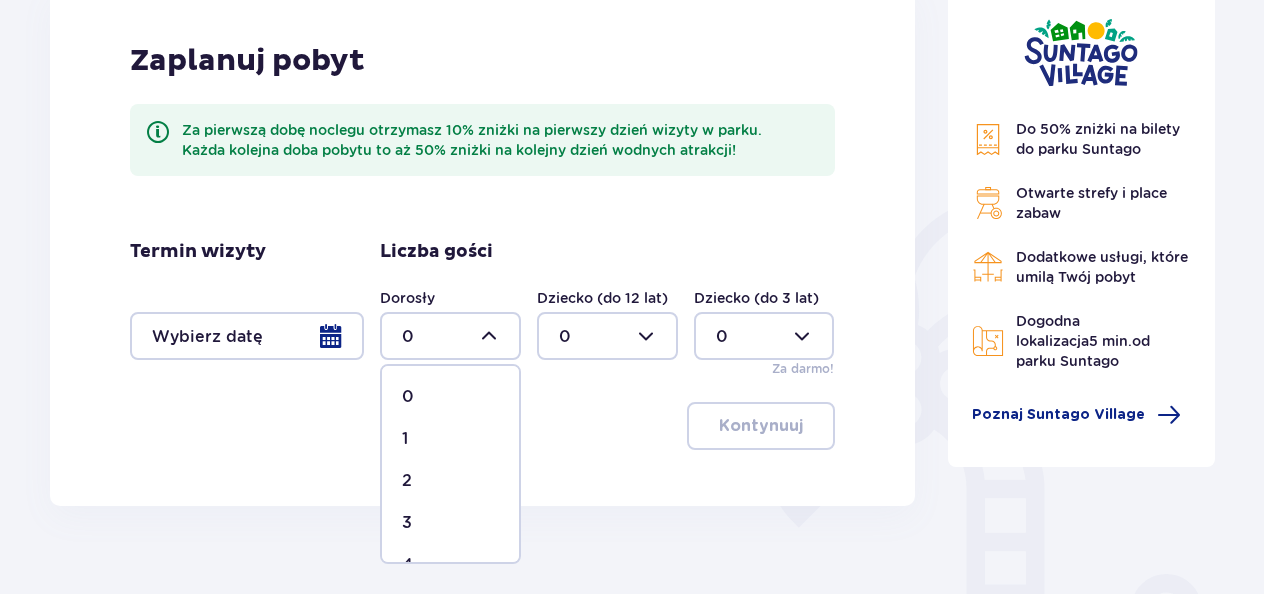 click on "2" at bounding box center [450, 481] 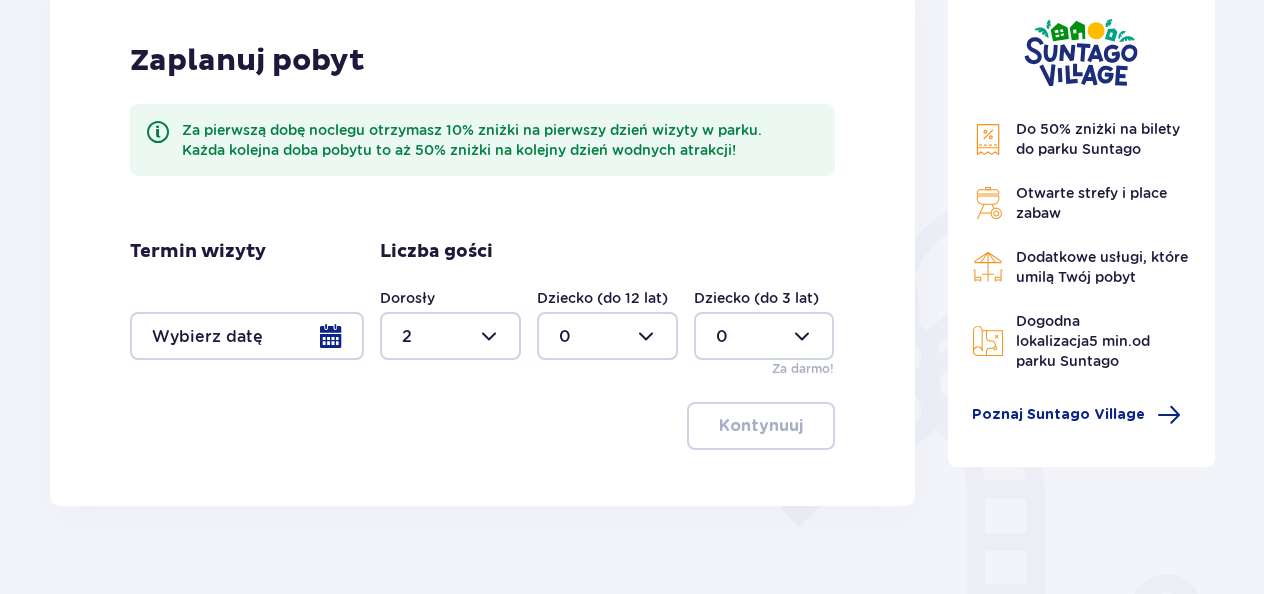 click at bounding box center [607, 336] 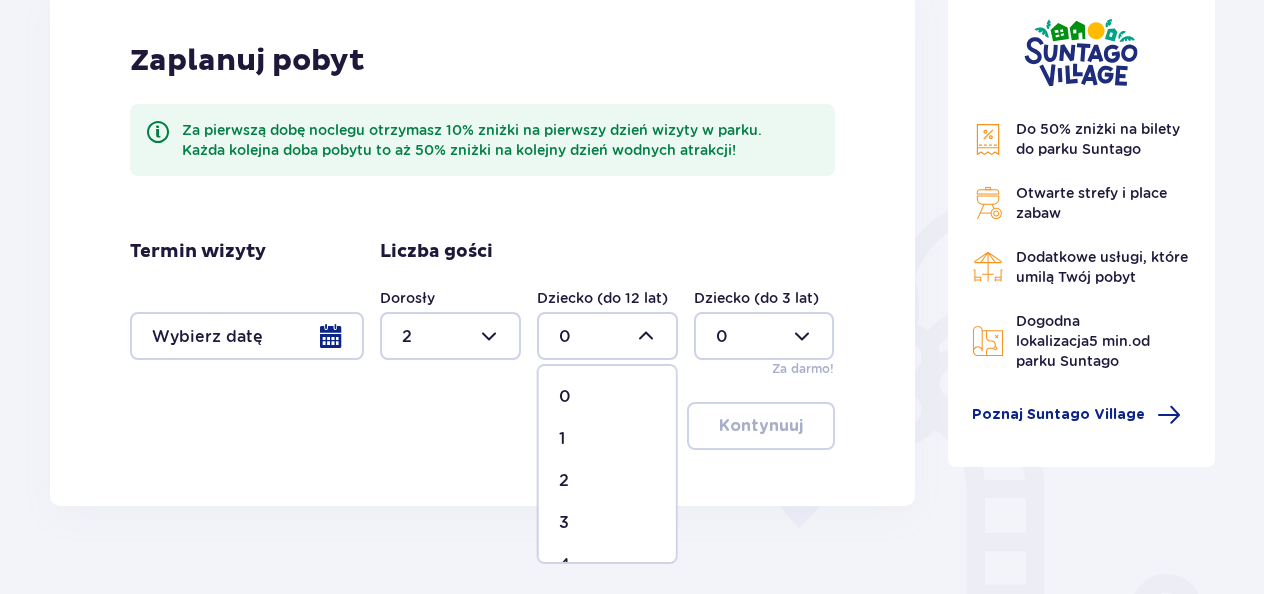 click on "2" at bounding box center [607, 481] 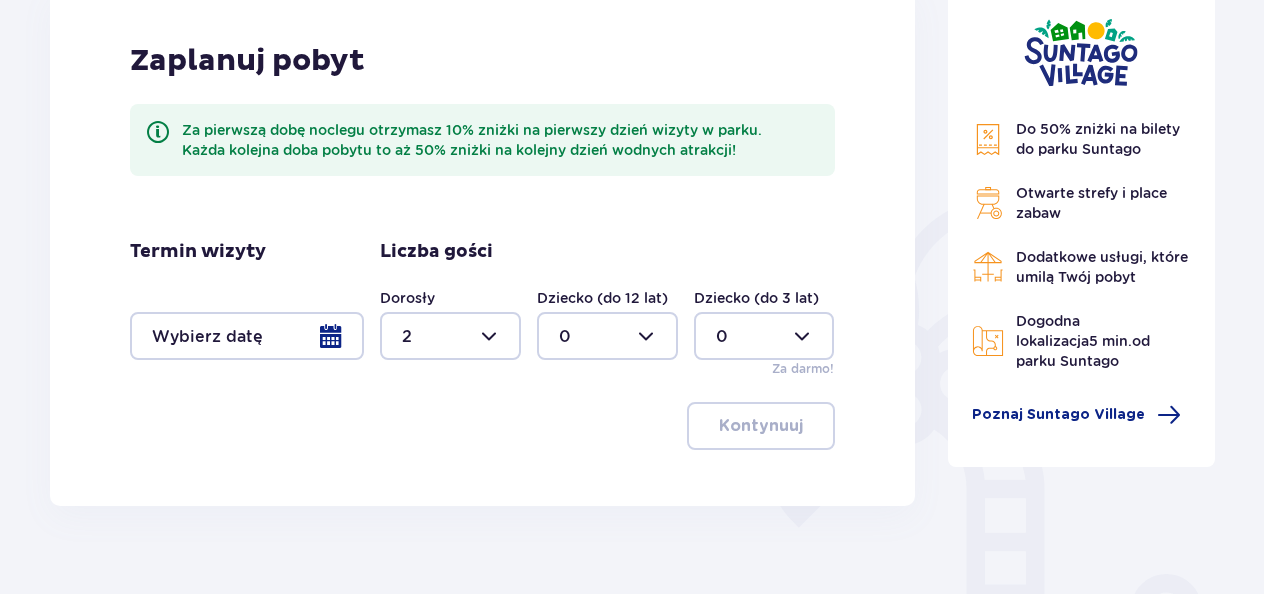 type on "2" 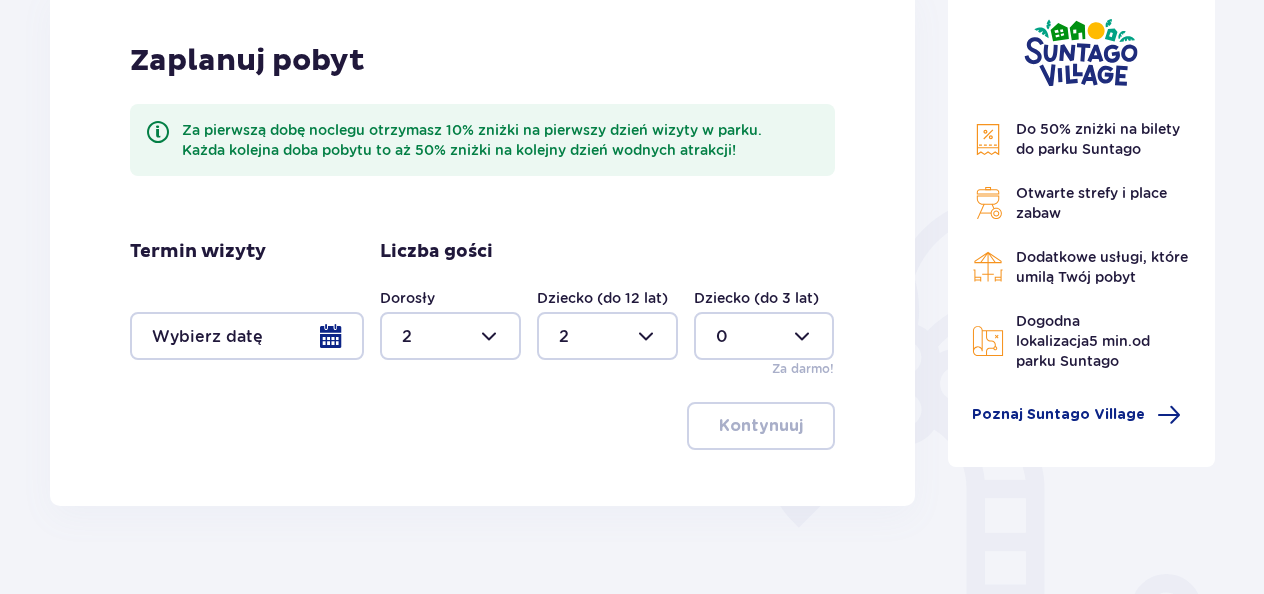 click at bounding box center [247, 336] 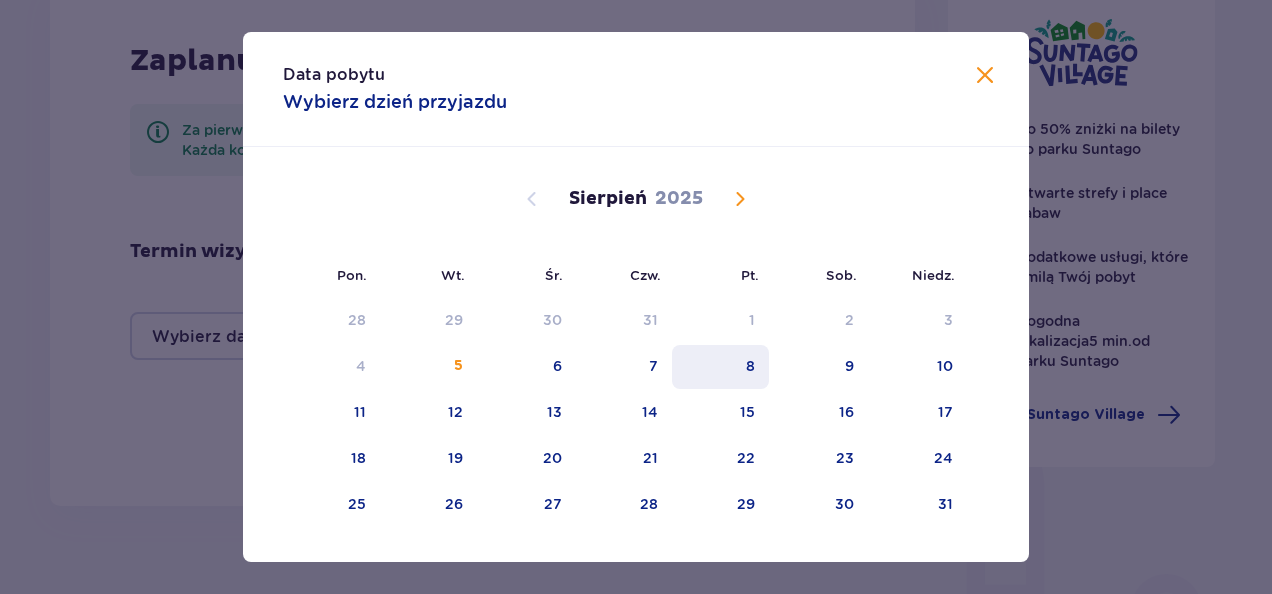 click on "8" at bounding box center [720, 367] 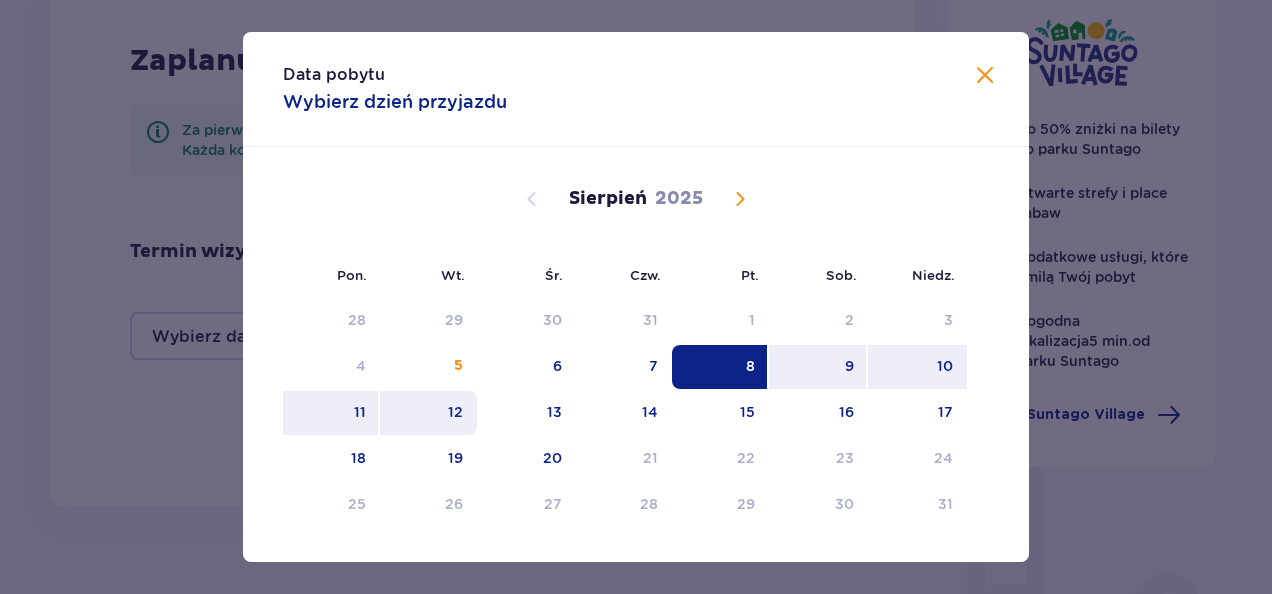 click on "12" at bounding box center [455, 412] 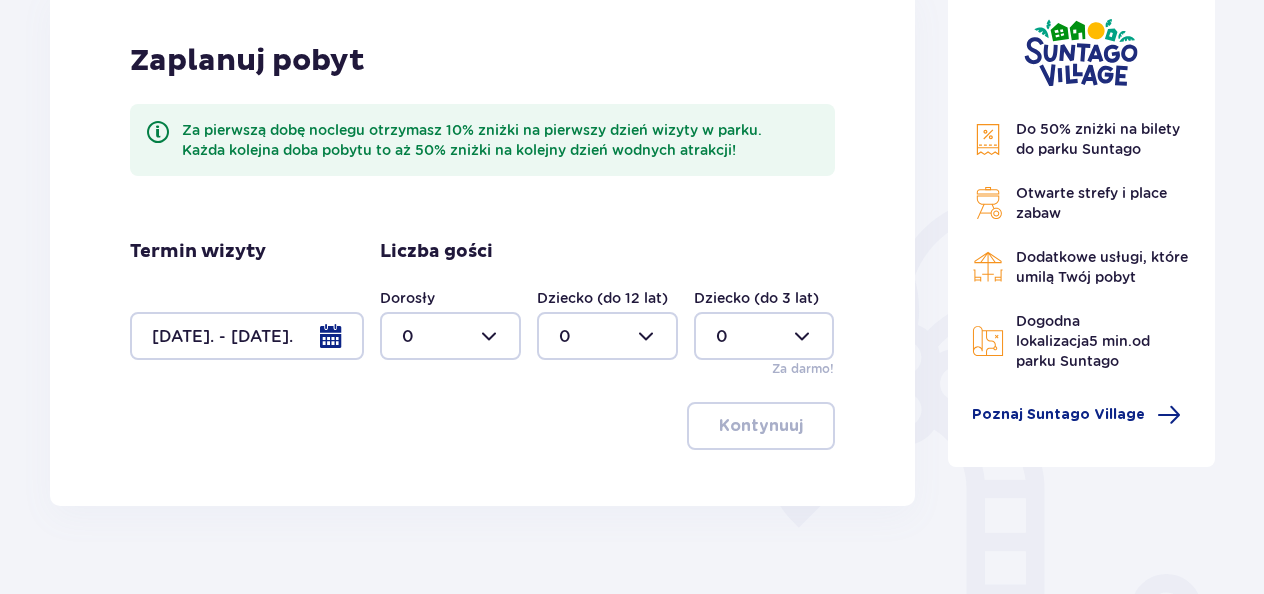 click at bounding box center (450, 336) 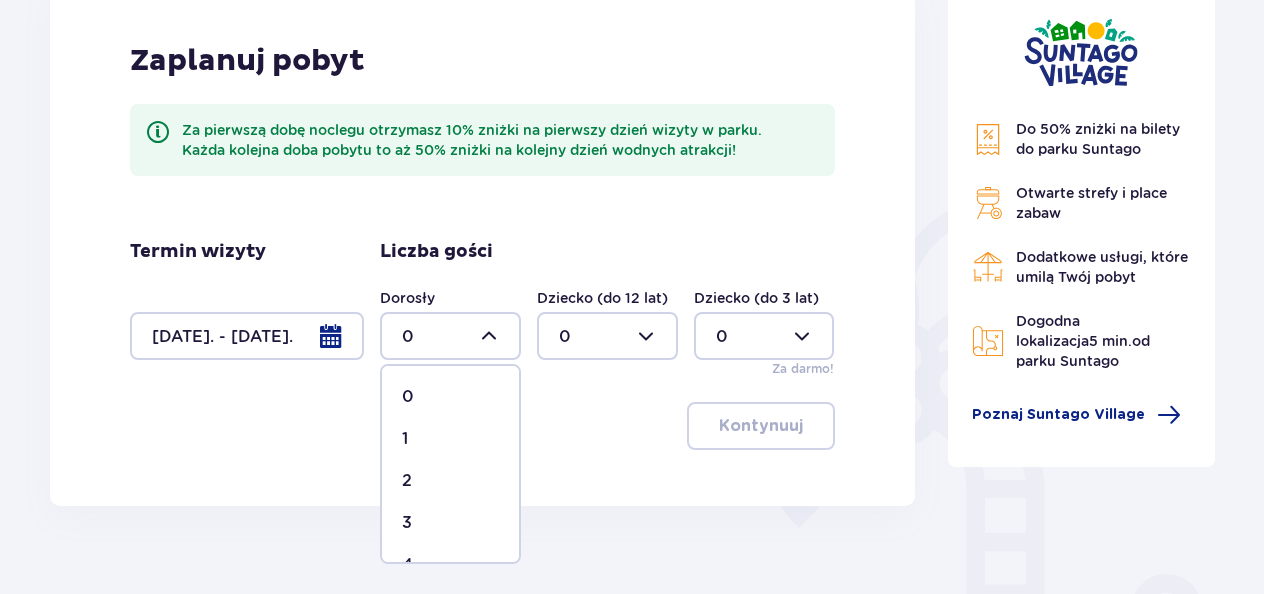 click on "2" at bounding box center [450, 481] 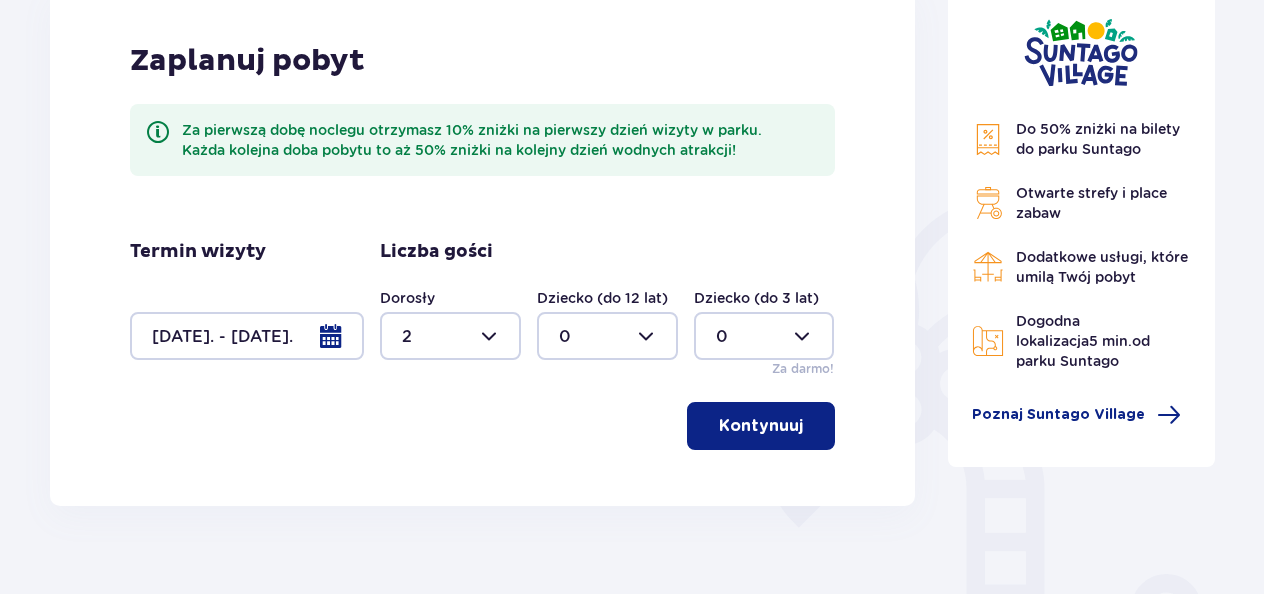 click at bounding box center (607, 336) 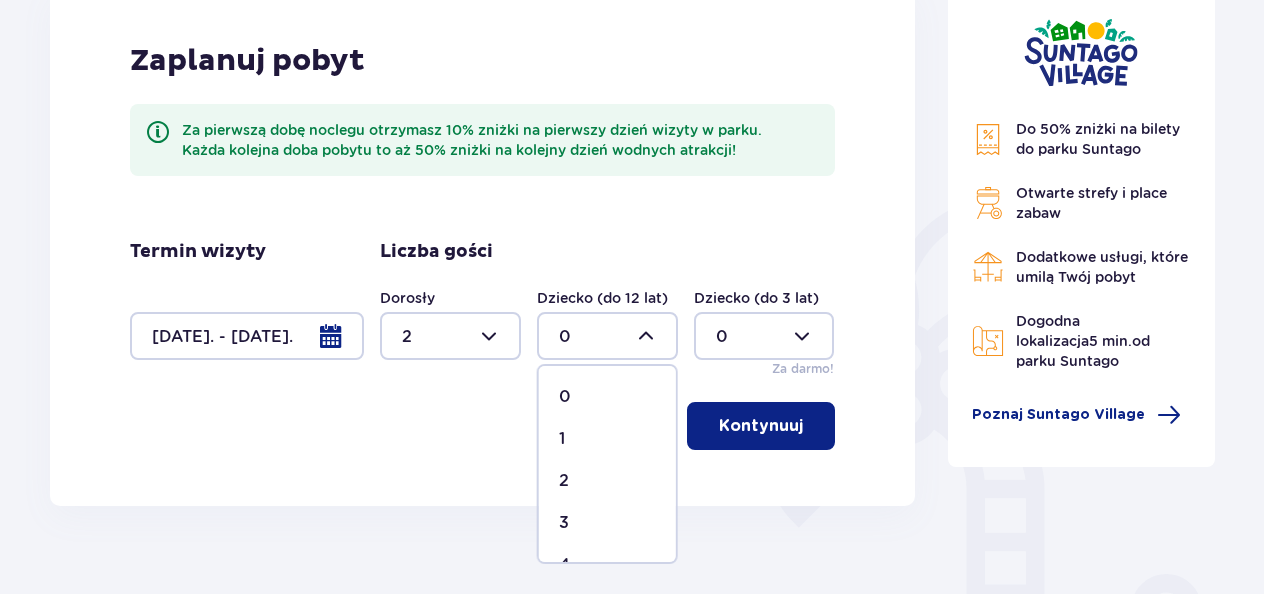 click on "2" at bounding box center [607, 481] 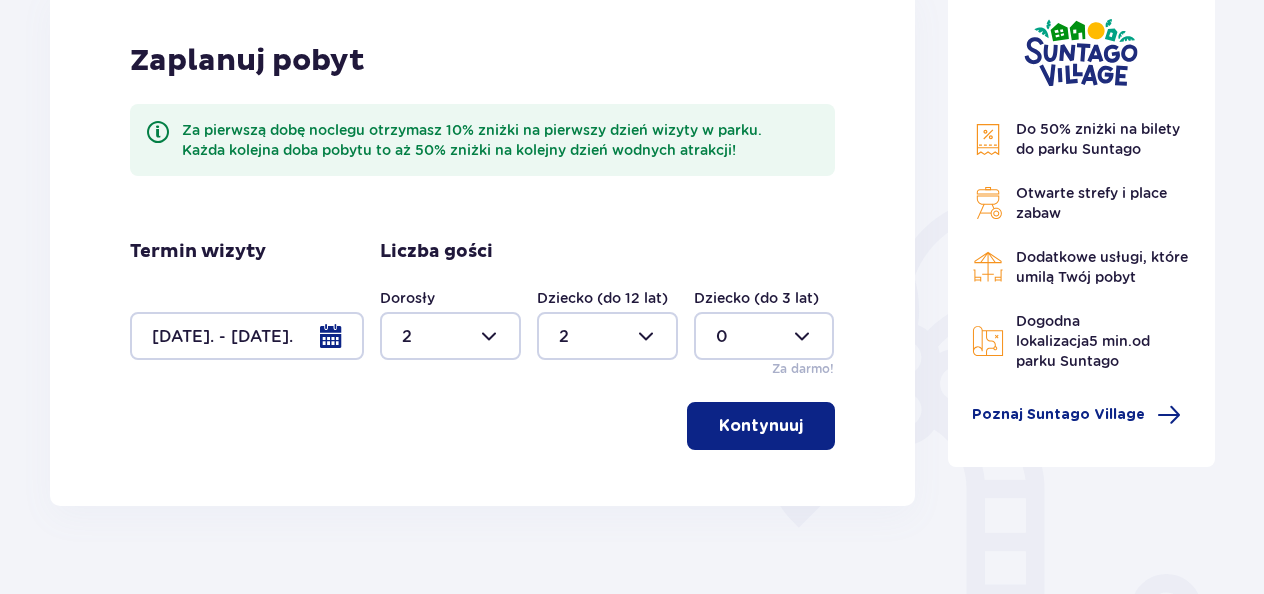 click on "Kontynuuj" at bounding box center (761, 426) 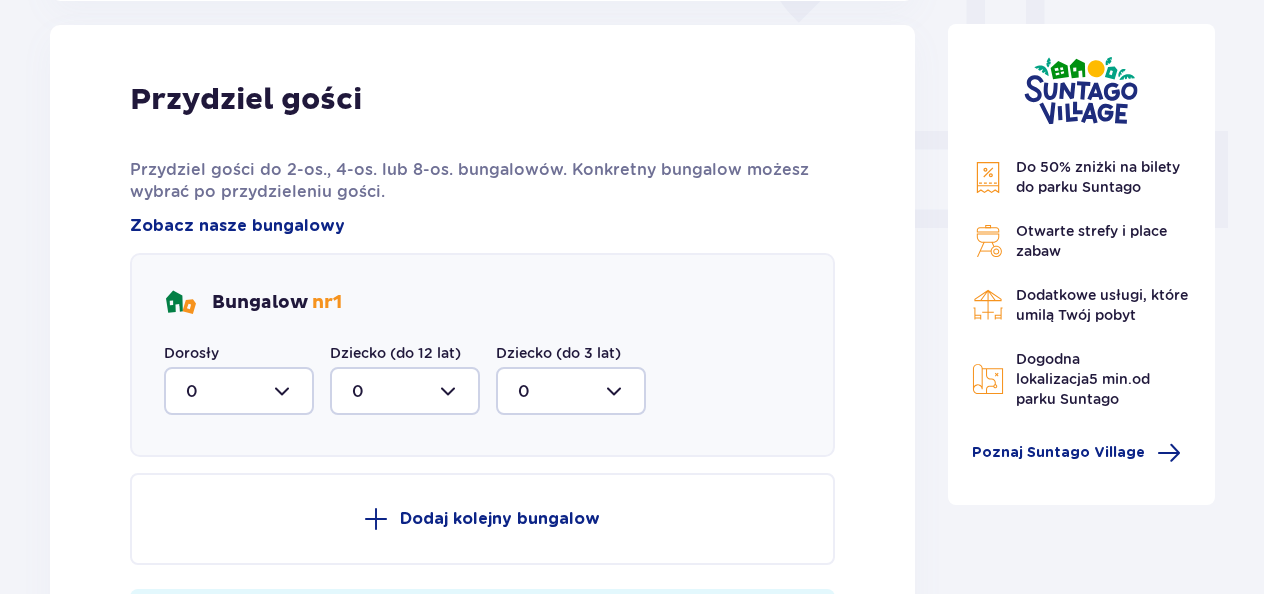 scroll, scrollTop: 806, scrollLeft: 0, axis: vertical 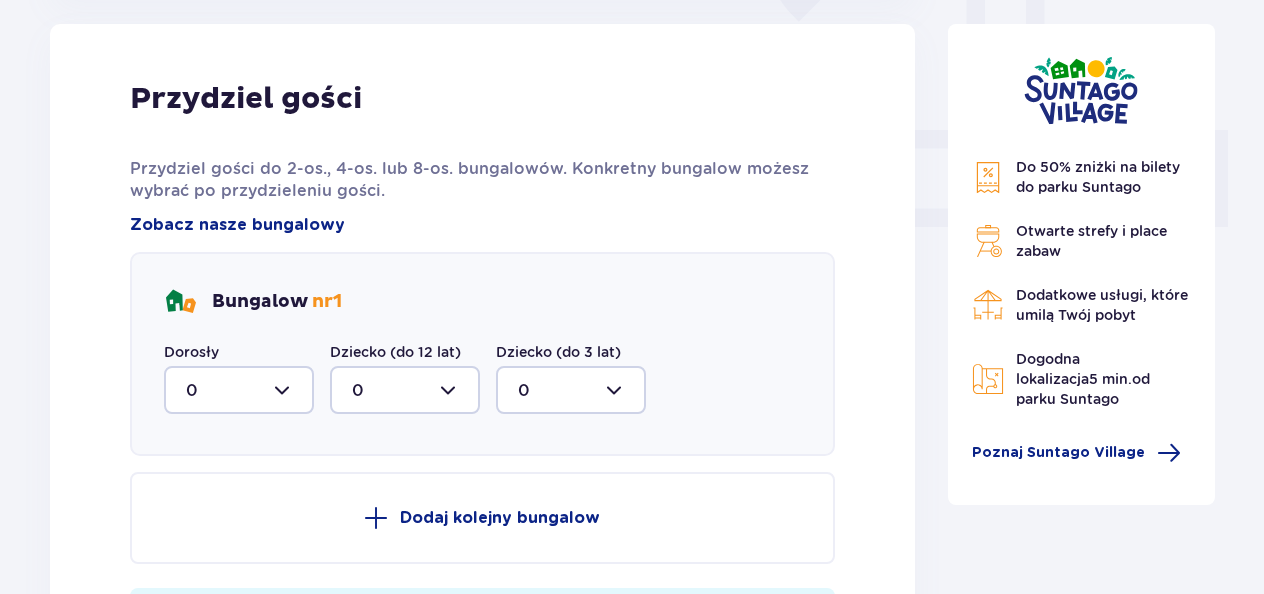 click at bounding box center [239, 390] 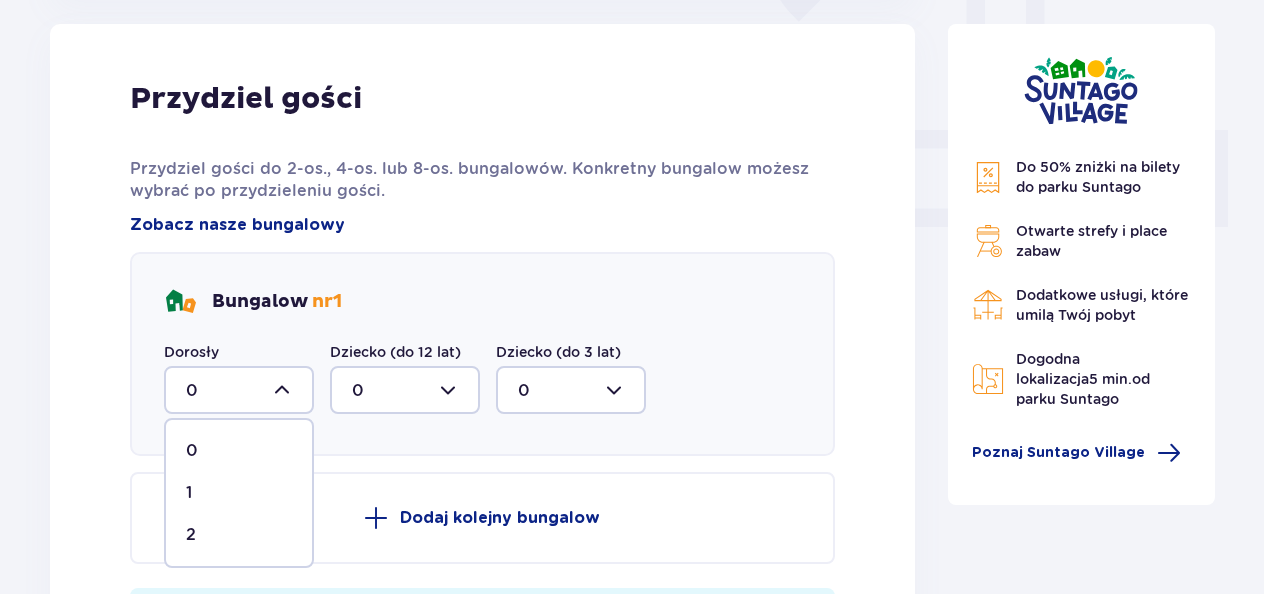 click on "2" at bounding box center [239, 535] 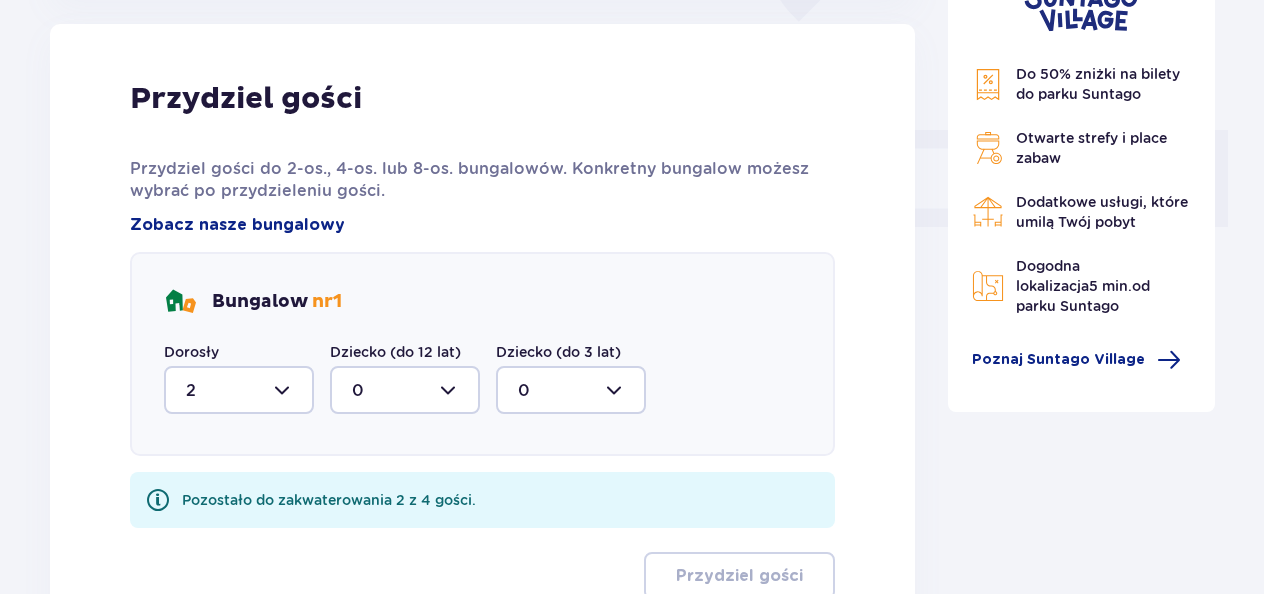 click at bounding box center (405, 390) 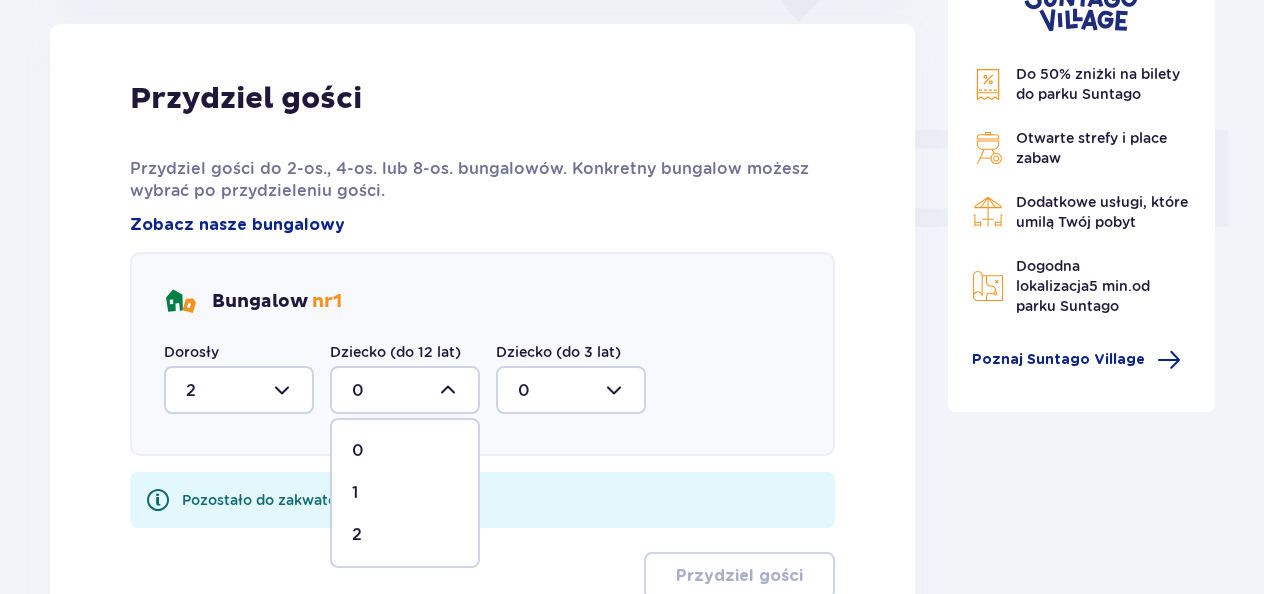 click on "2" at bounding box center [405, 535] 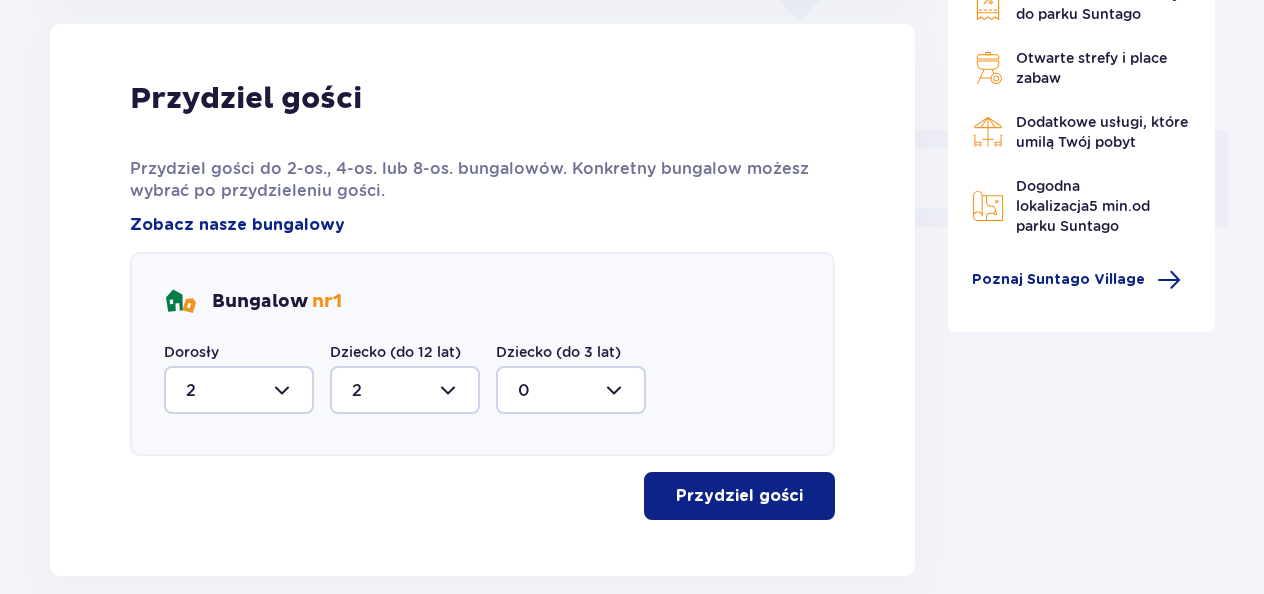click on "Przydziel gości" at bounding box center (739, 496) 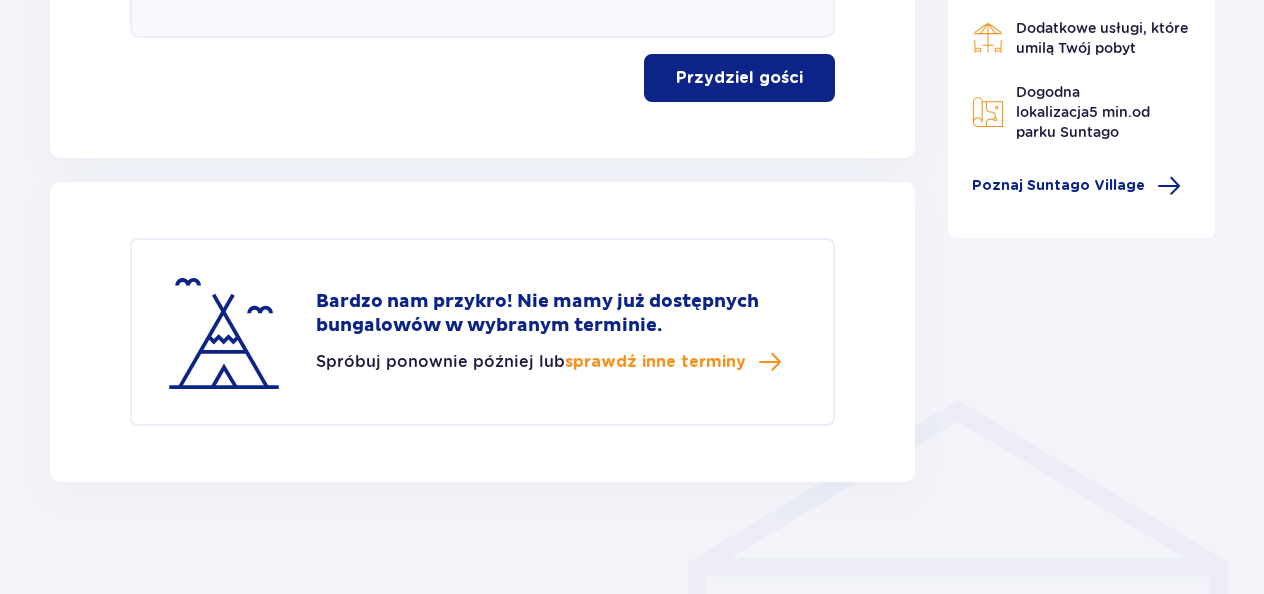 scroll, scrollTop: 1232, scrollLeft: 0, axis: vertical 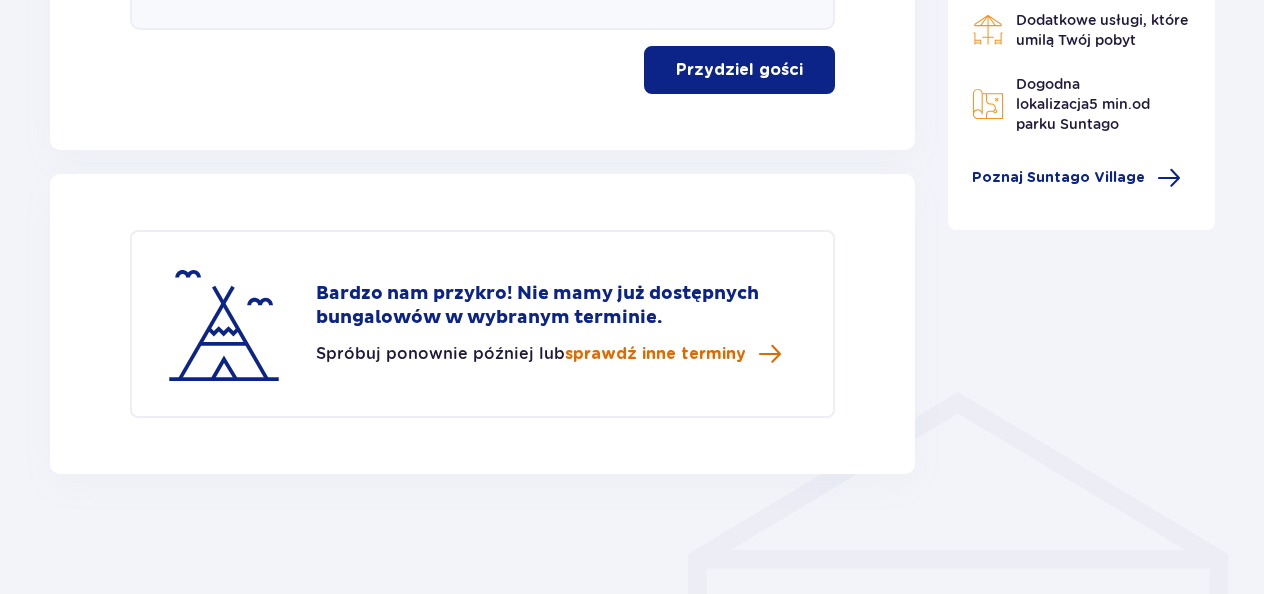 click on "sprawdź inne terminy" at bounding box center [655, 354] 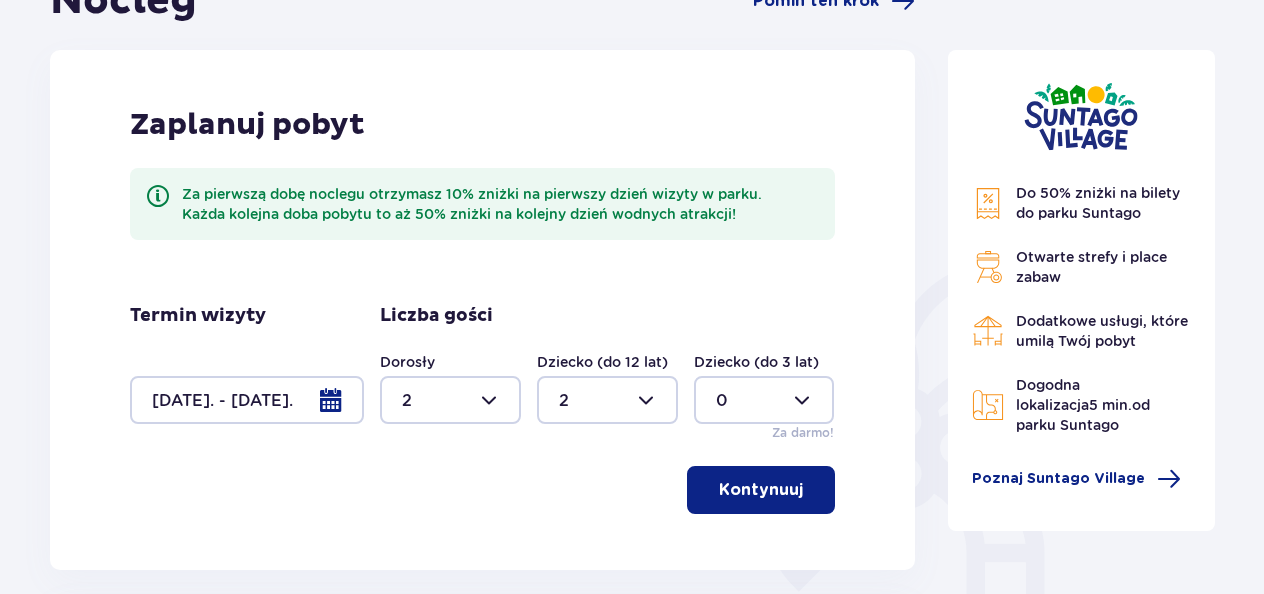 scroll, scrollTop: 0, scrollLeft: 0, axis: both 